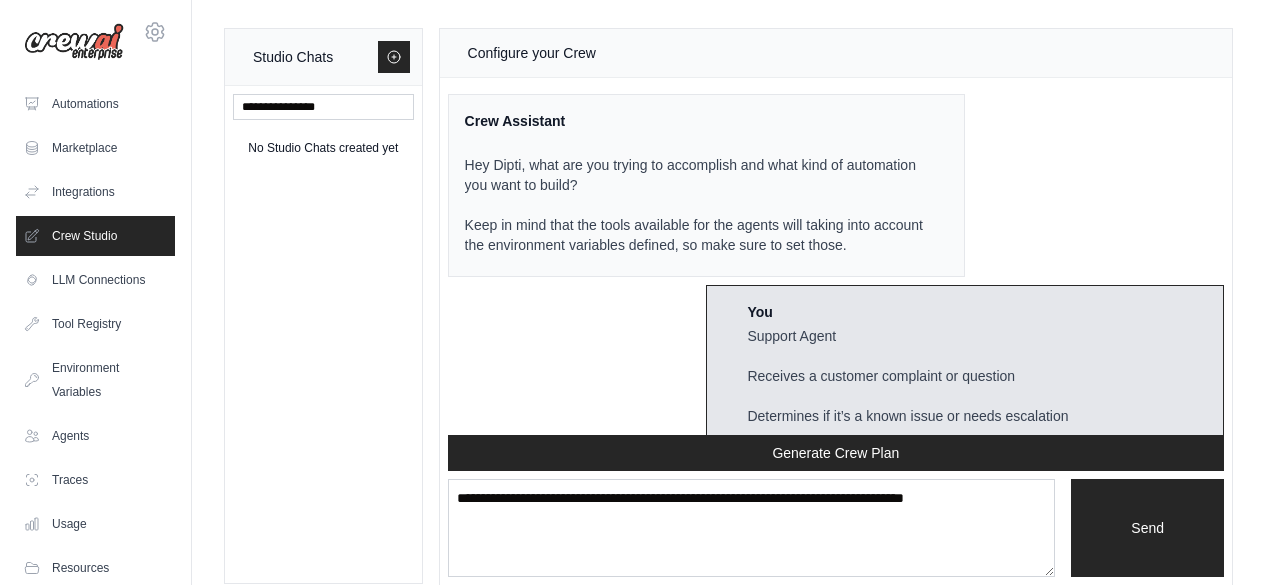 scroll, scrollTop: 0, scrollLeft: 0, axis: both 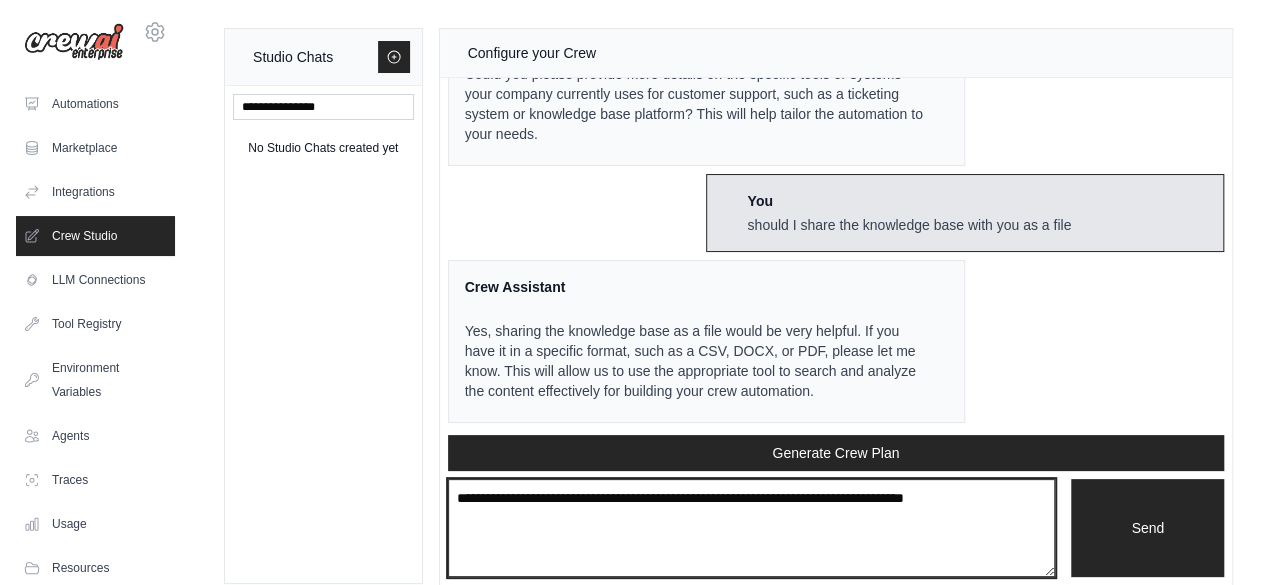 click at bounding box center [752, 528] 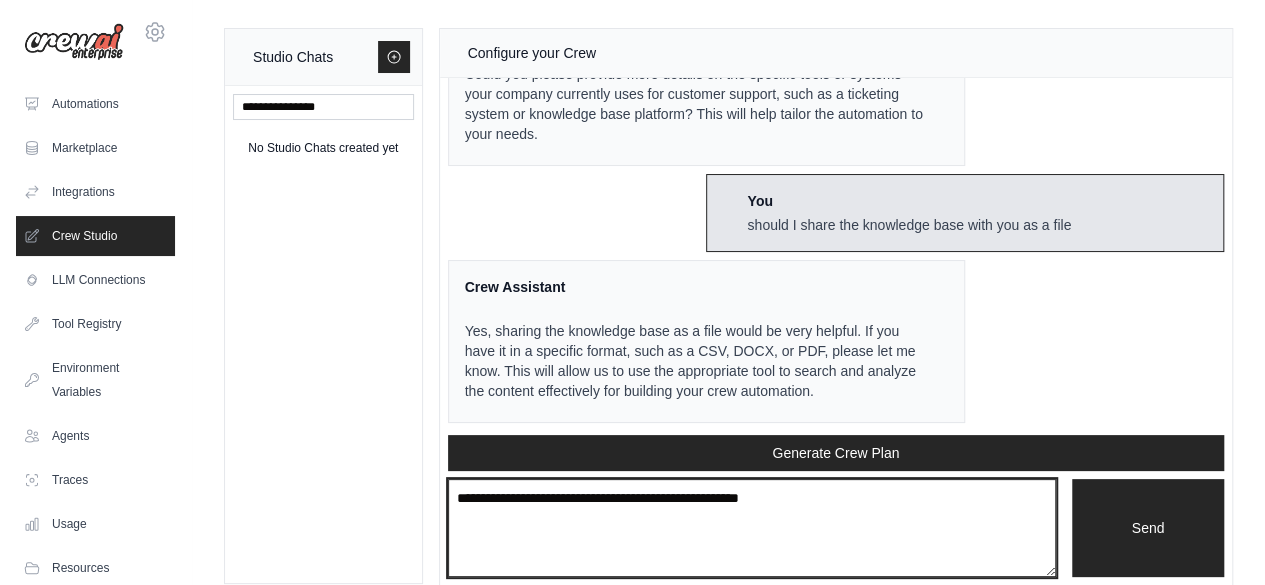 click on "**********" at bounding box center (752, 527) 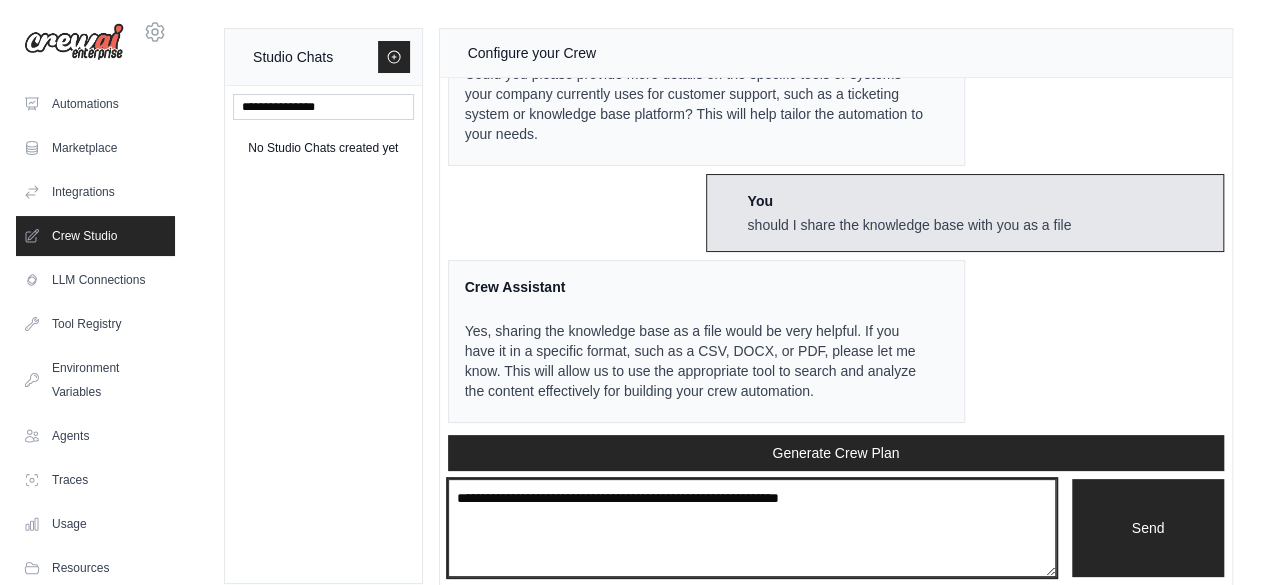 click on "**********" at bounding box center (752, 527) 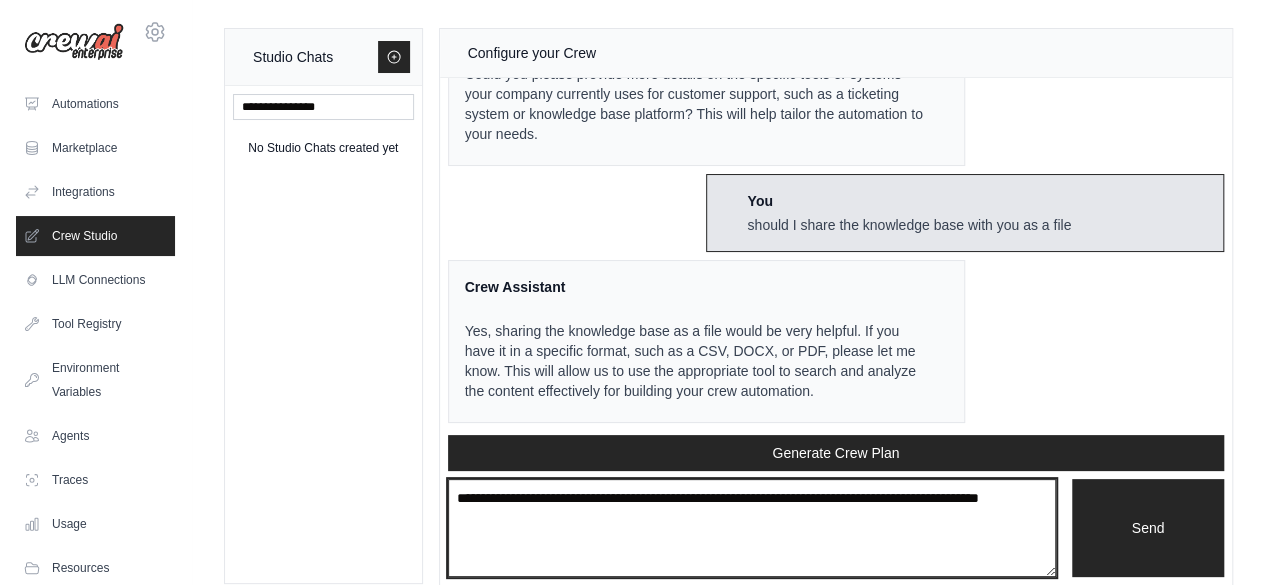 paste on "**********" 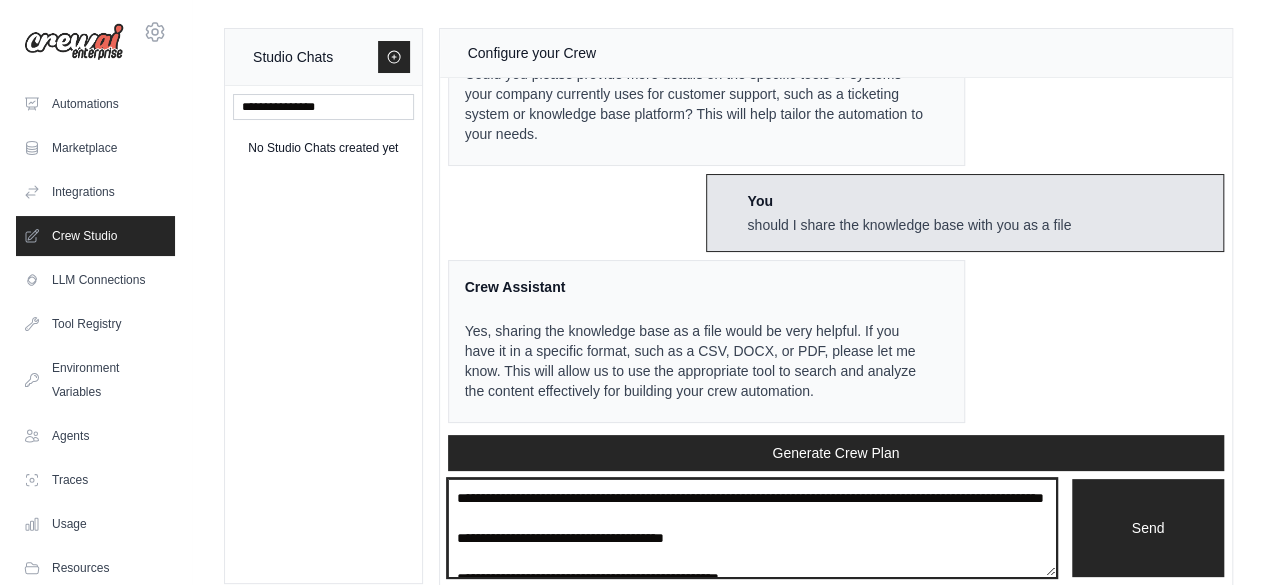 scroll, scrollTop: 390, scrollLeft: 0, axis: vertical 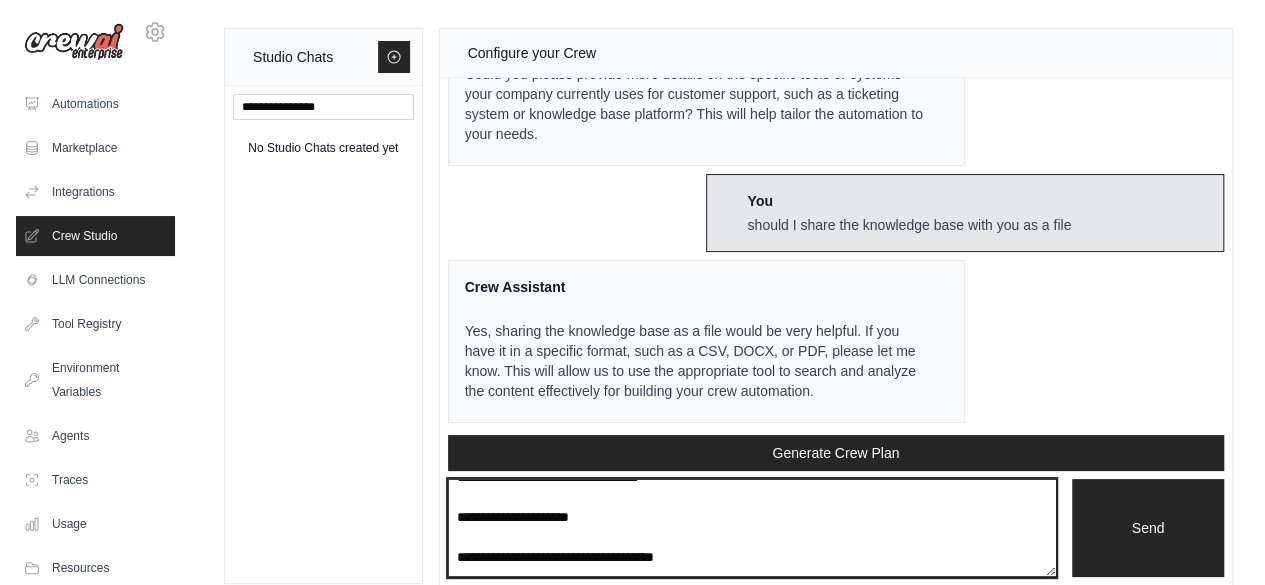 click on "**********" at bounding box center [752, 527] 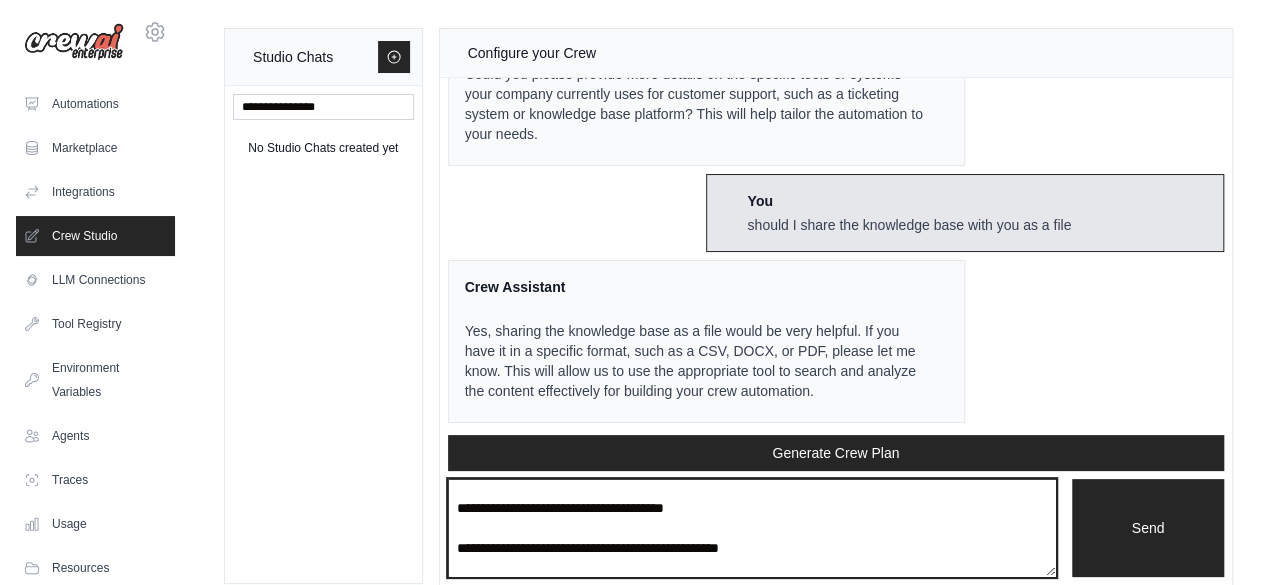 scroll, scrollTop: 10, scrollLeft: 0, axis: vertical 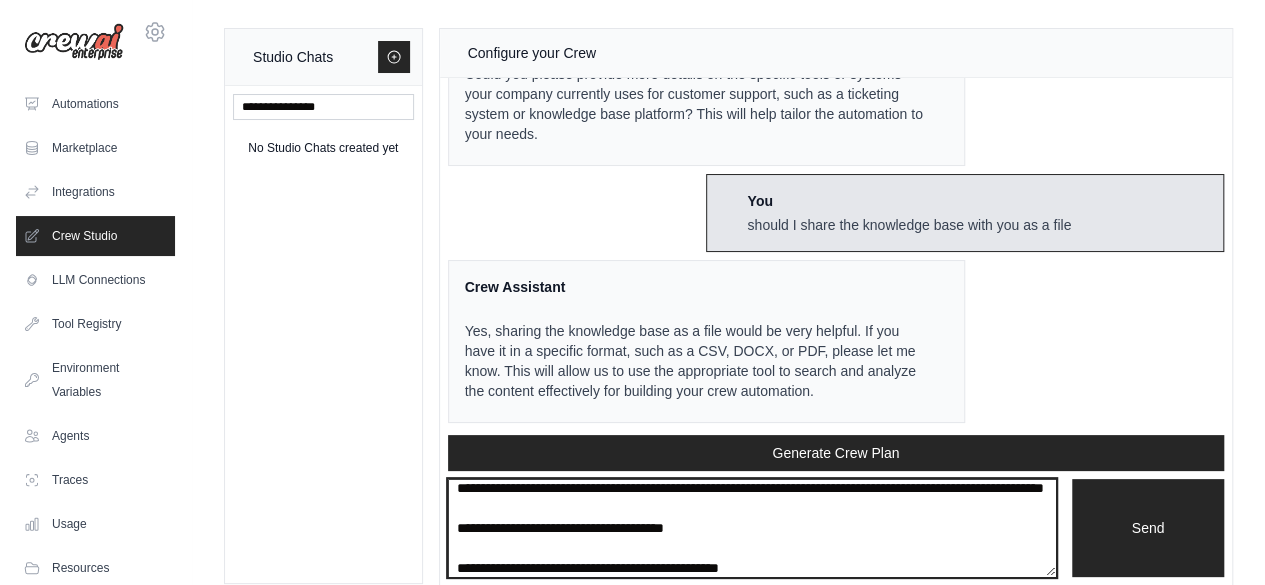 click on "**********" at bounding box center [752, 527] 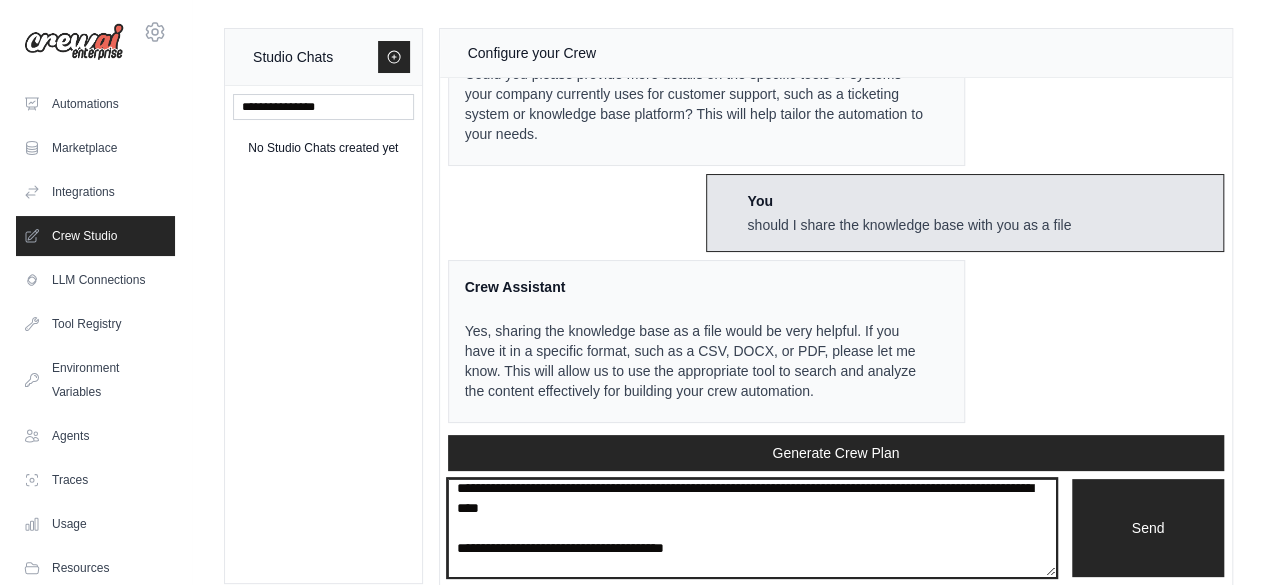 click on "**********" at bounding box center (752, 527) 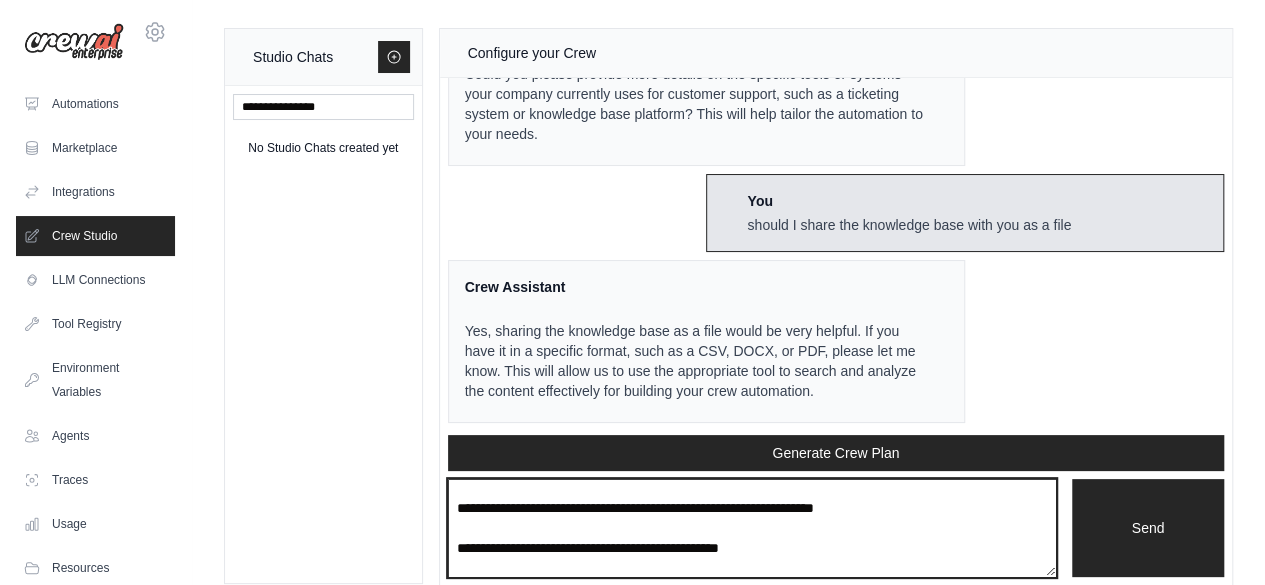 scroll, scrollTop: 70, scrollLeft: 0, axis: vertical 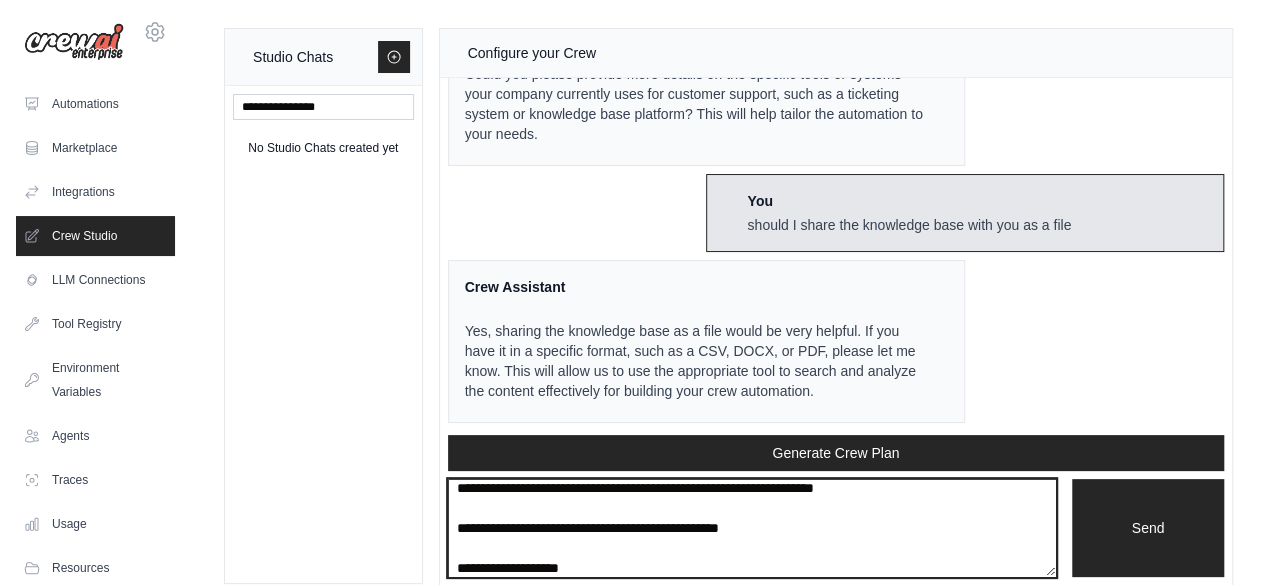 click on "**********" at bounding box center (752, 527) 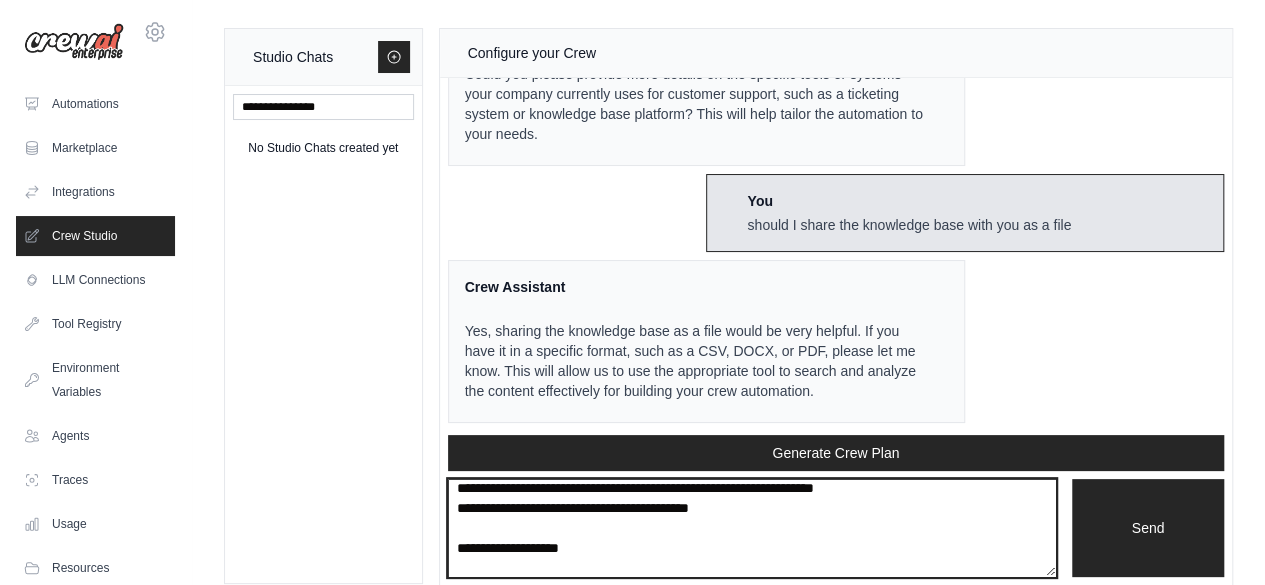 type on "**********" 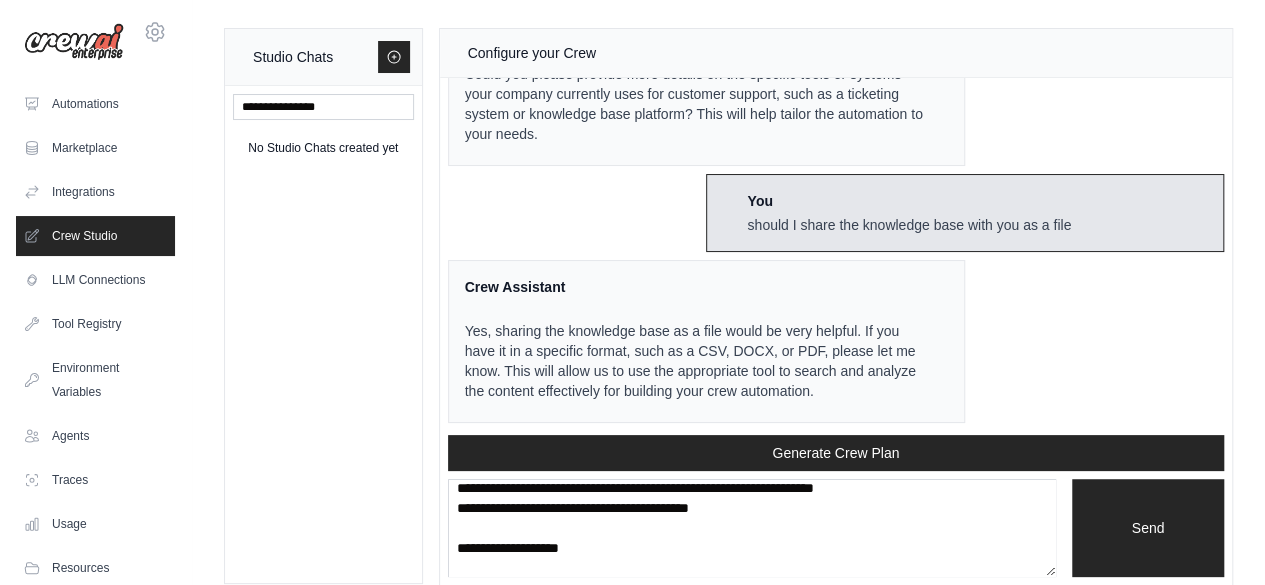 scroll, scrollTop: 0, scrollLeft: 0, axis: both 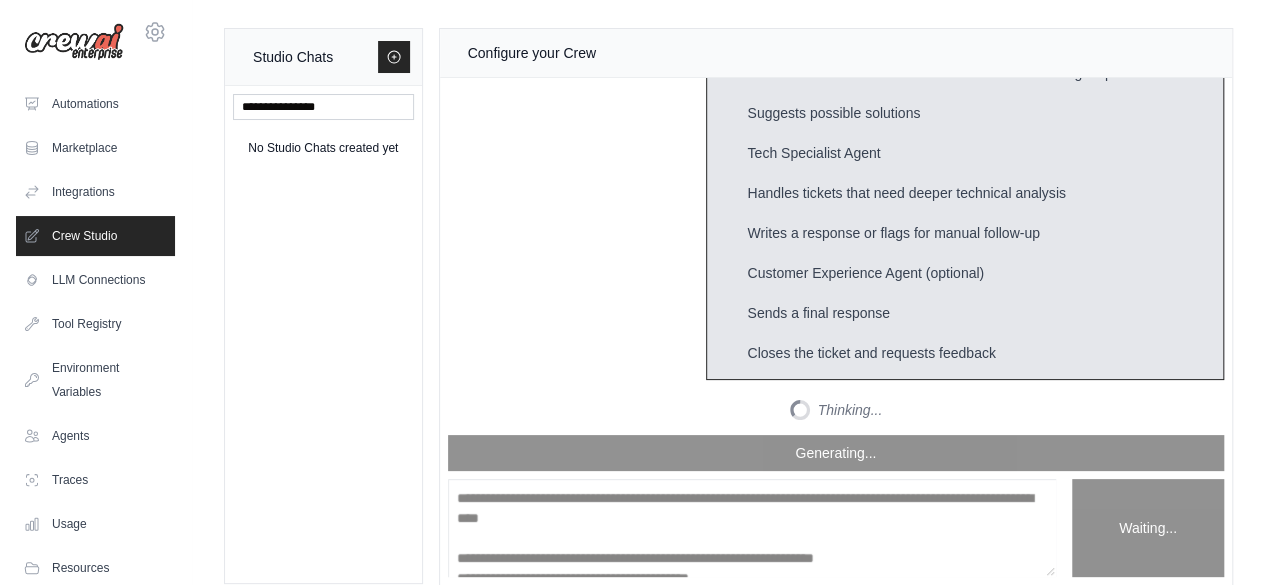 click on "I want to build a Agentic workflow for customer support ticket resolution. it should have below agents- 1.Support Agent Receives a customer complaint or question through the chatbot interface Classifies the issue as hardware or soft ware. Knowledge Base Agent Searches internal docs for answers or troubleshooting steps Suggests possible solutions Tech Specialist Agent Handles tickets that need deeper technical analysis Writes a response or flags for manual follow-up Customer Experience Agent (optional) Sends a final response Closes the ticket and requests feedback" at bounding box center [977, 133] 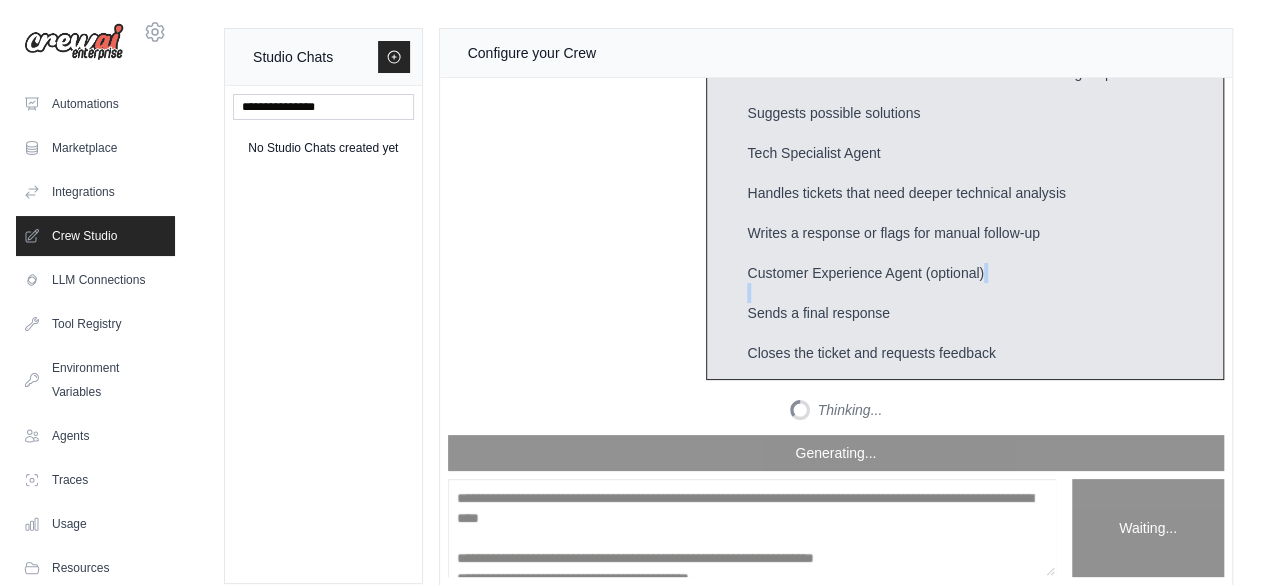 click on "I want to build a Agentic workflow for customer support ticket resolution. it should have below agents- 1.Support Agent Receives a customer complaint or question through the chatbot interface Classifies the issue as hardware or soft ware. Knowledge Base Agent Searches internal docs for answers or troubleshooting steps Suggests possible solutions Tech Specialist Agent Handles tickets that need deeper technical analysis Writes a response or flags for manual follow-up Customer Experience Agent (optional) Sends a final response Closes the ticket and requests feedback" at bounding box center [977, 133] 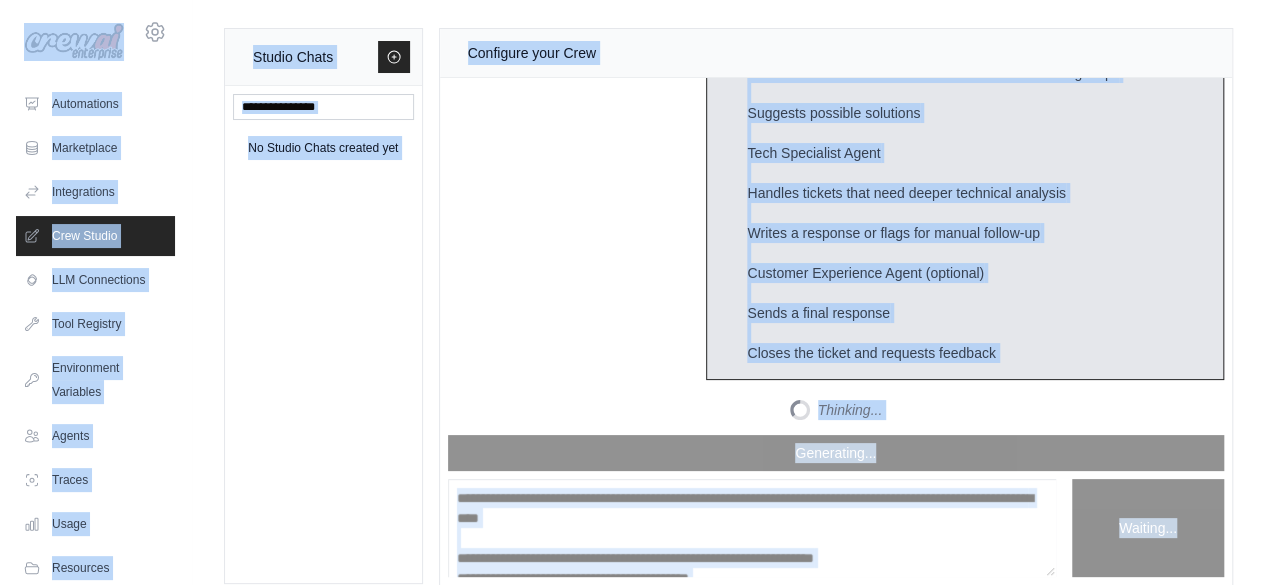 click on "Crew Assistant Hey Dipti, what are you trying to accomplish and what kind of automation you want to build? Keep in mind that the tools available for the agents will taking into account the environment variables defined, so make sure to set those. You Support Agent Receives a customer complaint or question Determines if it’s a known issue or needs escalation Knowledge Base Agent Searches internal docs for answers or troubleshooting steps Suggests possible solutions Tech Specialist Agent Handles tickets that need deeper technical analysis Writes a response or flags for manual follow-up Customer Experience Agent (optional) Sends a final response Closes the ticket and requests feedback Crew Assistant
You should I share the knowledge base with you as a file Crew Assistant
You I want to build a Agentic workflow for customer support ticket resolution. it should have below agents- 1.Support Agent Receives a customer complaint or question through the chatbot interface Knowledge Base Agent Tech Specialist Agent" at bounding box center (836, 256) 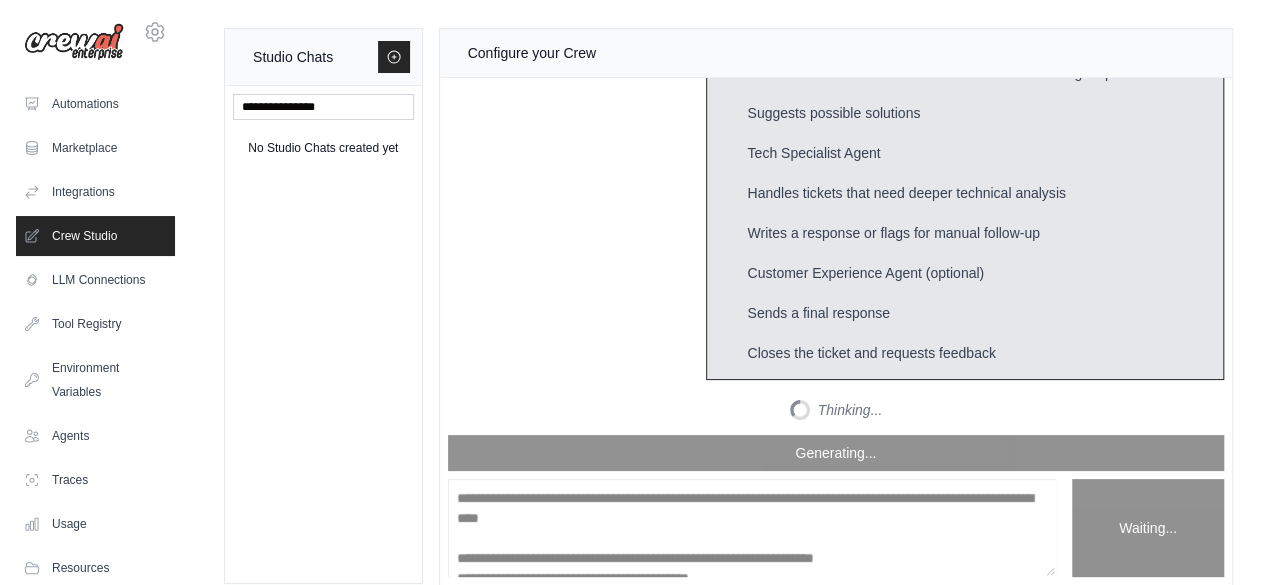 scroll, scrollTop: 2803, scrollLeft: 0, axis: vertical 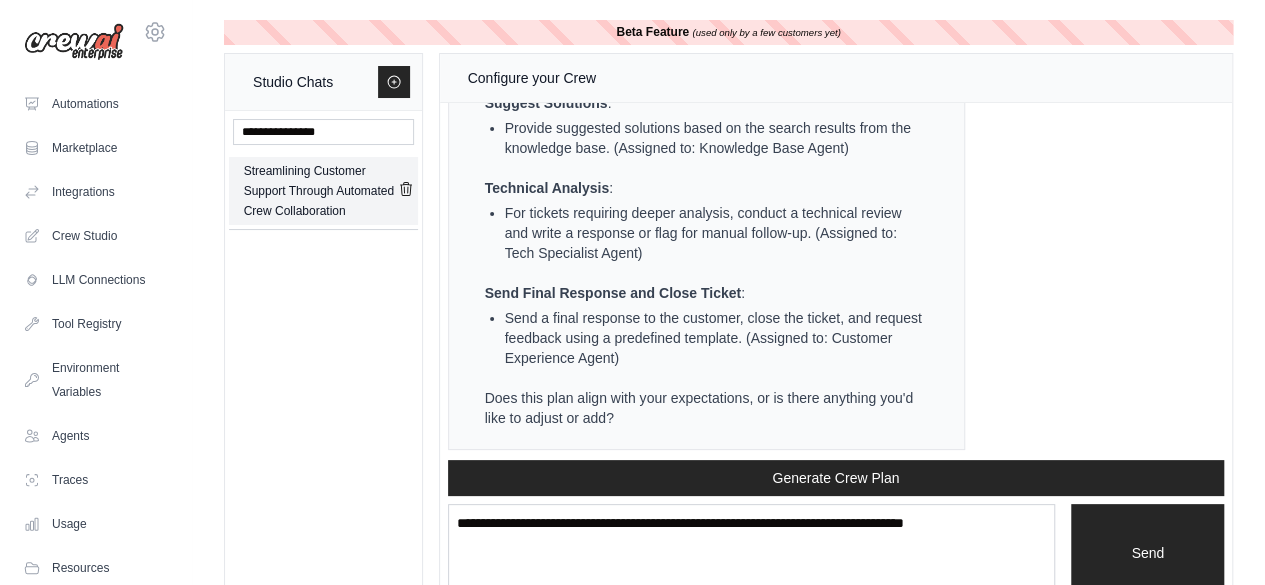 click 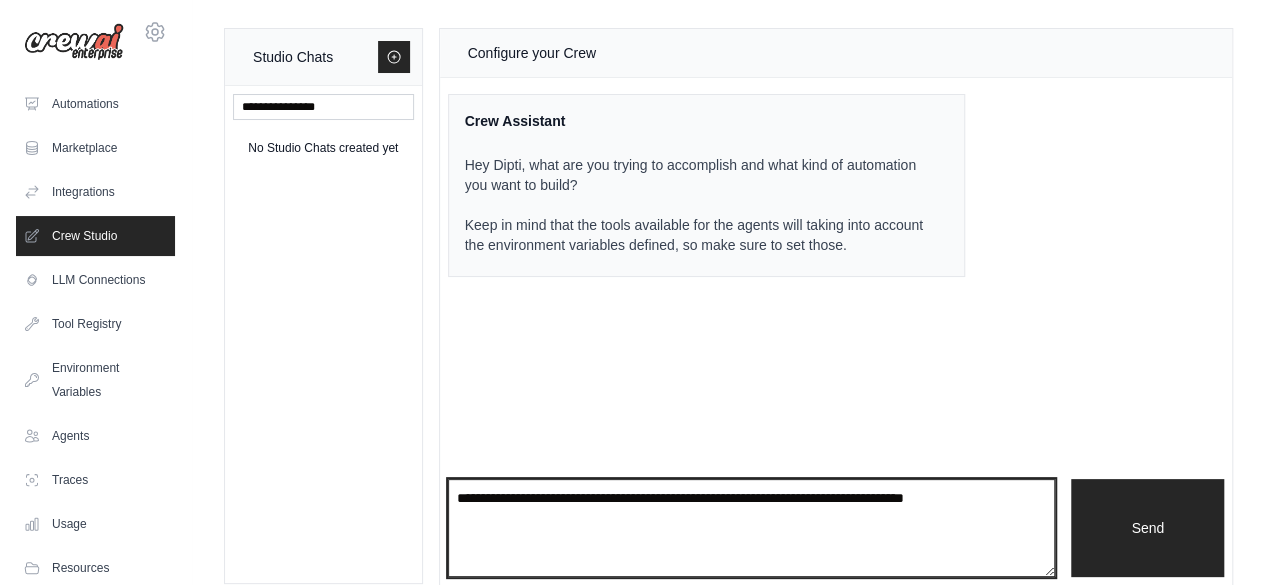 click at bounding box center (752, 528) 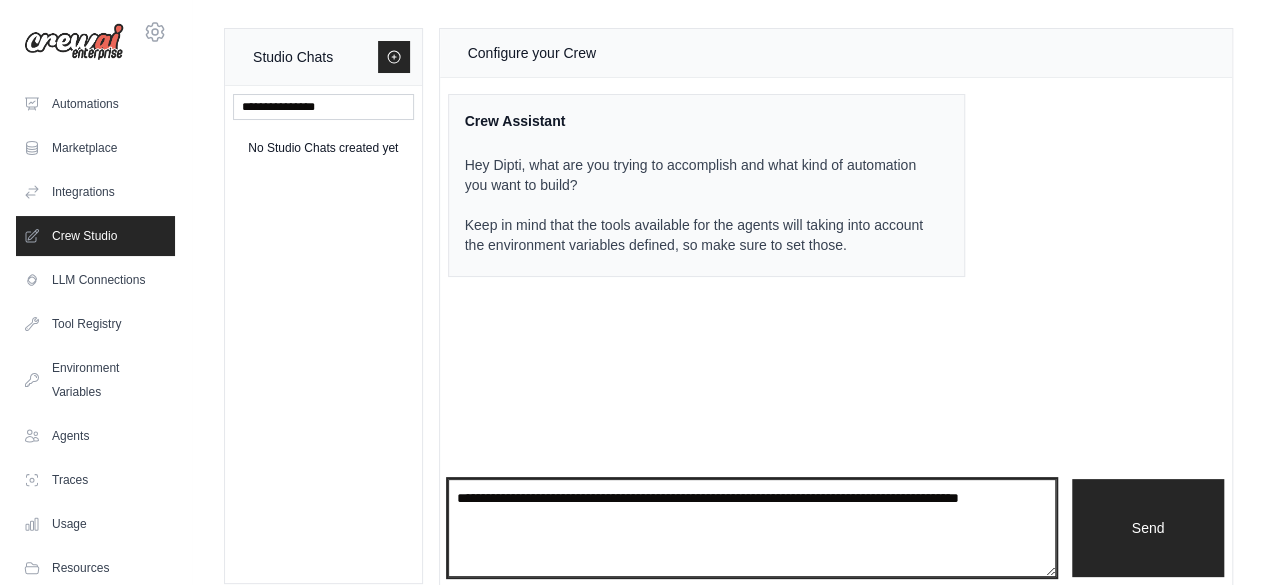 paste on "**********" 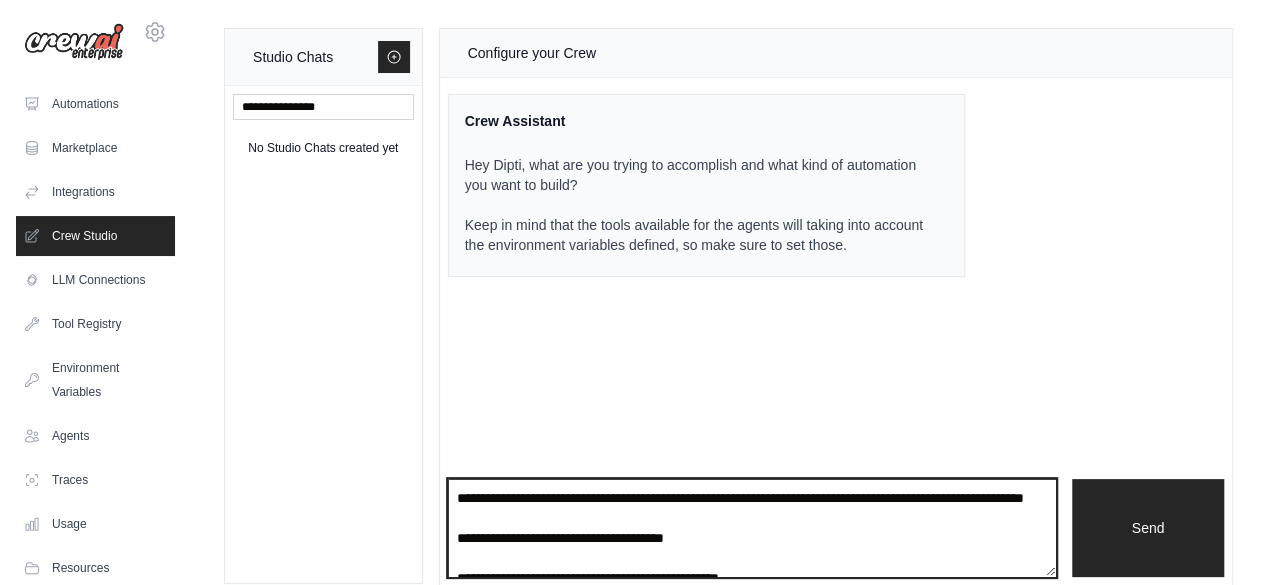 scroll, scrollTop: 390, scrollLeft: 0, axis: vertical 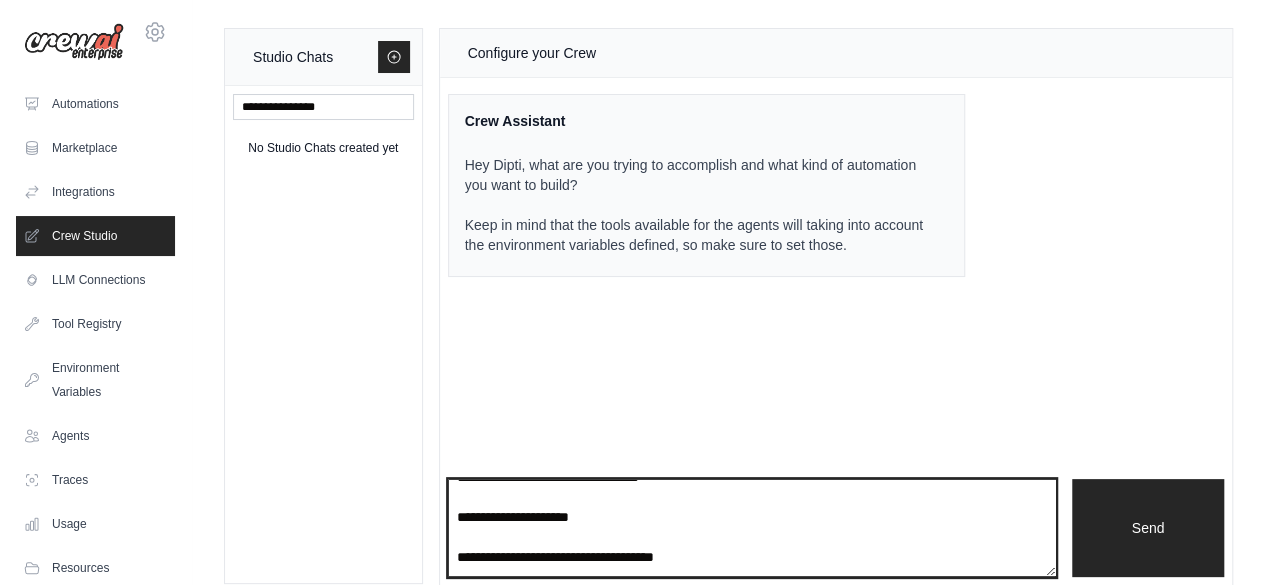 click on "**********" at bounding box center (752, 527) 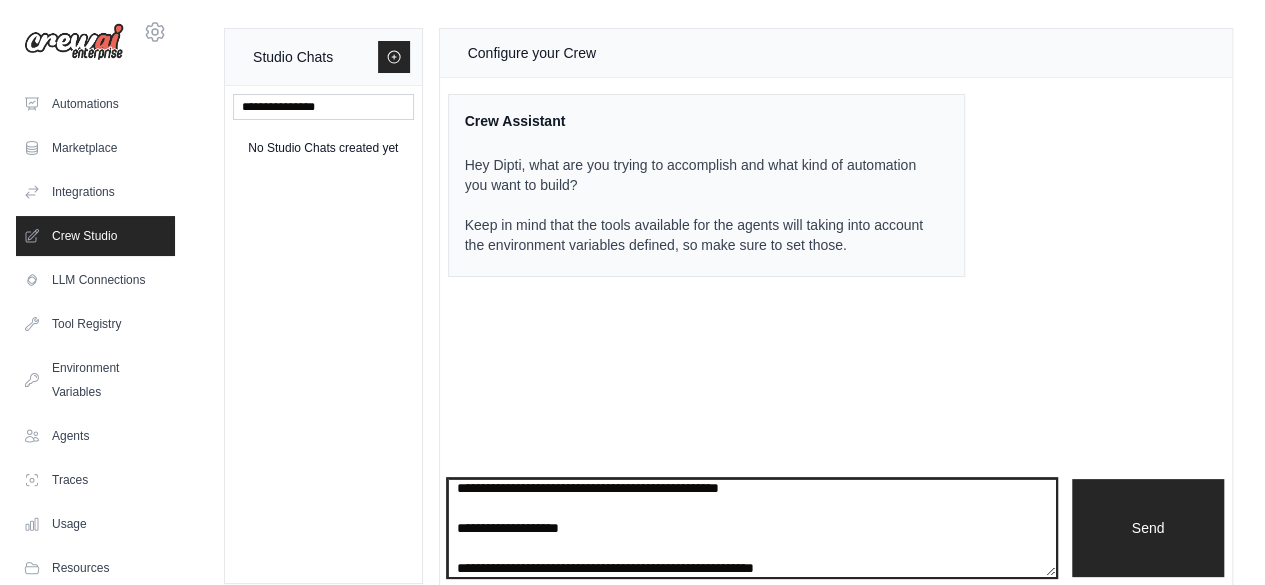 scroll, scrollTop: 10, scrollLeft: 0, axis: vertical 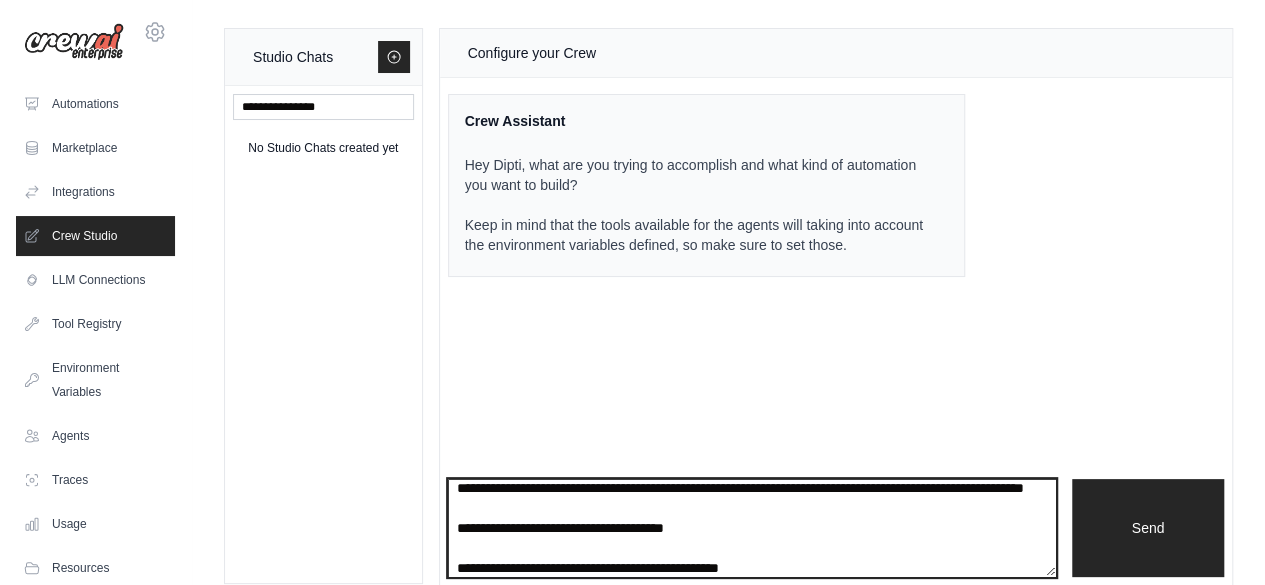 click on "**********" at bounding box center [752, 527] 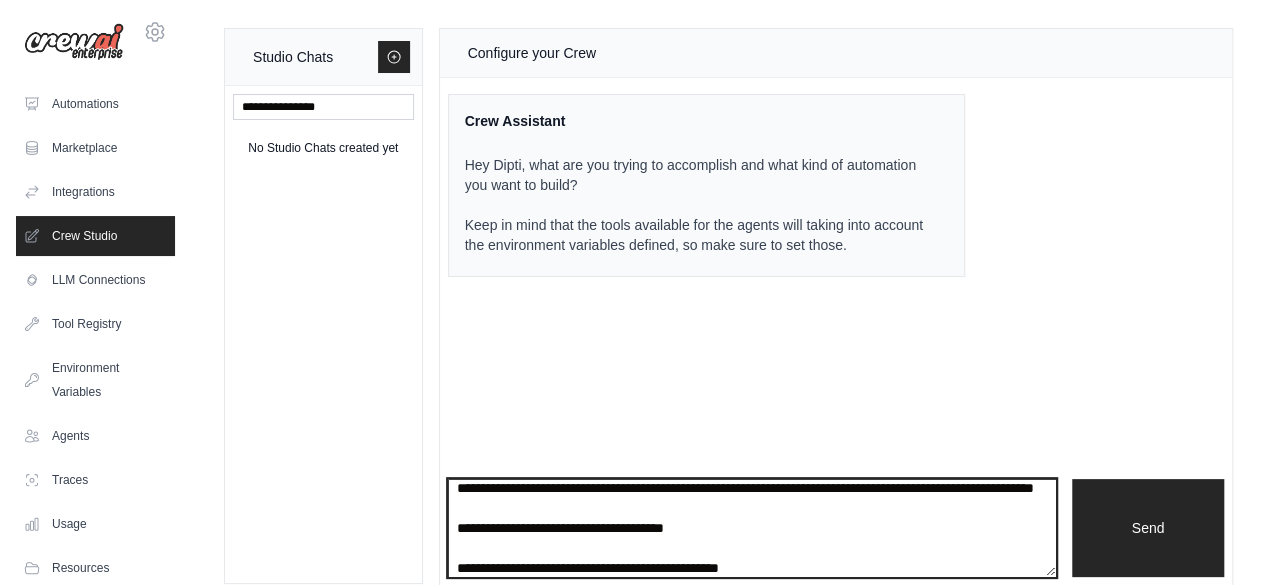 click on "**********" at bounding box center [752, 527] 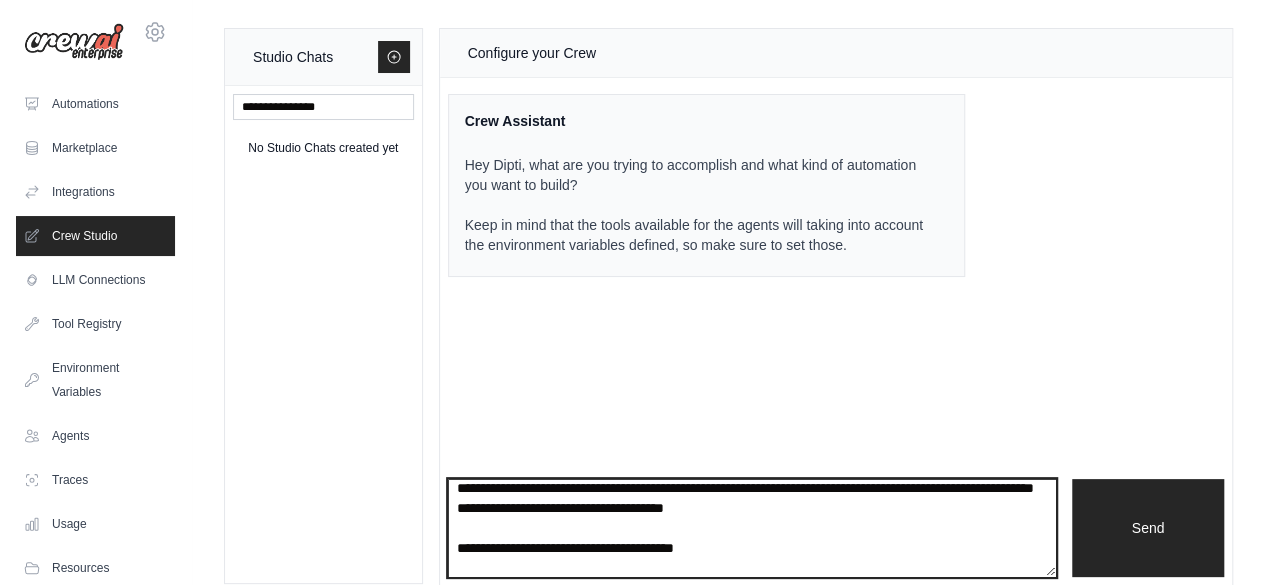 click on "**********" at bounding box center (752, 527) 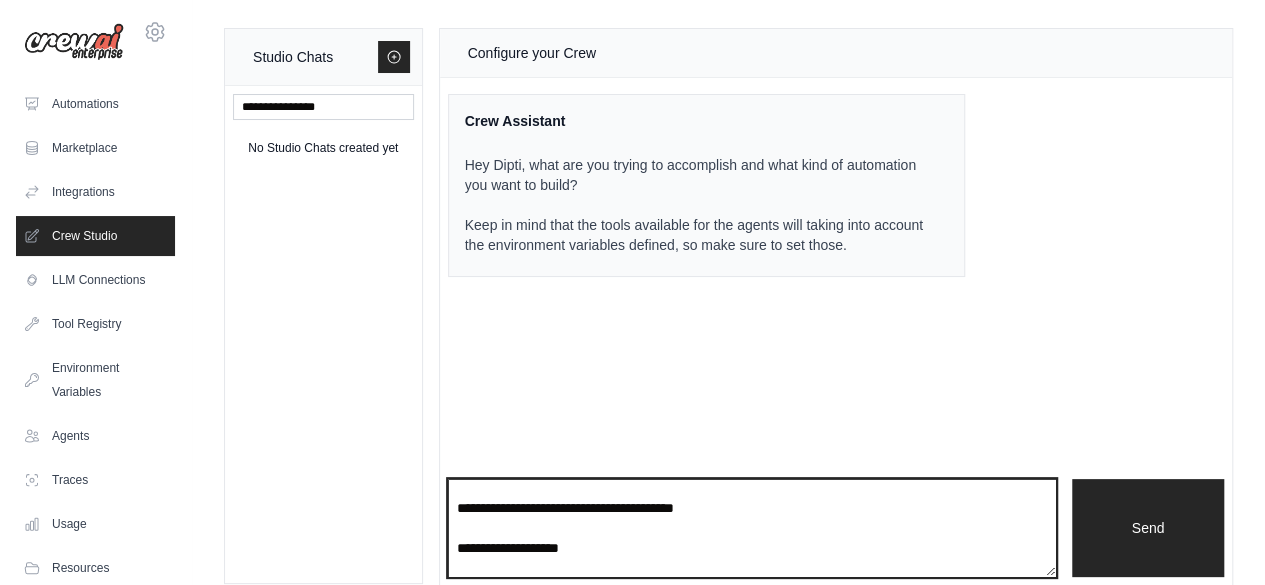 scroll, scrollTop: 70, scrollLeft: 0, axis: vertical 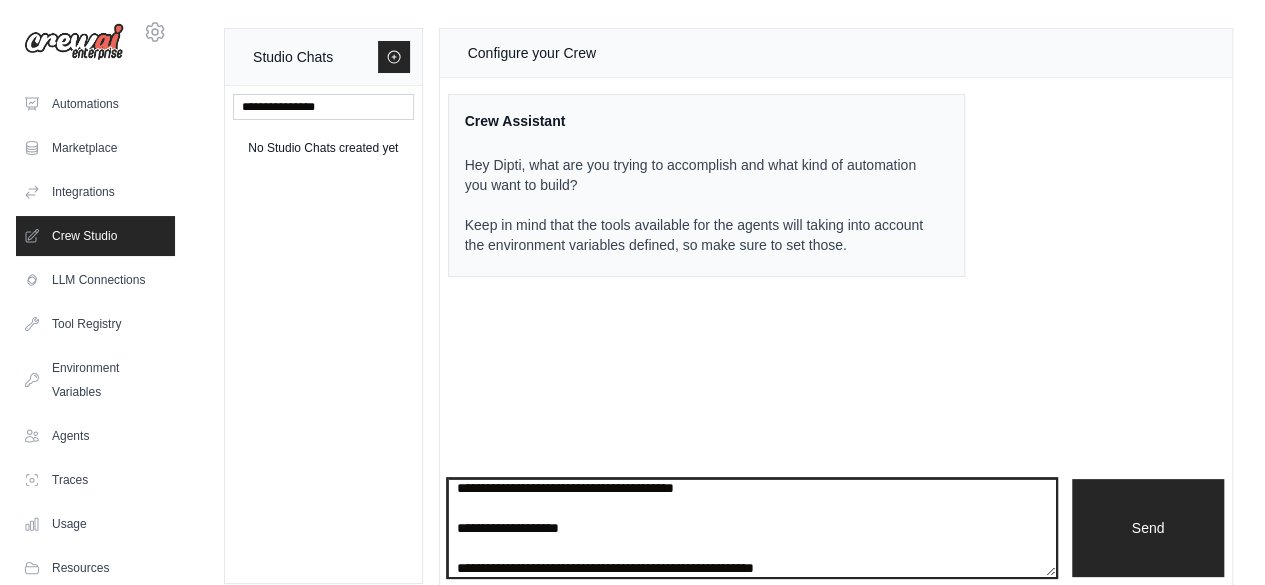 click on "**********" at bounding box center [752, 527] 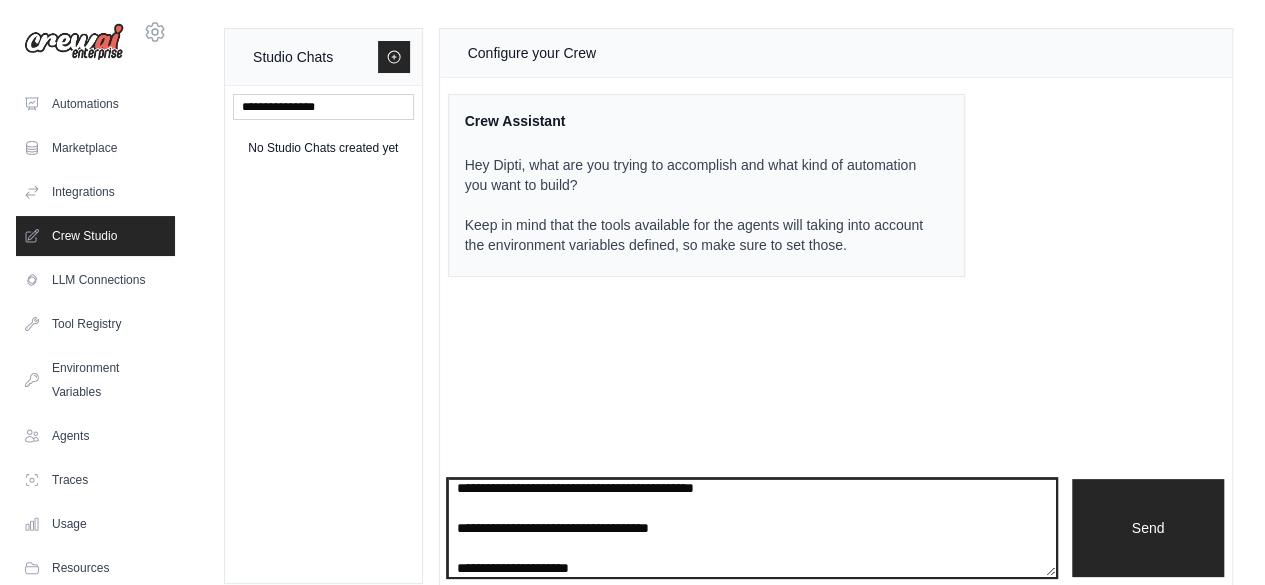 scroll, scrollTop: 250, scrollLeft: 0, axis: vertical 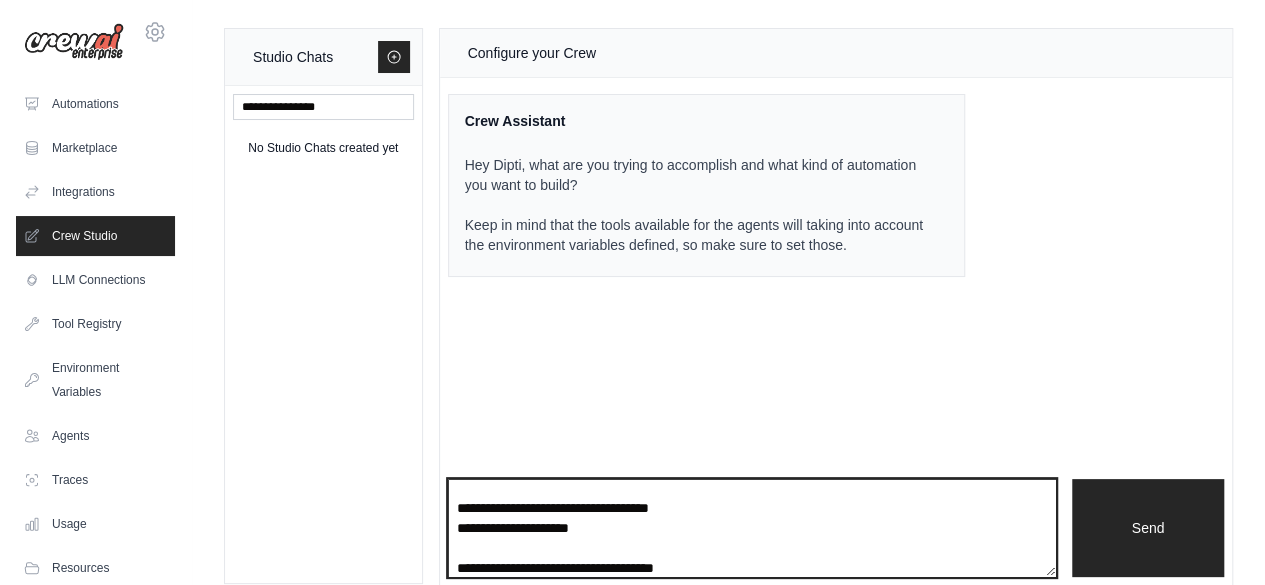 click on "**********" at bounding box center [752, 527] 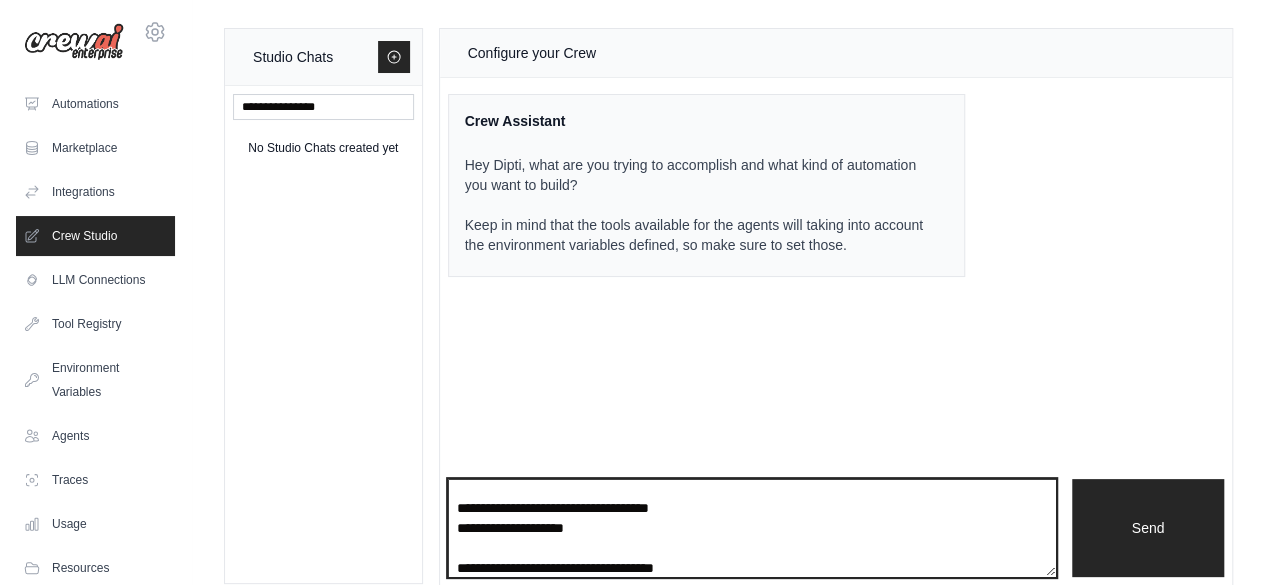 scroll, scrollTop: 270, scrollLeft: 0, axis: vertical 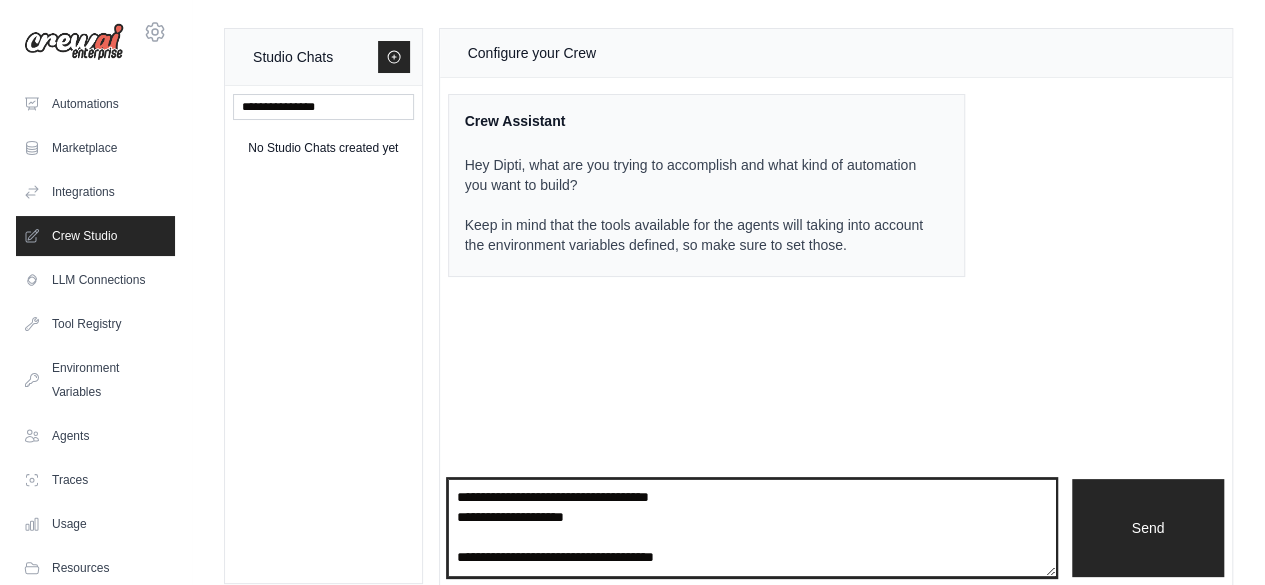 click on "**********" at bounding box center (752, 527) 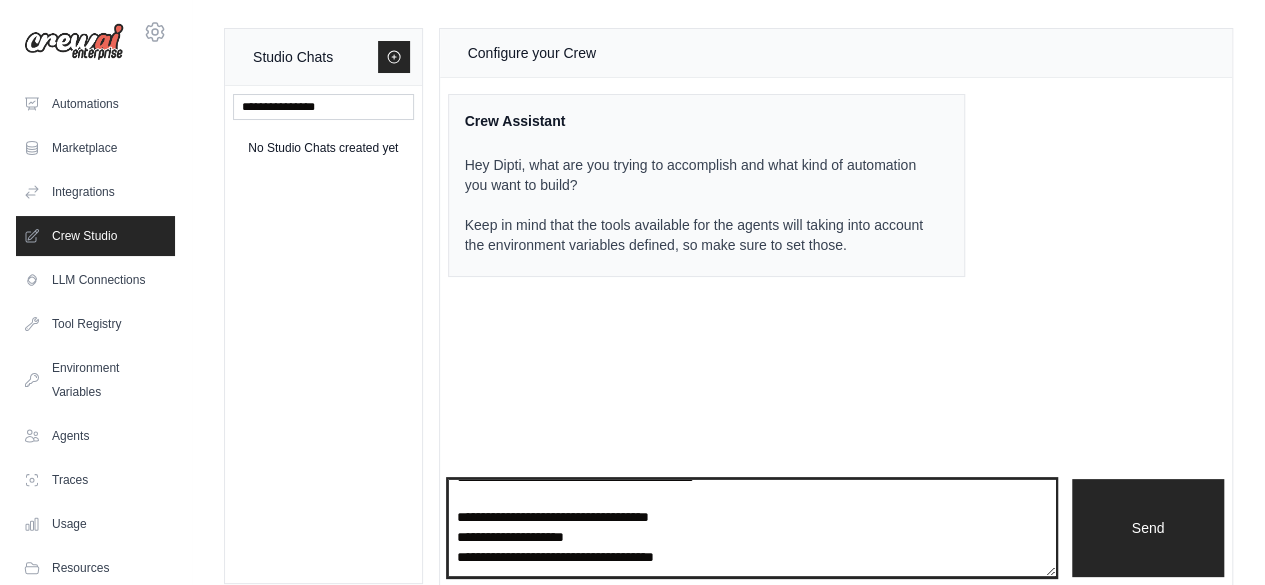 scroll, scrollTop: 260, scrollLeft: 0, axis: vertical 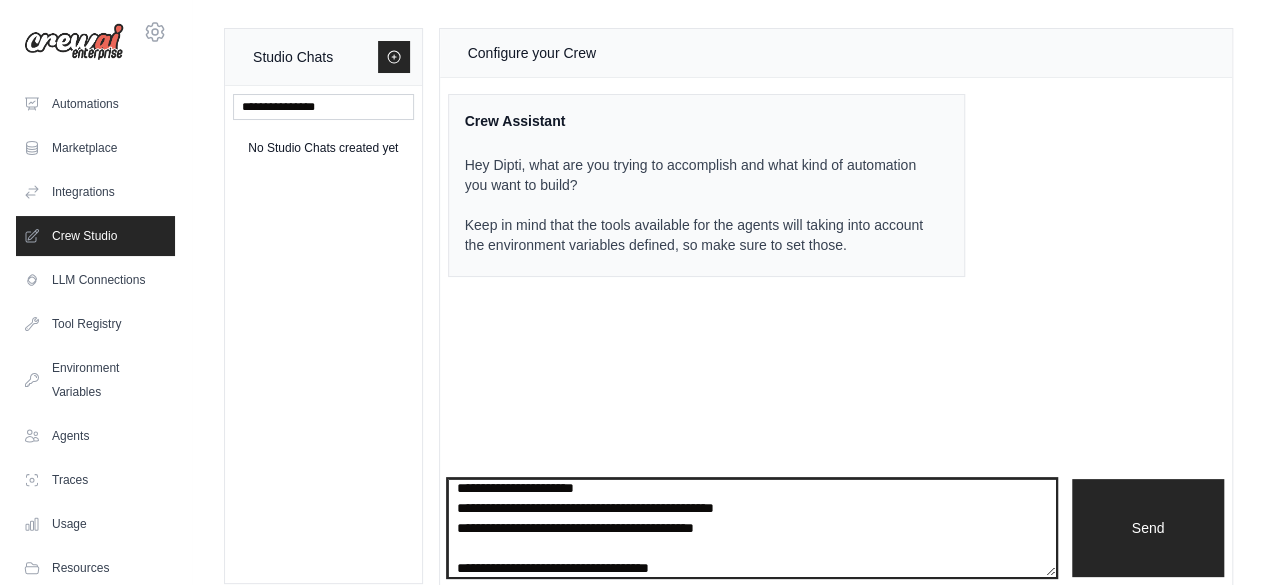 click on "**********" at bounding box center [752, 527] 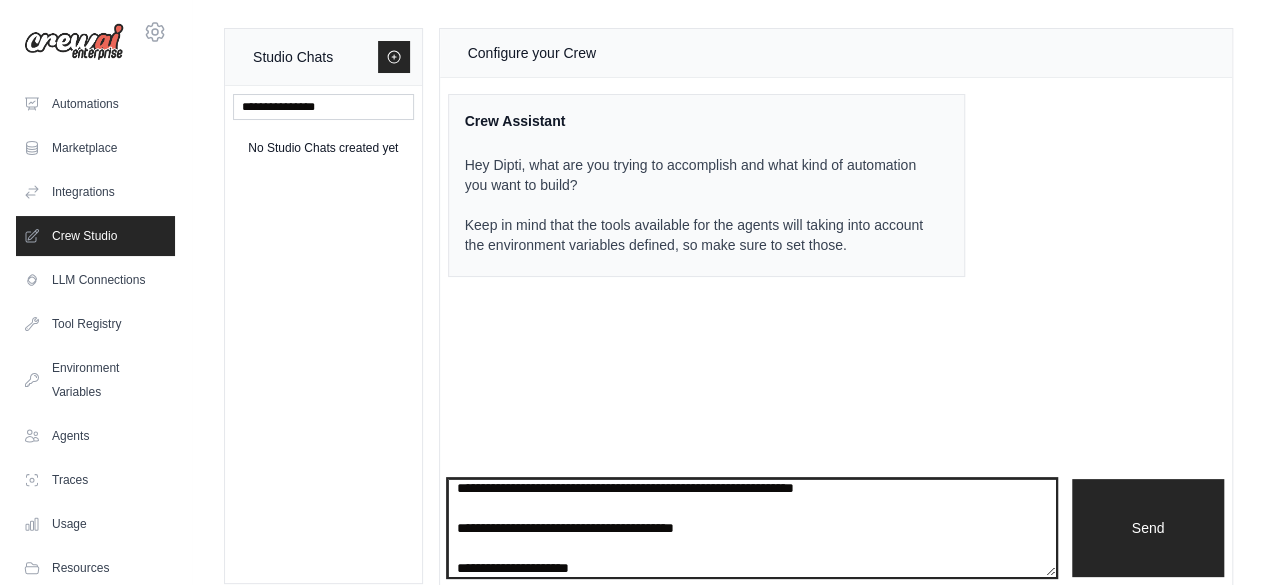 scroll, scrollTop: 10, scrollLeft: 0, axis: vertical 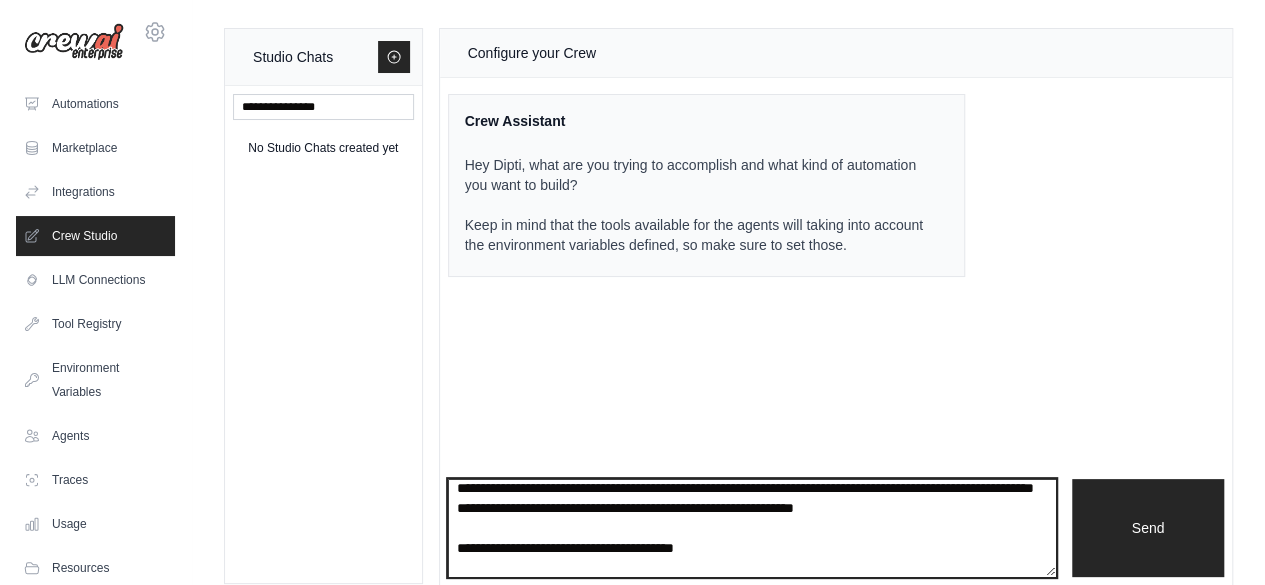 click on "**********" at bounding box center (752, 527) 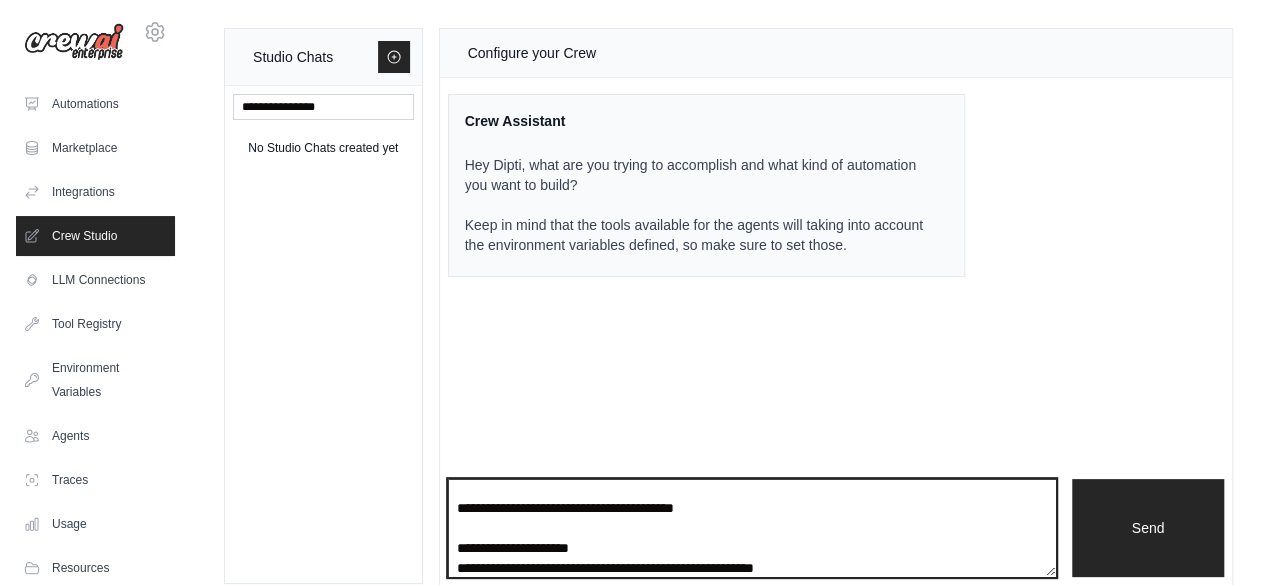 scroll, scrollTop: 70, scrollLeft: 0, axis: vertical 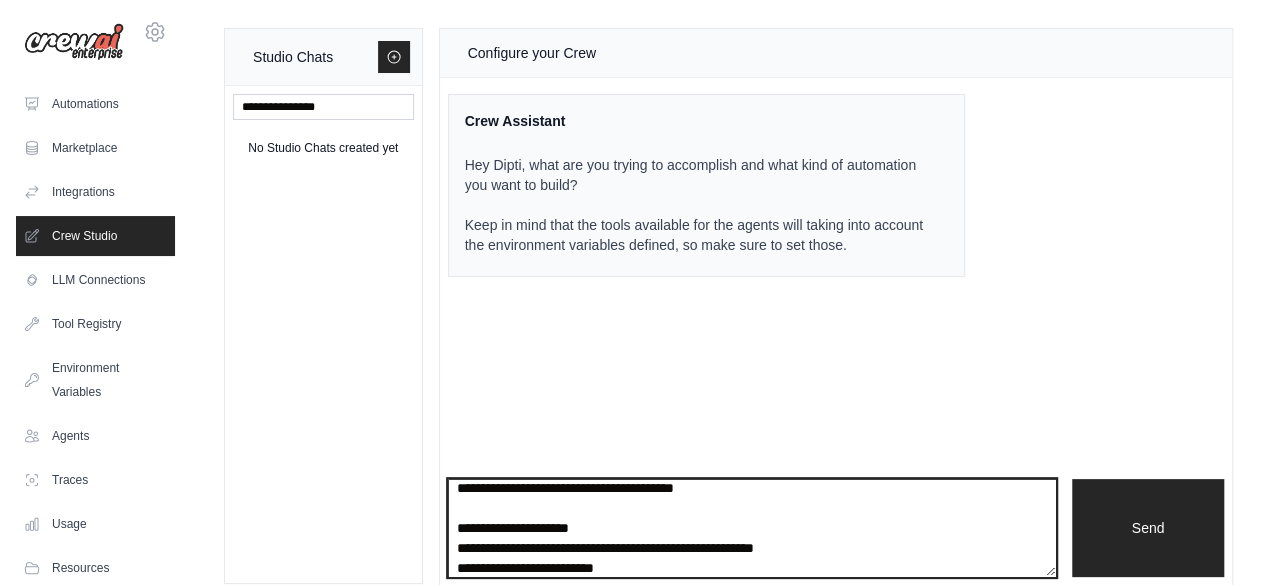 click on "**********" at bounding box center [752, 527] 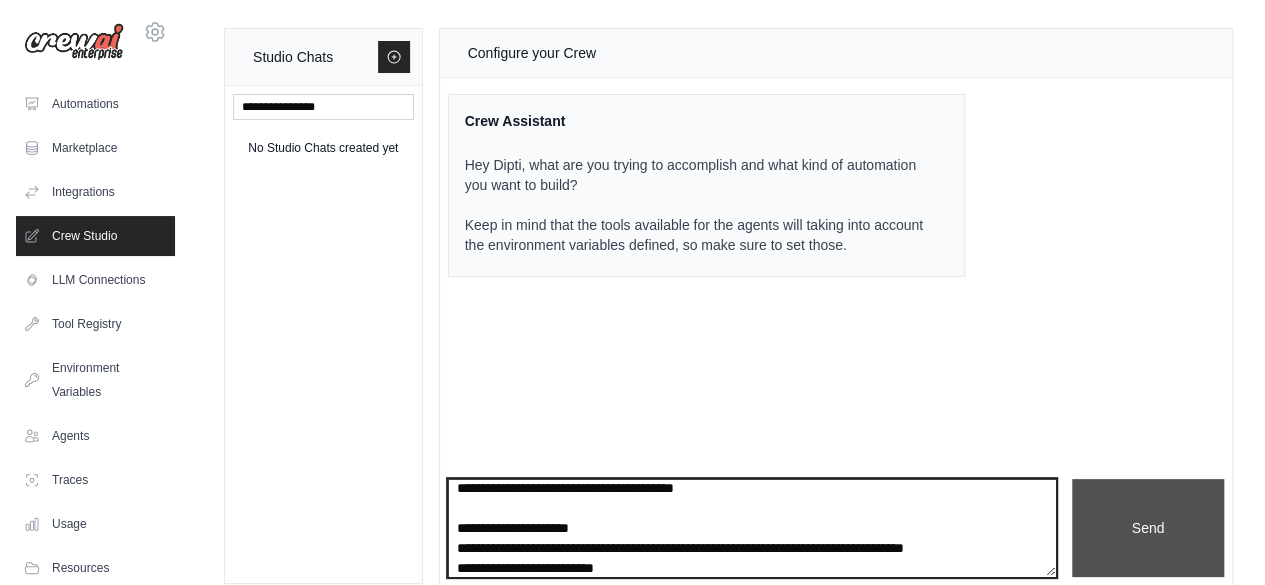 type on "**********" 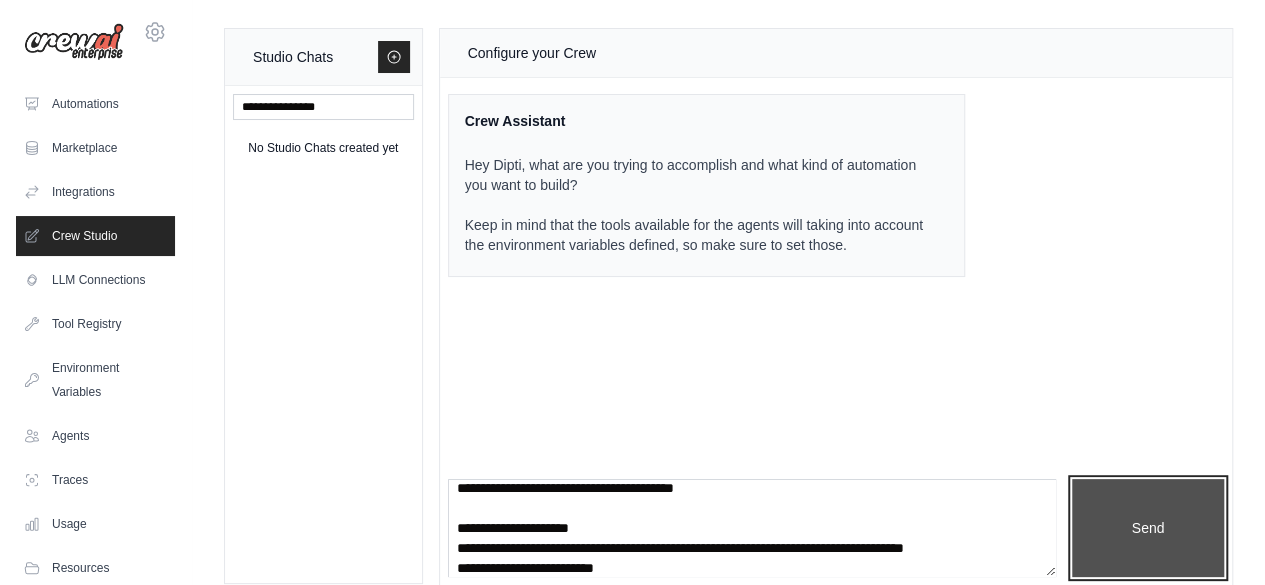 click on "Send" at bounding box center (1148, 527) 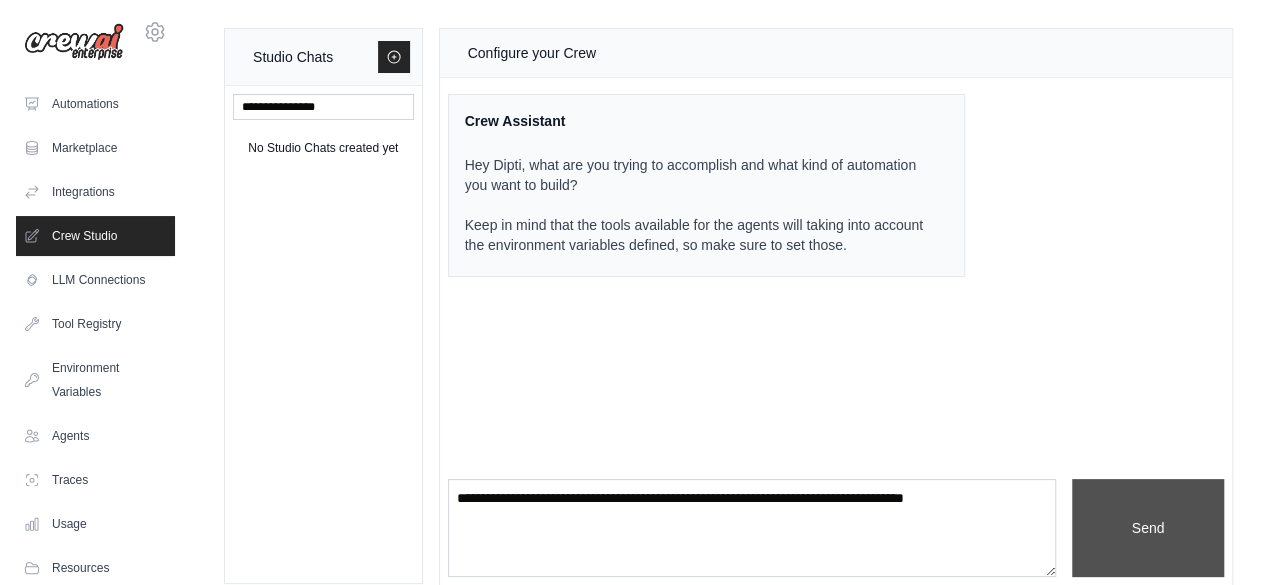 scroll, scrollTop: 0, scrollLeft: 0, axis: both 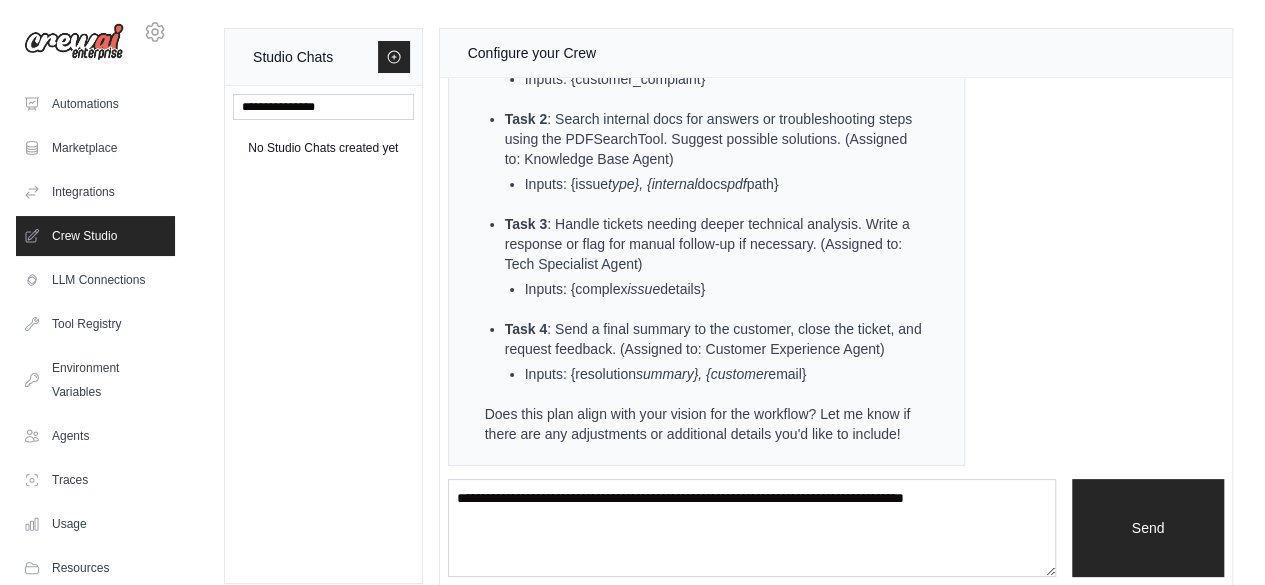click on "Crew Assistant Hey Dipti, what are you trying to accomplish and what kind of automation you want to build? Keep in mind that the tools available for the agents will taking into account the environment variables defined, so make sure to set those. You I want to build a agentic customer support ticket resolution workflow. It should have below agents- 1.Support Agent Receives a customer complaint or question through chatbot interface Classifies if issue is hardware or software 2.Knowledge Base Agent Searches internal docs for answers or troubleshooting steps (I will provide the pdf here) Suggests possible solutions 3.Tech Specialist Agent Handles tickets that need deeper technical analysis Writes a response or flags for manual follow-up 4.Customer Experience Agent (optional) Sends a final summary Closes the ticket and requests feedback Crew Assistant
Automation Plan:
Output:
Streamlined ticket resolution process with reduced response times and improved customer satisfaction.
Inputs:" at bounding box center (836, 278) 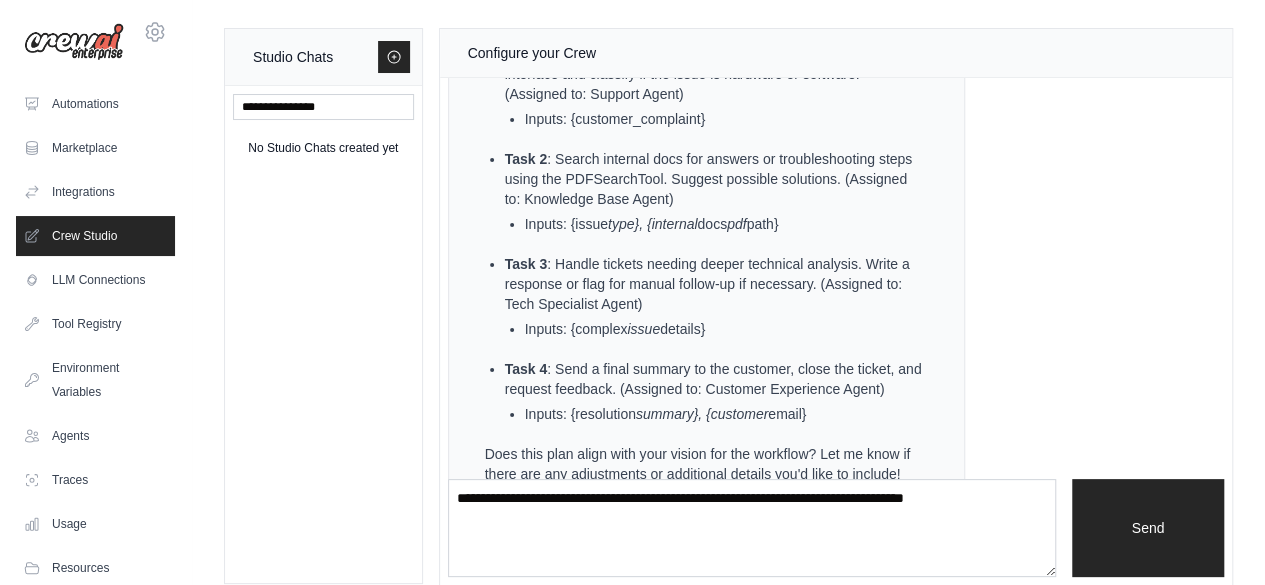 scroll, scrollTop: 1483, scrollLeft: 0, axis: vertical 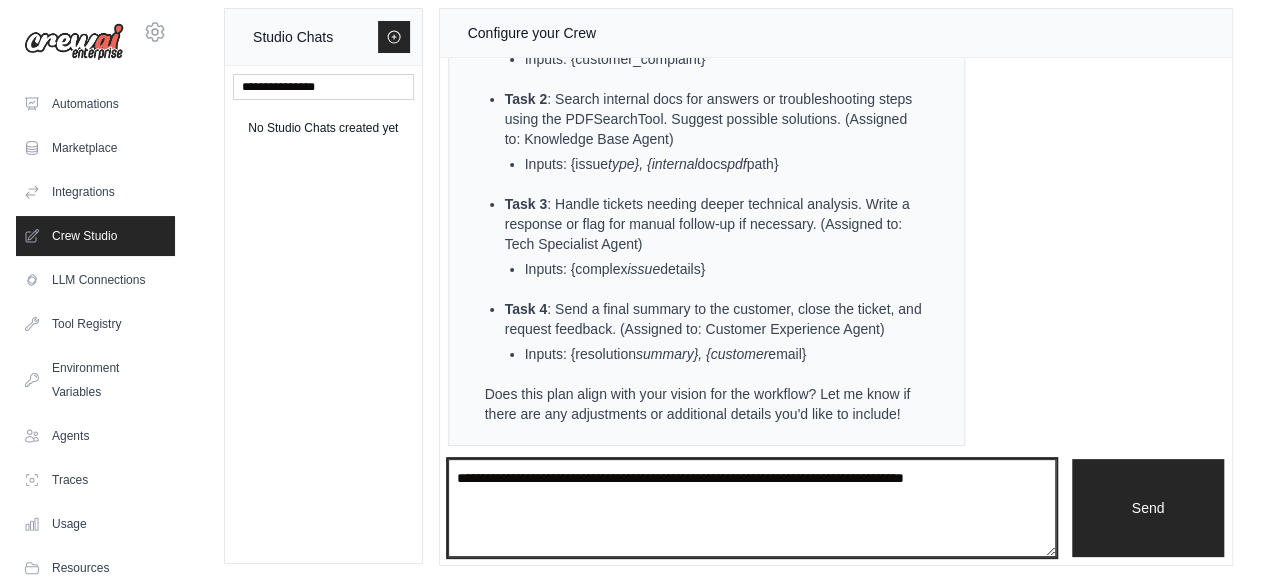 click at bounding box center (752, 507) 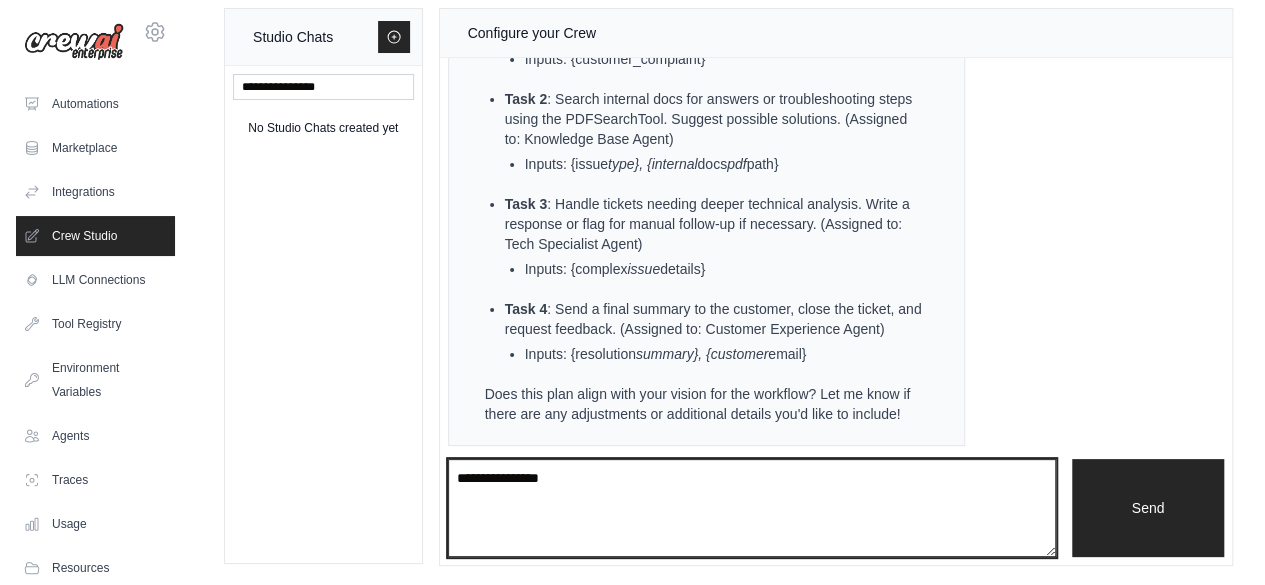 type on "**********" 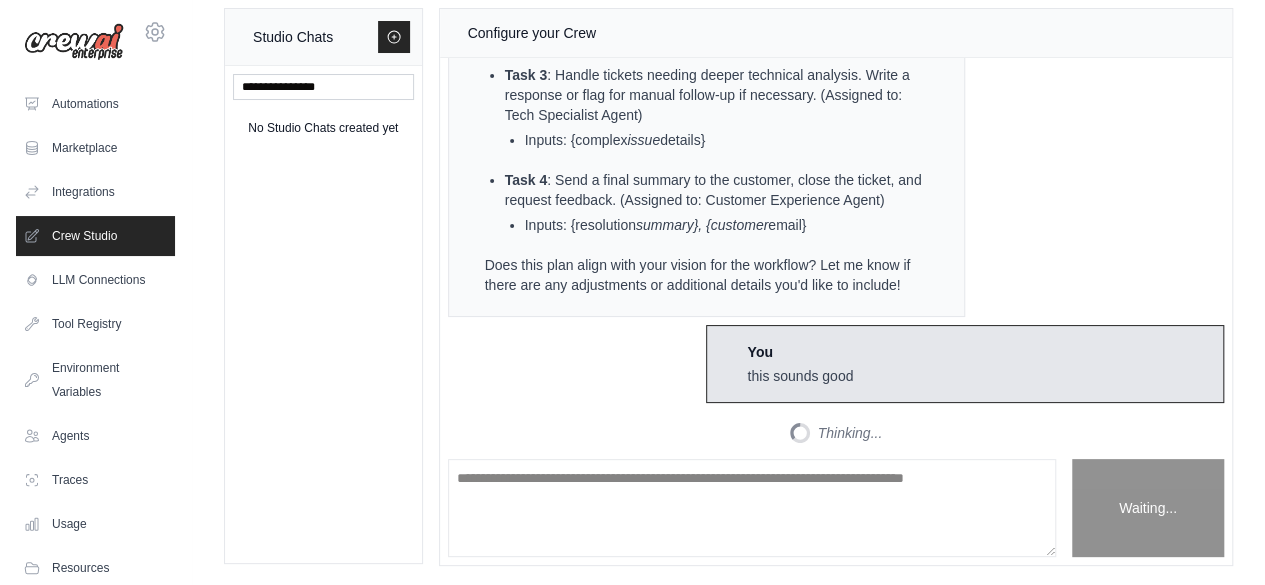 scroll, scrollTop: 1948, scrollLeft: 0, axis: vertical 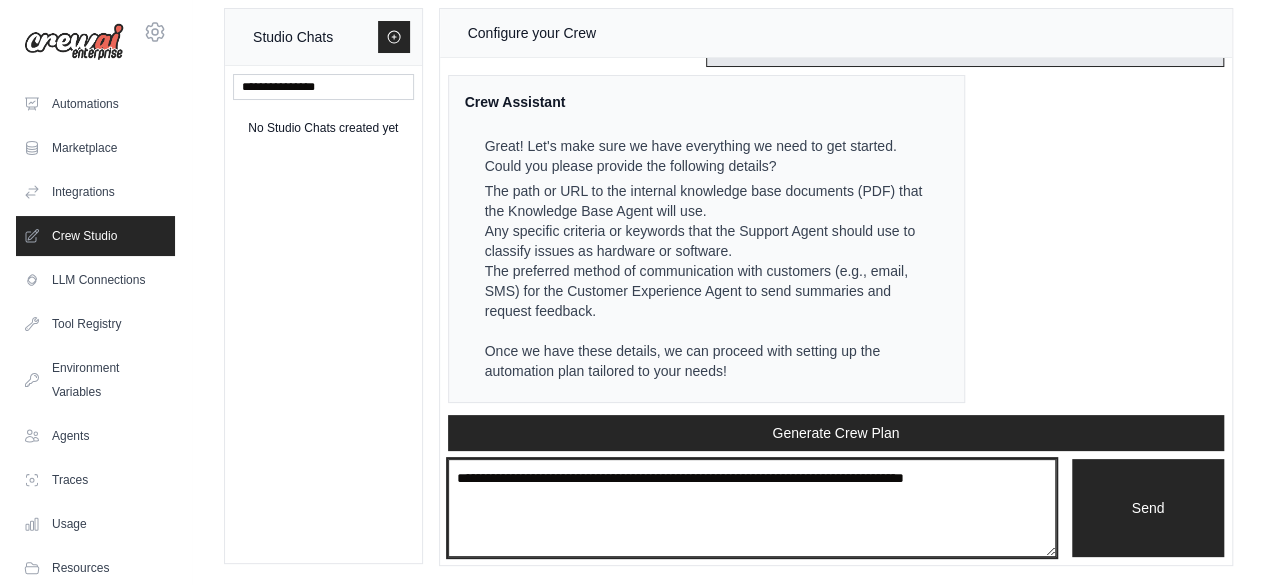 click at bounding box center (752, 507) 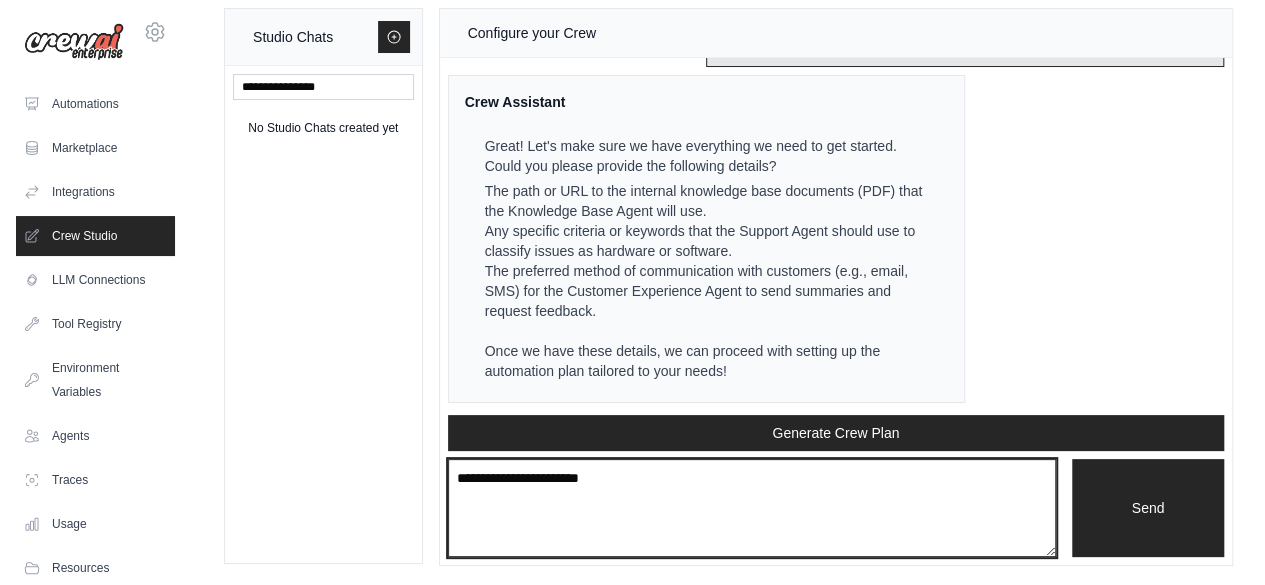 paste on "**********" 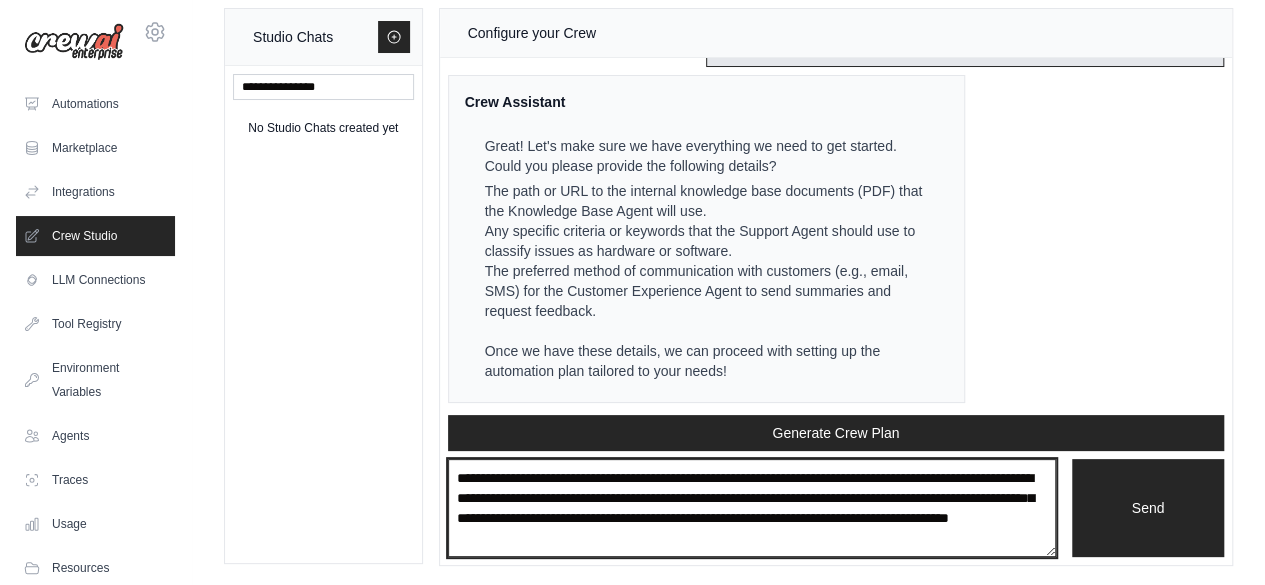 type on "**********" 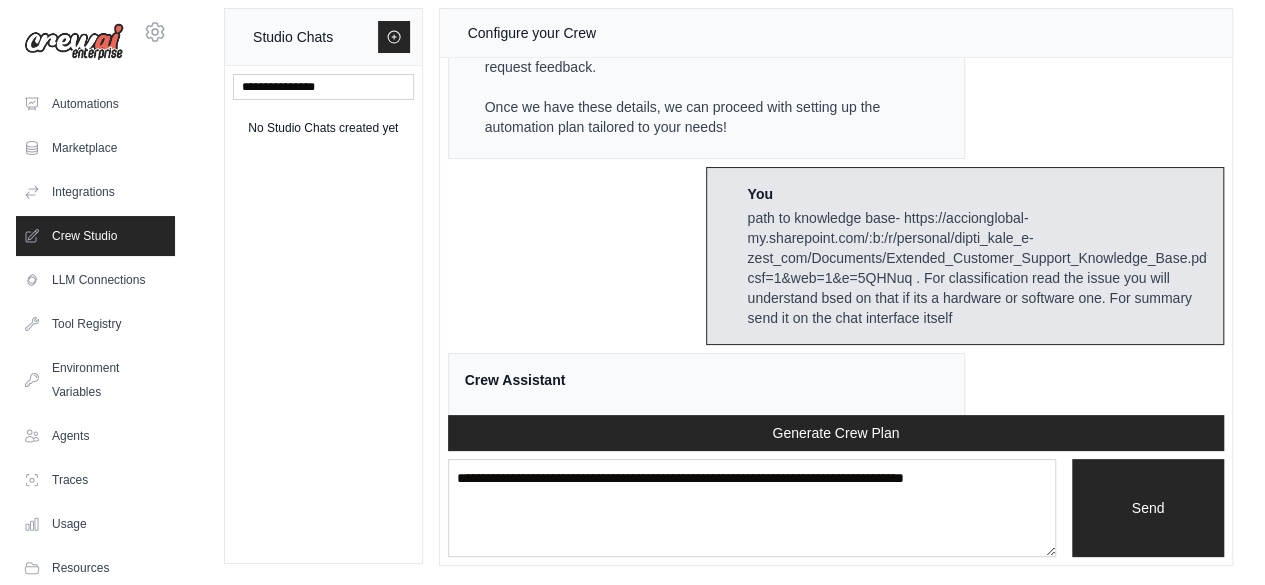 scroll, scrollTop: 3394, scrollLeft: 0, axis: vertical 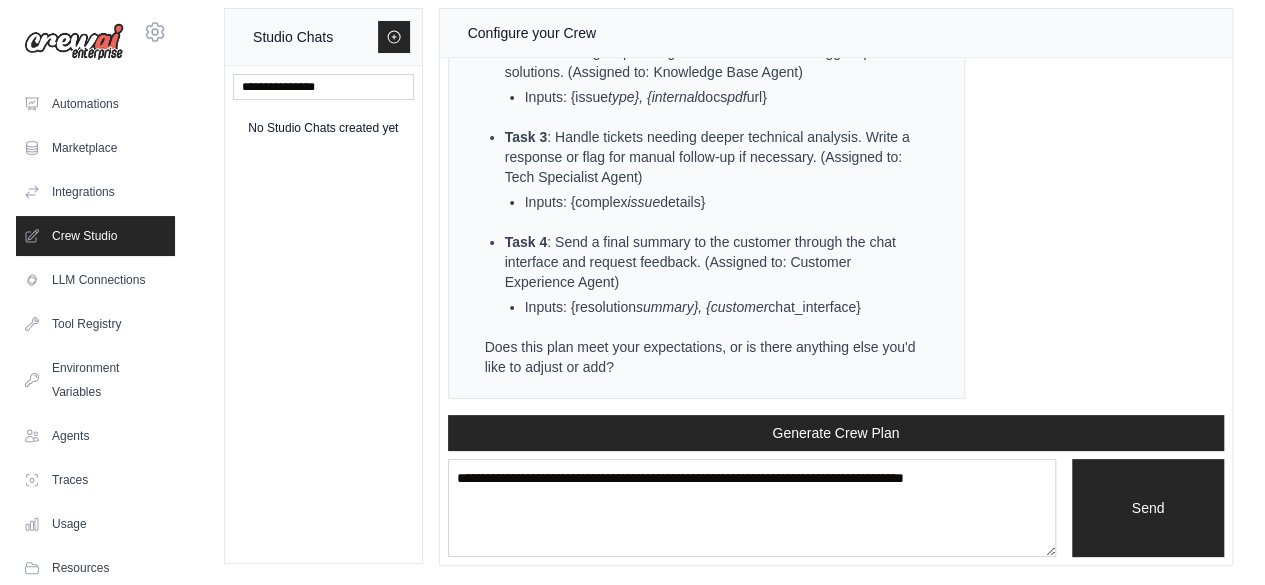 click on "Crew Assistant Hey Dipti, what are you trying to accomplish and what kind of automation you want to build? Keep in mind that the tools available for the agents will taking into account the environment variables defined, so make sure to set those. You I want to build a agentic customer support ticket resolution workflow. It should have below agents- 1.Support Agent Receives a customer complaint or question through chatbot interface Classifies if issue is hardware or software 2.Knowledge Base Agent Searches internal docs for answers or troubleshooting steps (I will provide the pdf here) Suggests possible solutions 3.Tech Specialist Agent Handles tickets that need deeper technical analysis Writes a response or flags for manual follow-up 4.Customer Experience Agent (optional) Sends a final summary Closes the ticket and requests feedback Crew Assistant
Automation Plan:
Output:
Streamlined ticket resolution process with reduced response times and improved customer satisfaction.
Inputs:" at bounding box center (836, 236) 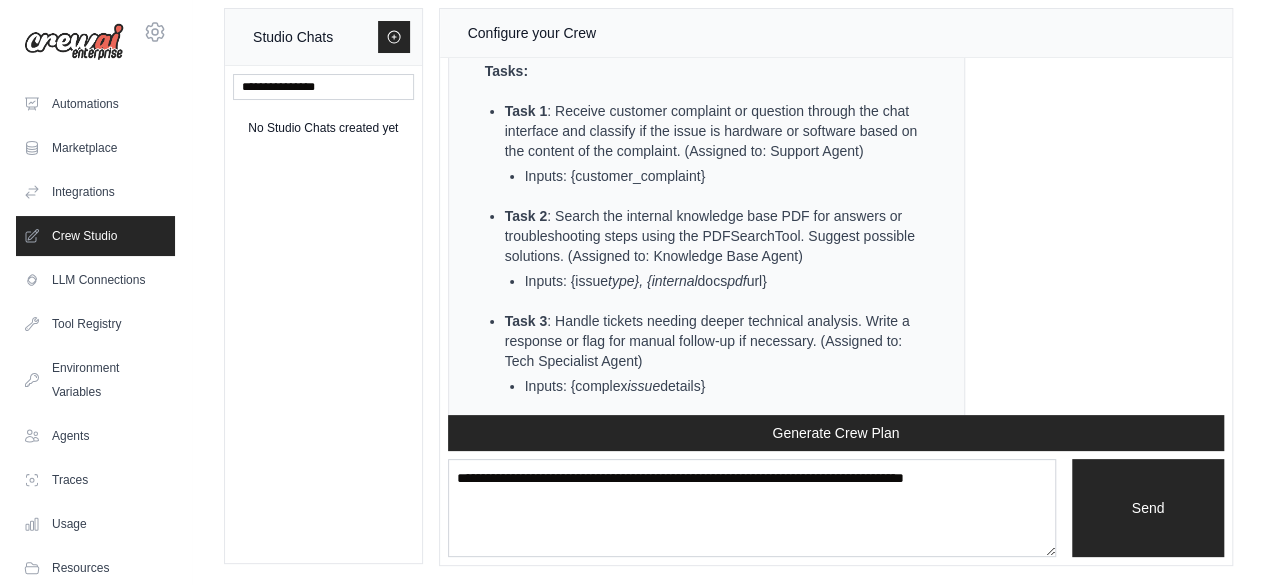 scroll, scrollTop: 3394, scrollLeft: 0, axis: vertical 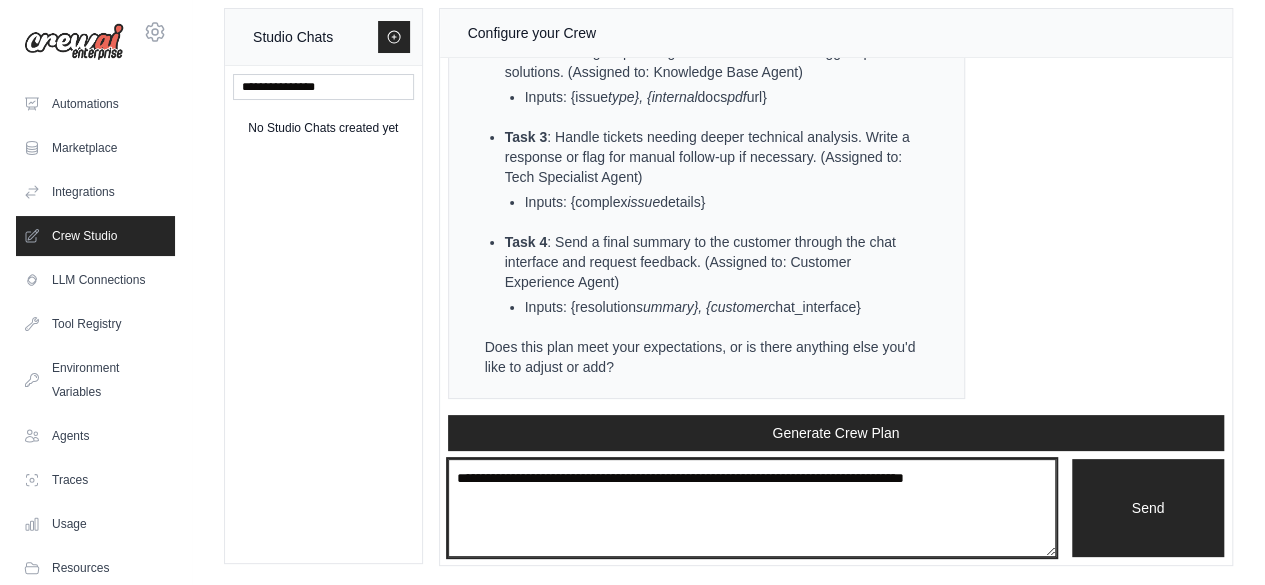 click at bounding box center [752, 507] 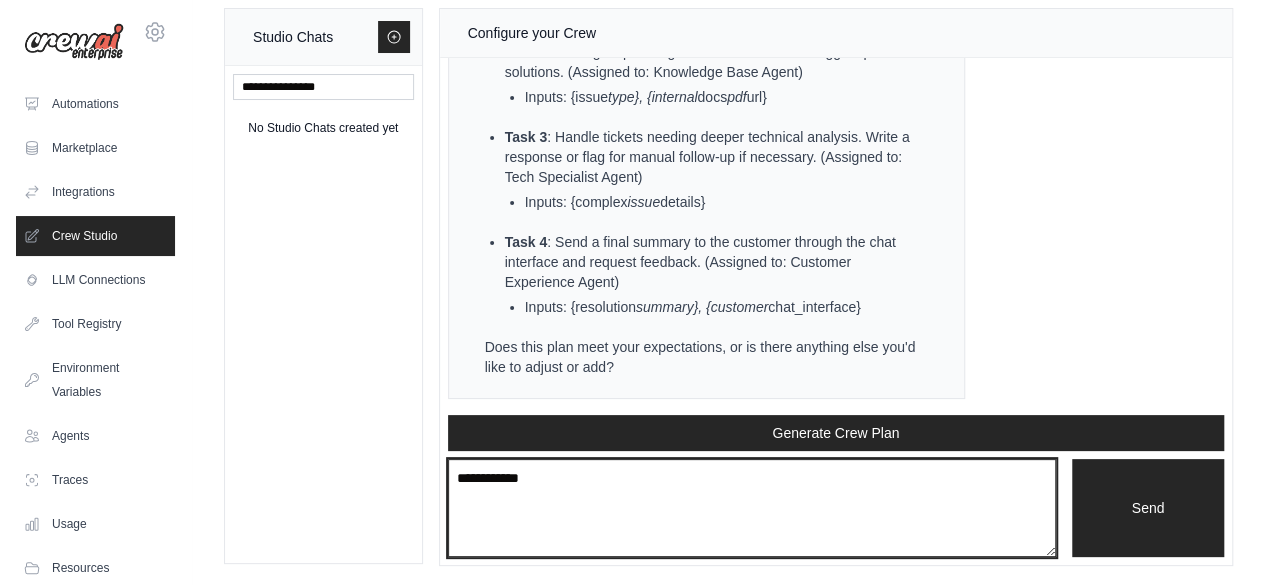 type on "**********" 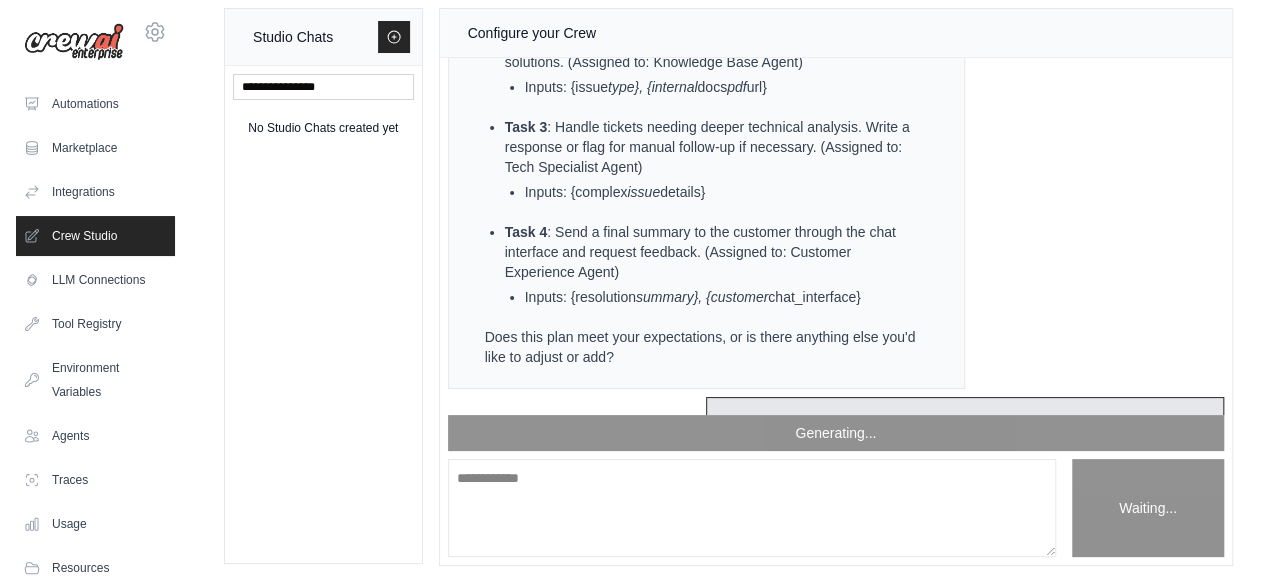 type 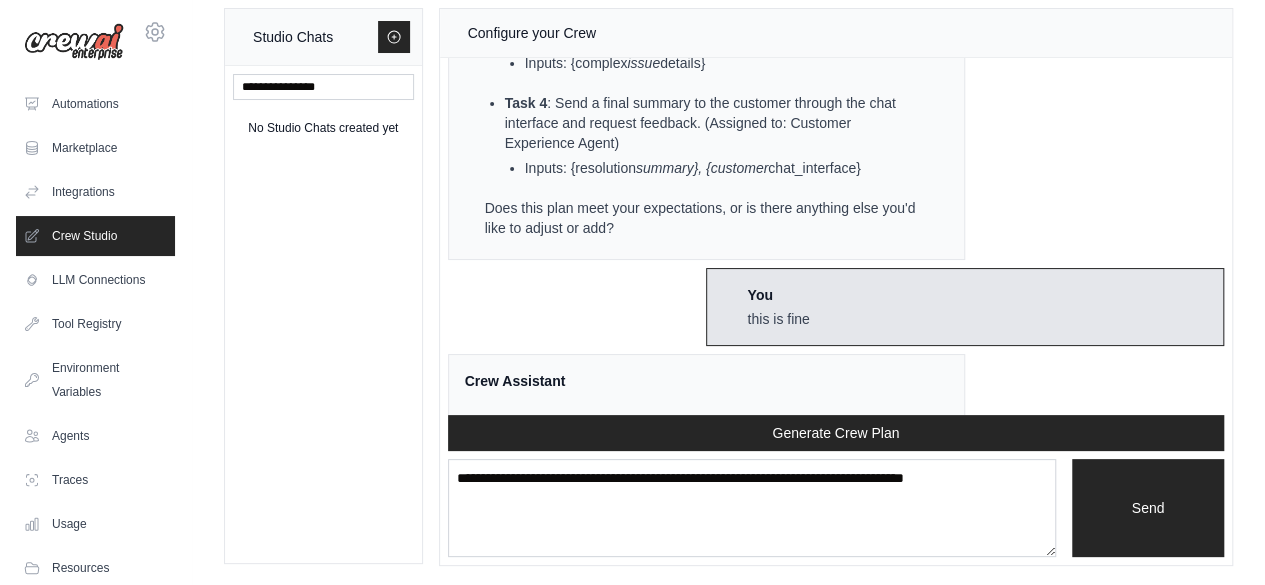 scroll, scrollTop: 3669, scrollLeft: 0, axis: vertical 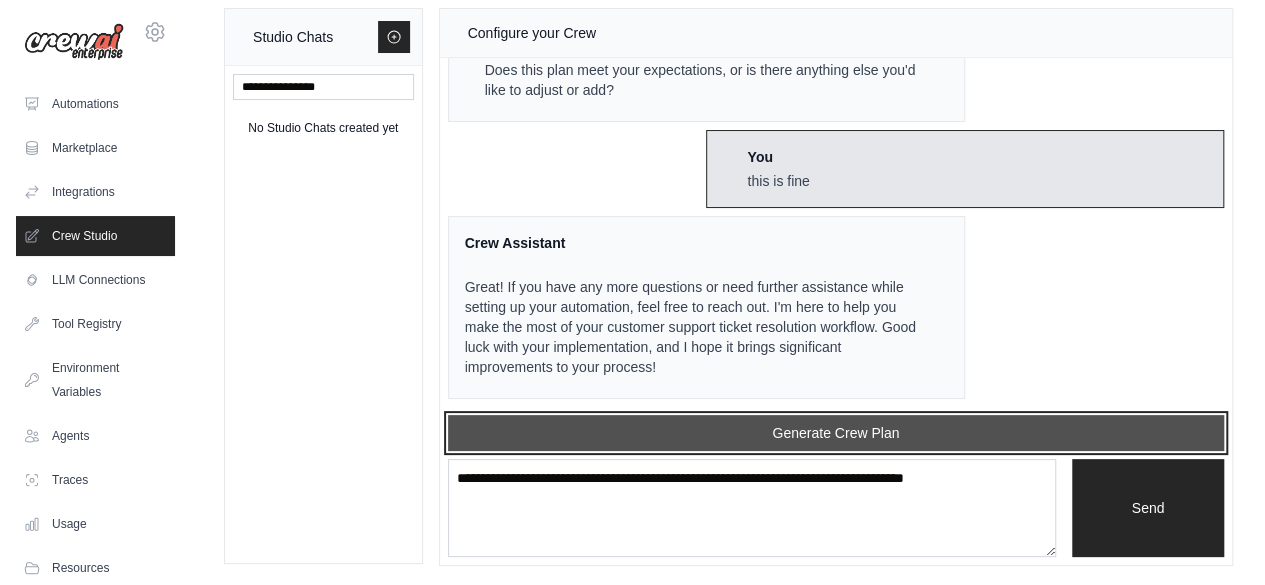 click on "Generate Crew Plan" at bounding box center [836, 433] 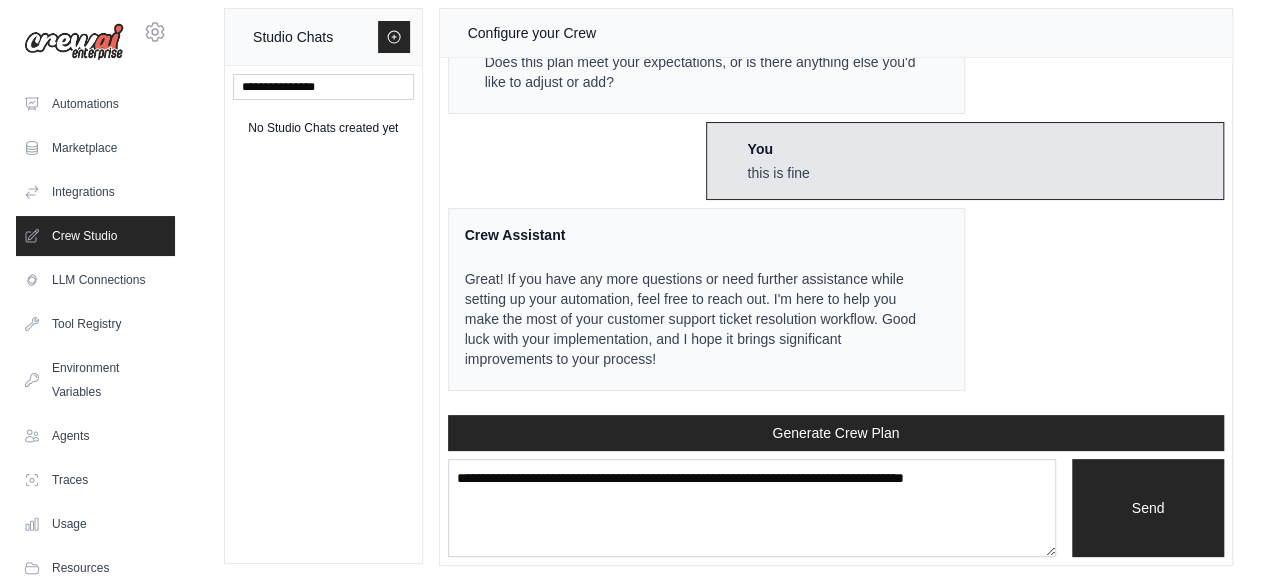 scroll, scrollTop: 4770, scrollLeft: 0, axis: vertical 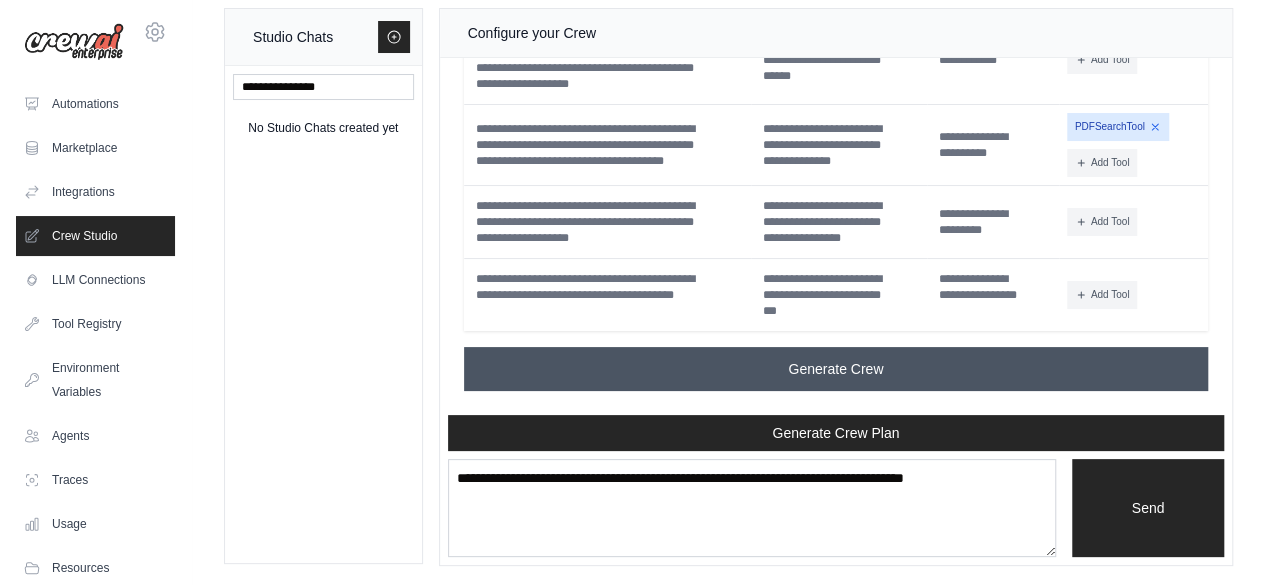 click on "Generate Crew" at bounding box center [836, 369] 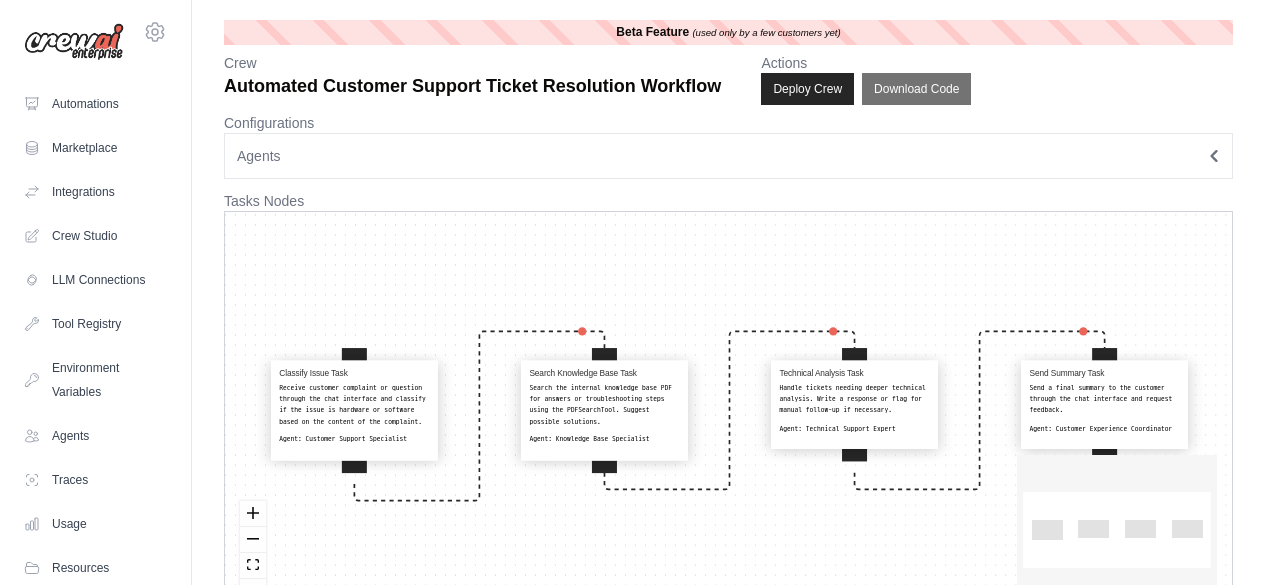 scroll, scrollTop: 54, scrollLeft: 0, axis: vertical 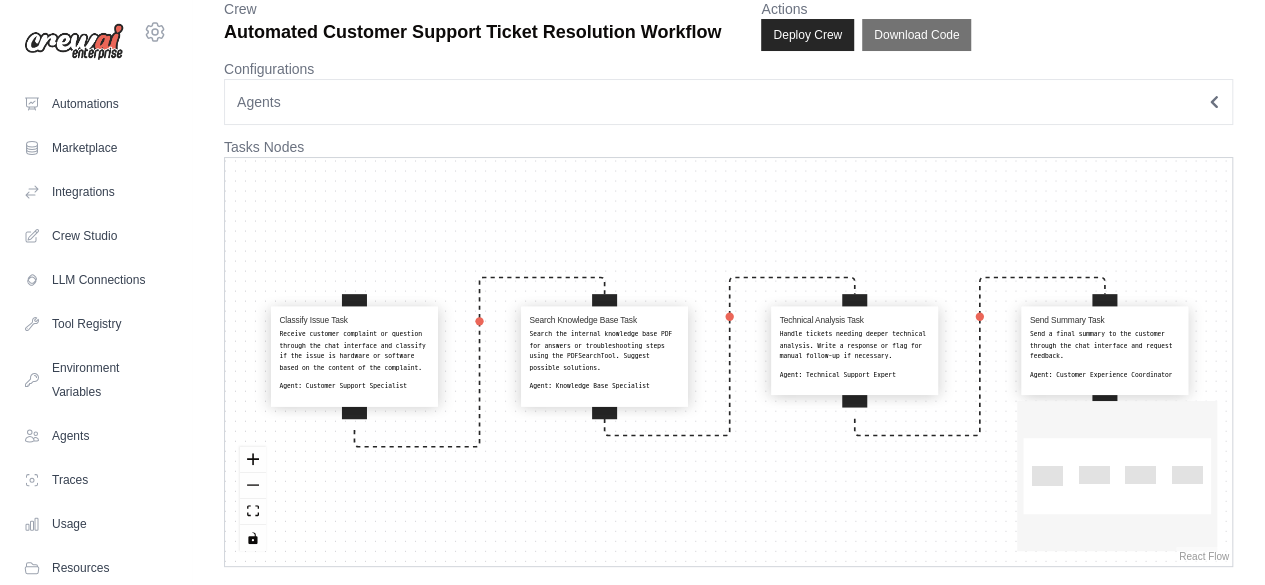 click on "Agents" at bounding box center (728, 102) 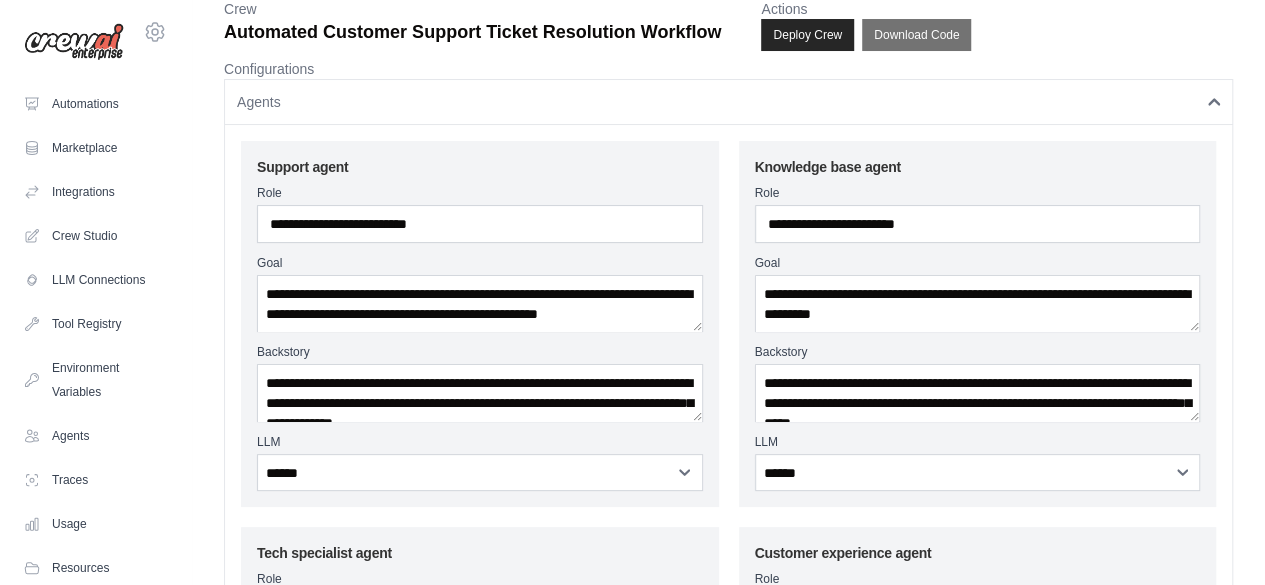 scroll, scrollTop: 0, scrollLeft: 0, axis: both 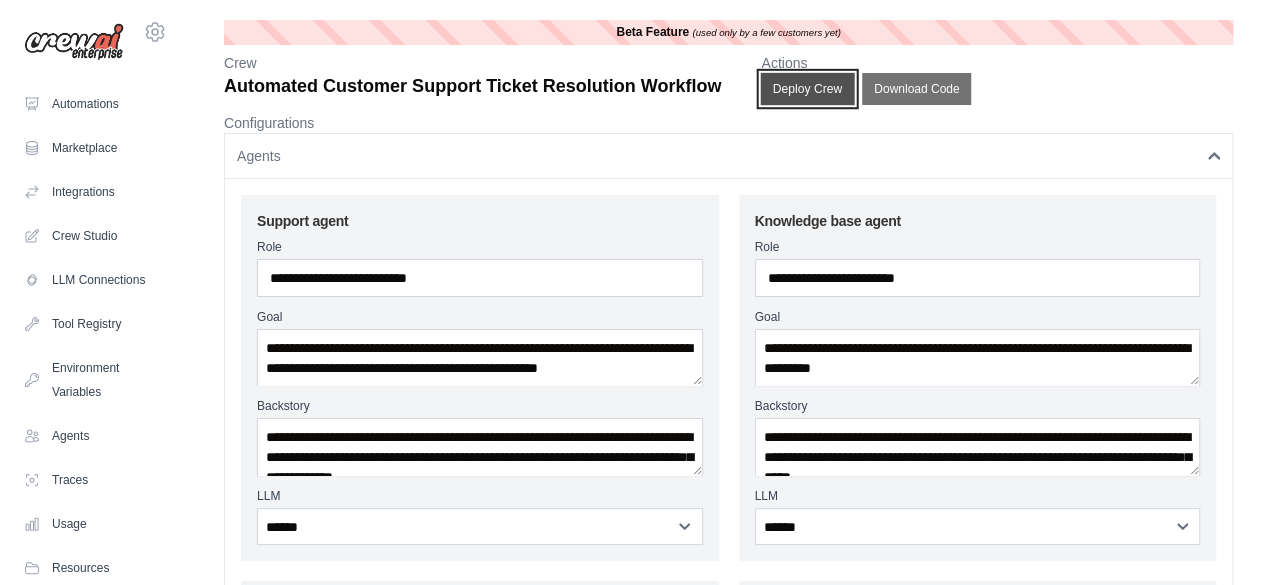 click on "Deploy Crew" at bounding box center [808, 89] 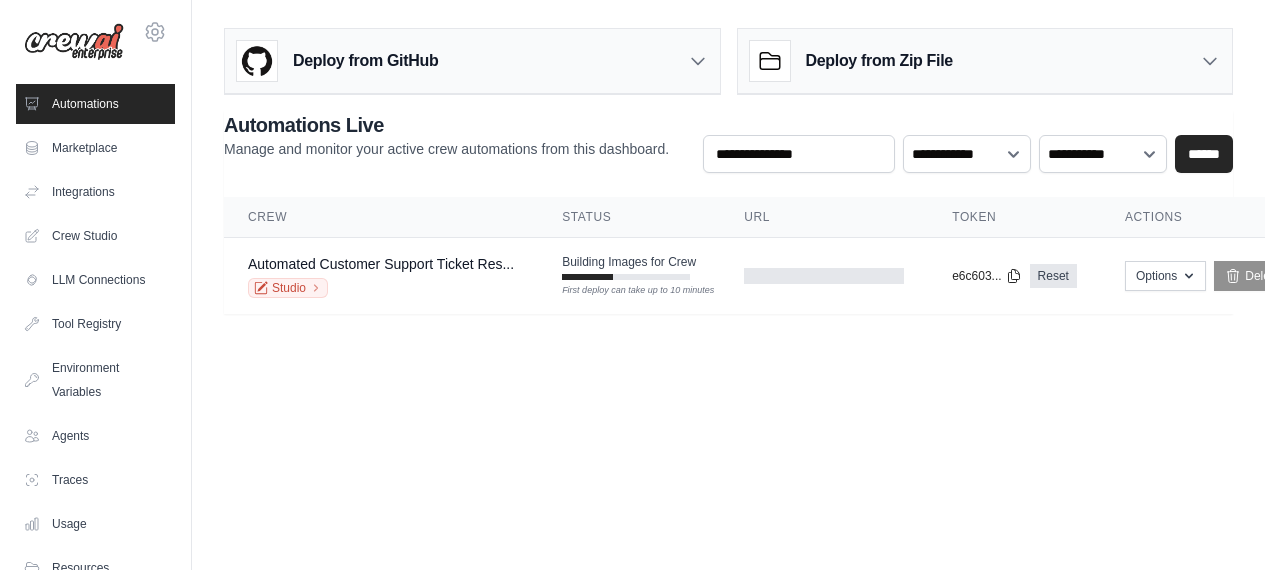 scroll, scrollTop: 0, scrollLeft: 0, axis: both 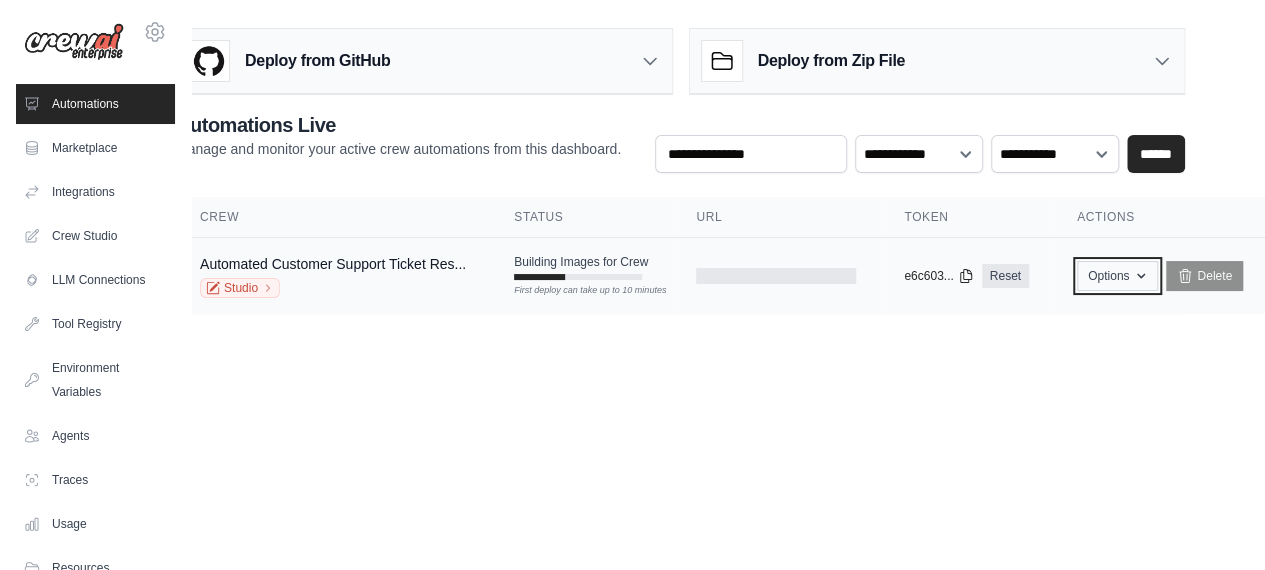 click on "Options" at bounding box center (1117, 276) 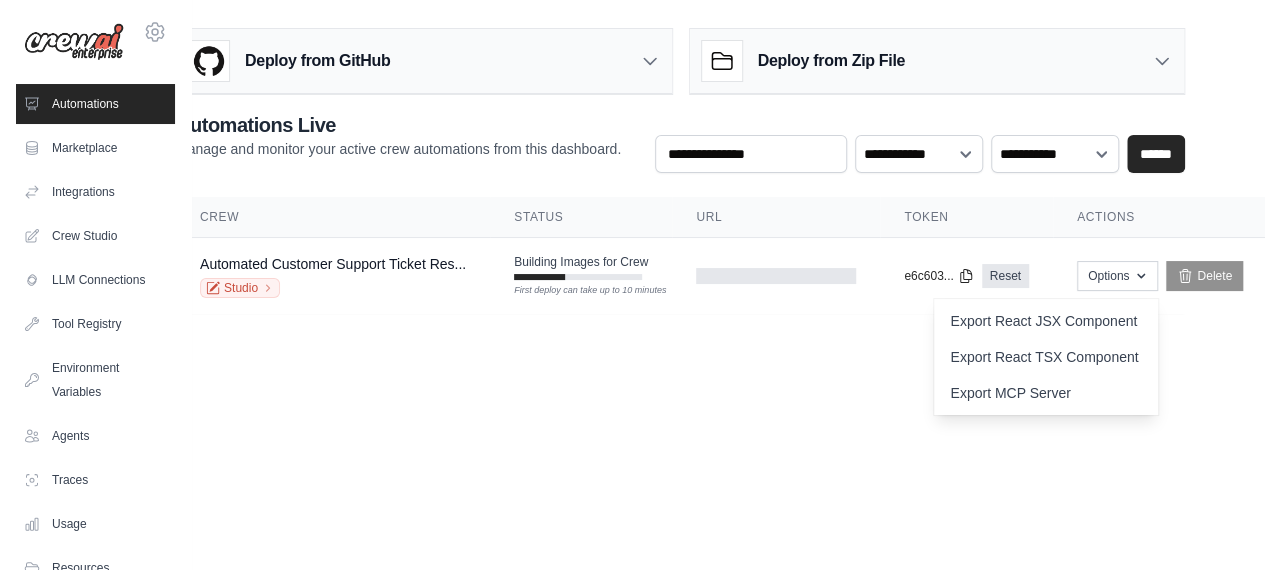 click on "kale.dipti88@gmail.com
Settings
Automations
Marketplace
Integrations" at bounding box center (584, 285) 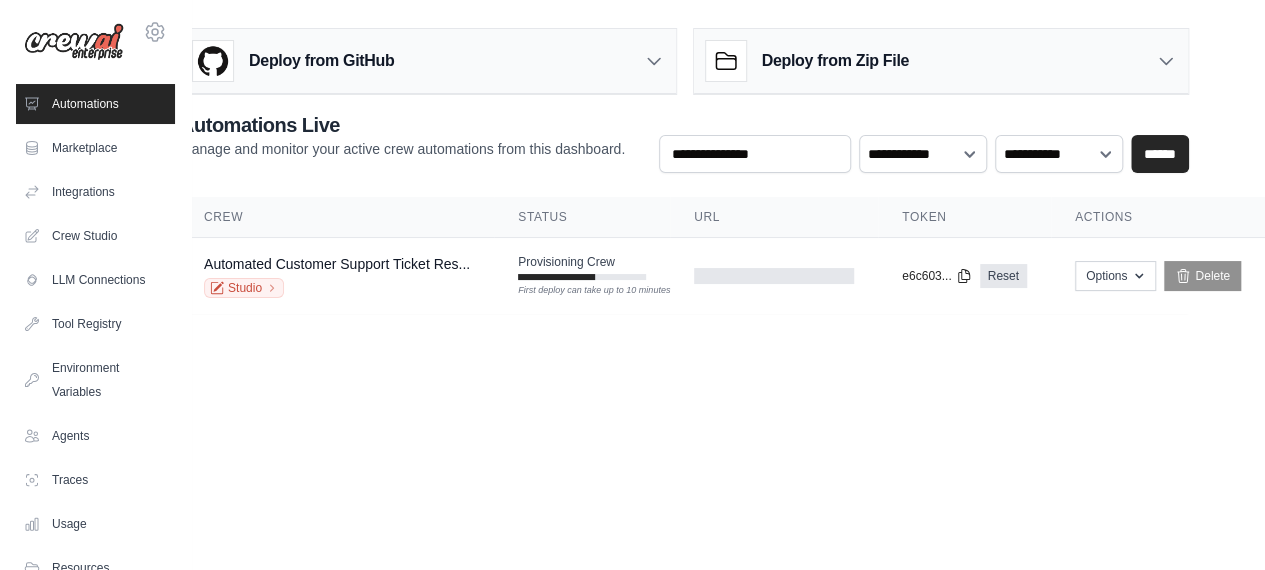 scroll, scrollTop: 0, scrollLeft: 42, axis: horizontal 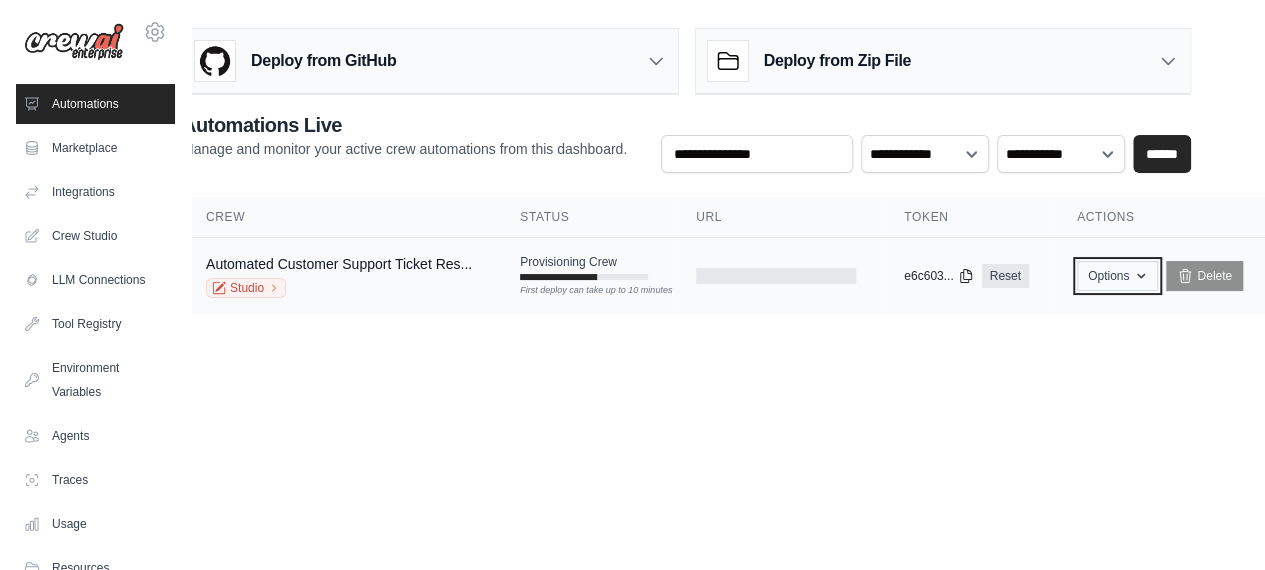 click on "Options" at bounding box center (1117, 276) 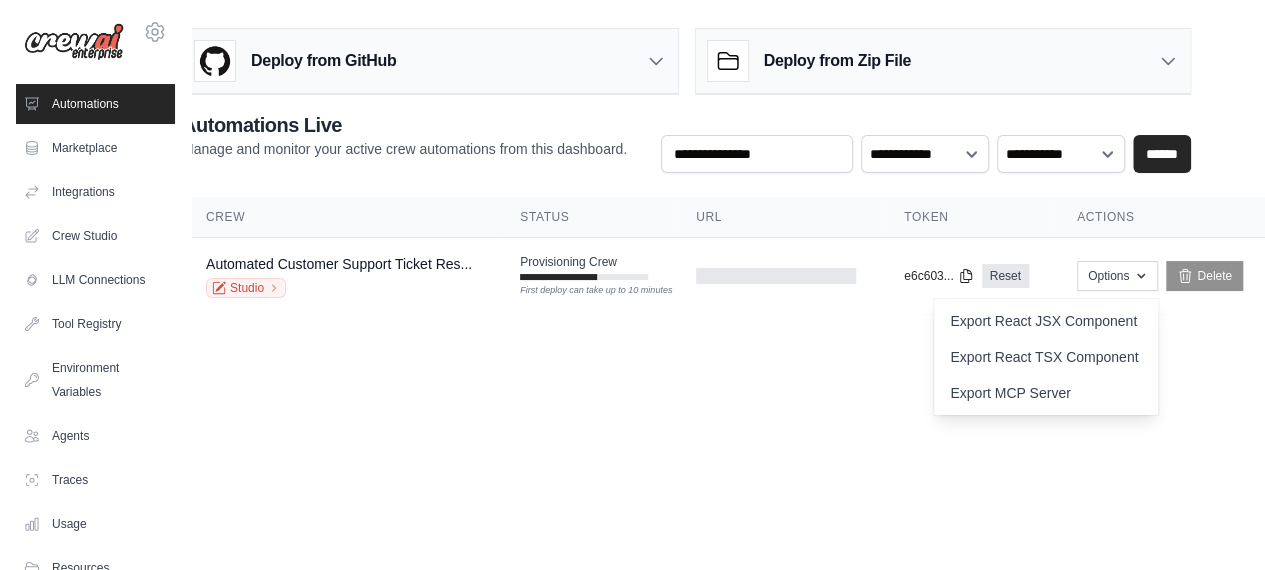 click on "kale.dipti88@gmail.com
Settings
Automations
Marketplace
Integrations" at bounding box center [590, 285] 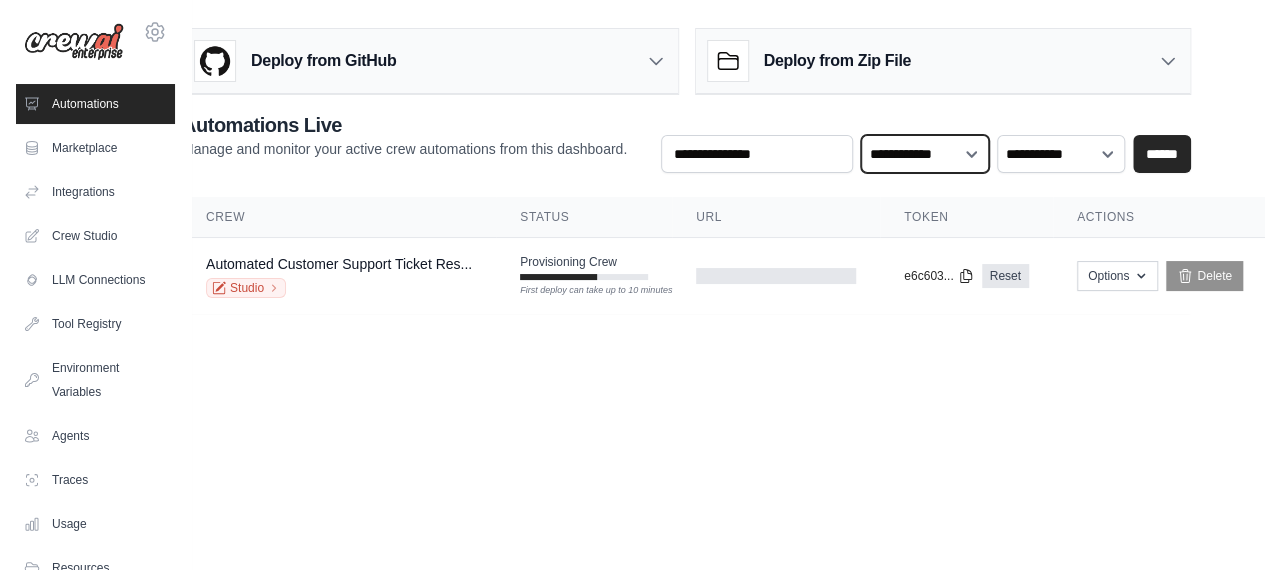 click on "**********" at bounding box center [925, 153] 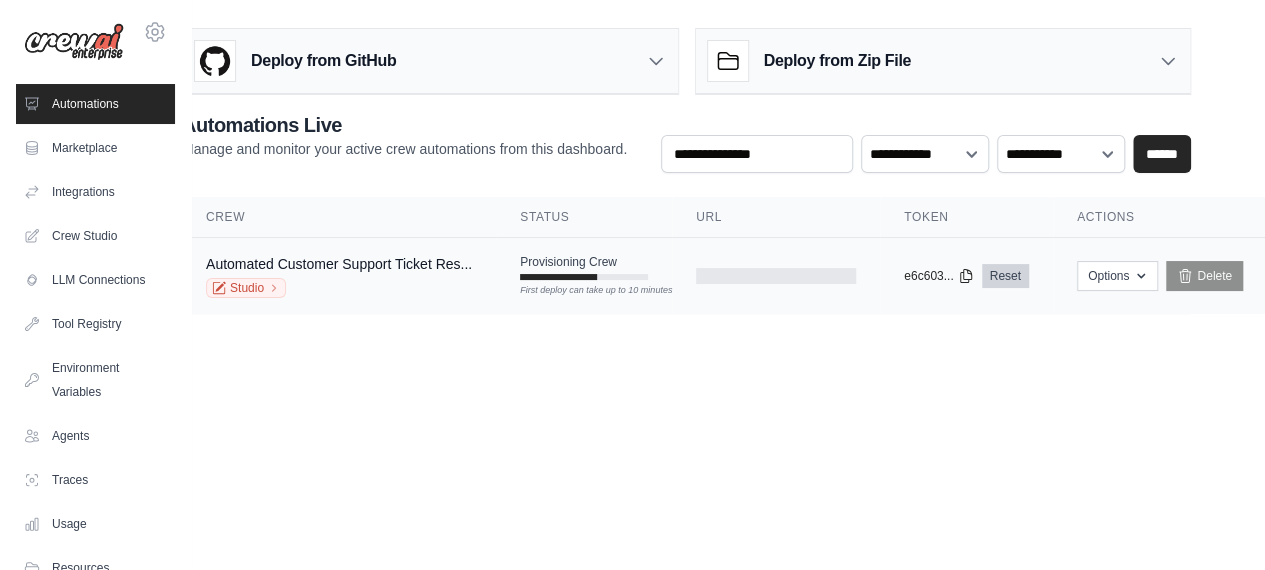 click on "Reset" at bounding box center [1005, 276] 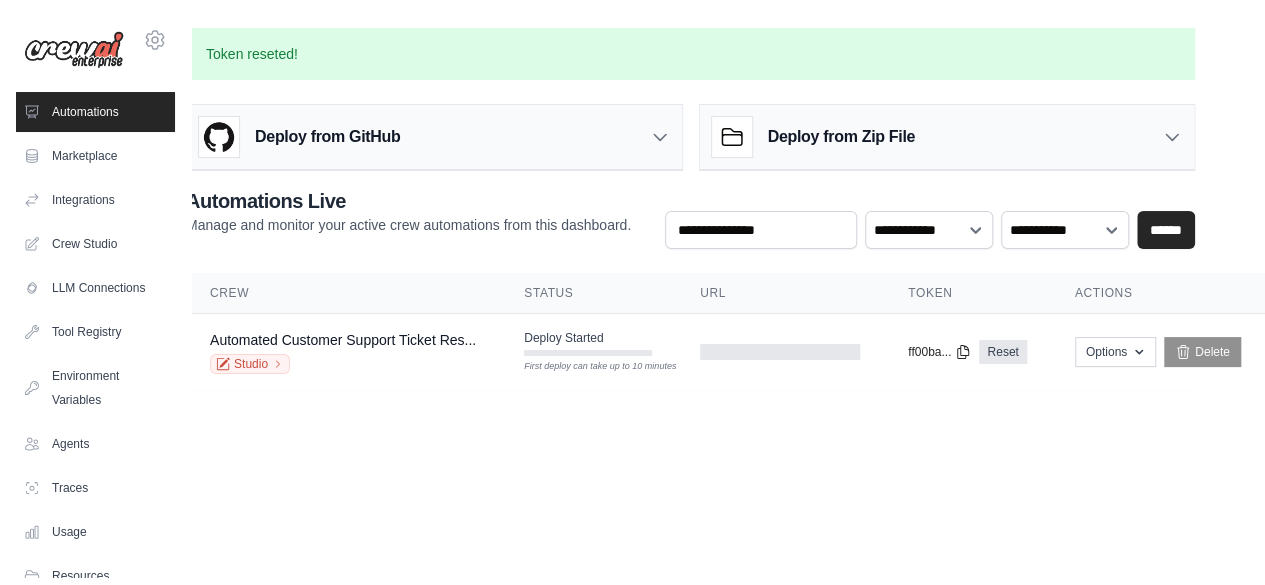 scroll, scrollTop: 0, scrollLeft: 0, axis: both 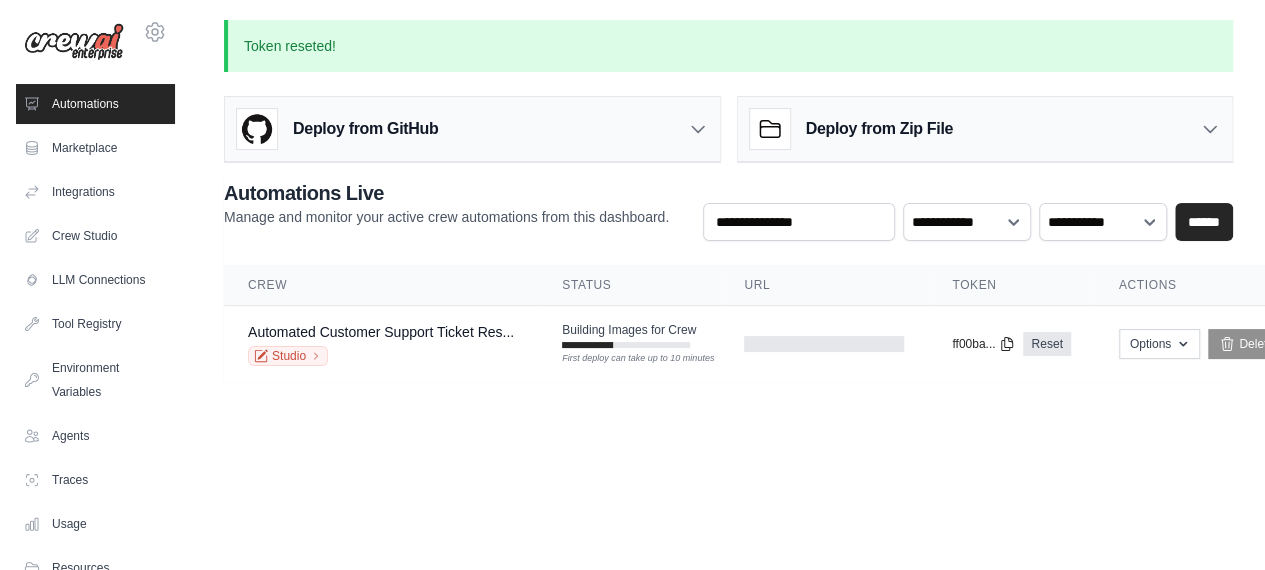click on "kale.dipti88@gmail.com
Settings
Automations
Marketplace
Integrations" at bounding box center [632, 285] 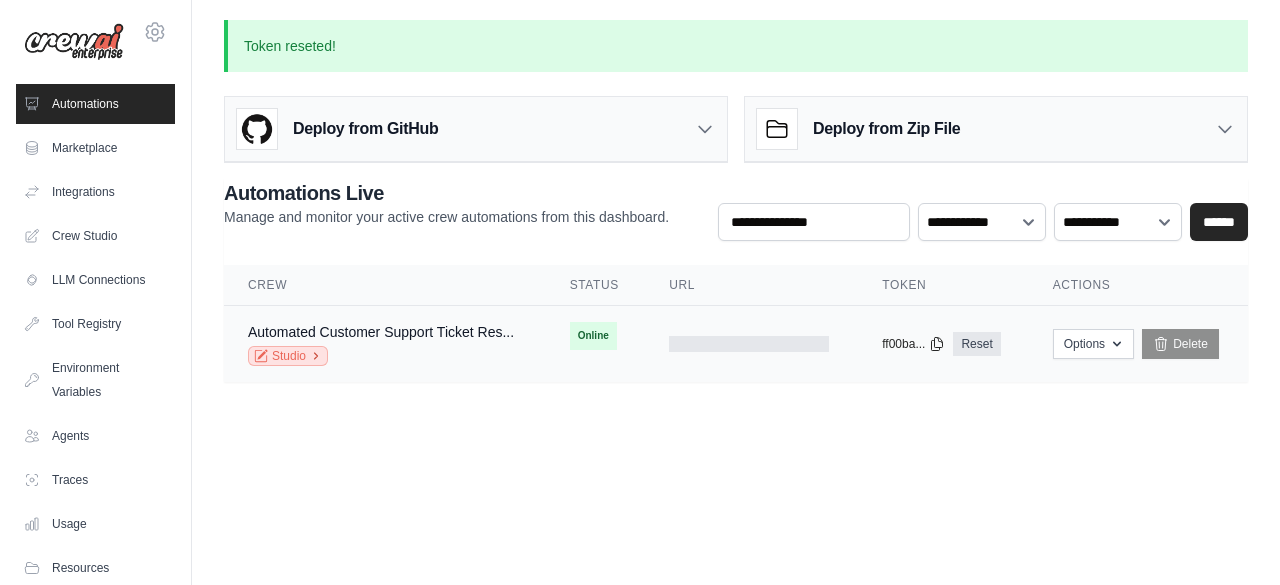 click on "Studio" at bounding box center (288, 356) 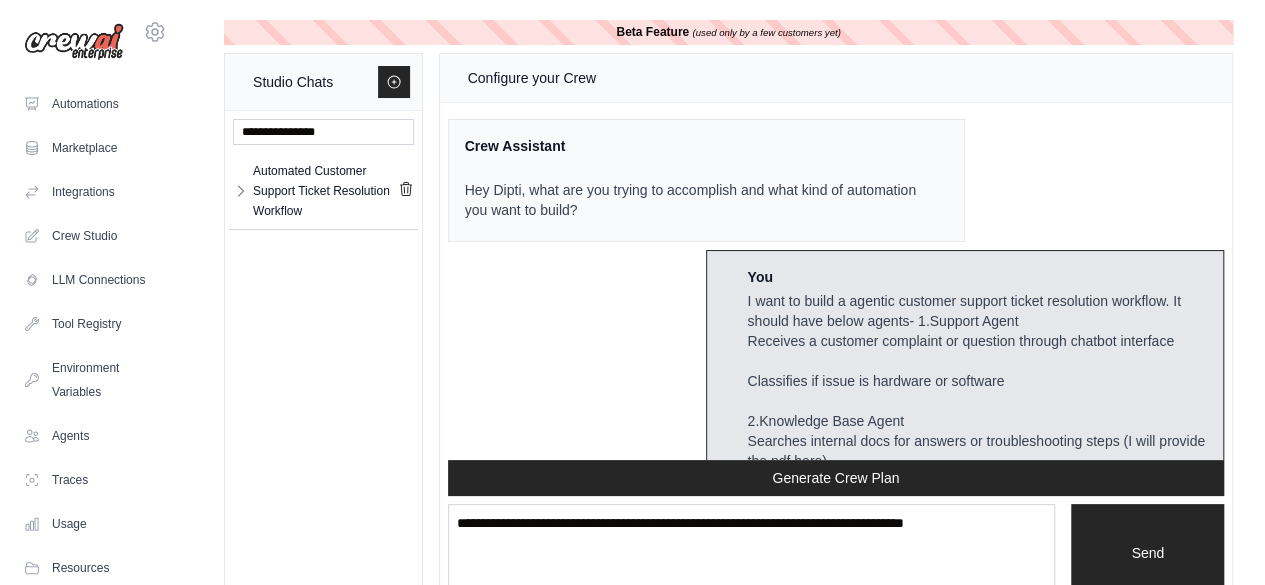 scroll, scrollTop: 4710, scrollLeft: 0, axis: vertical 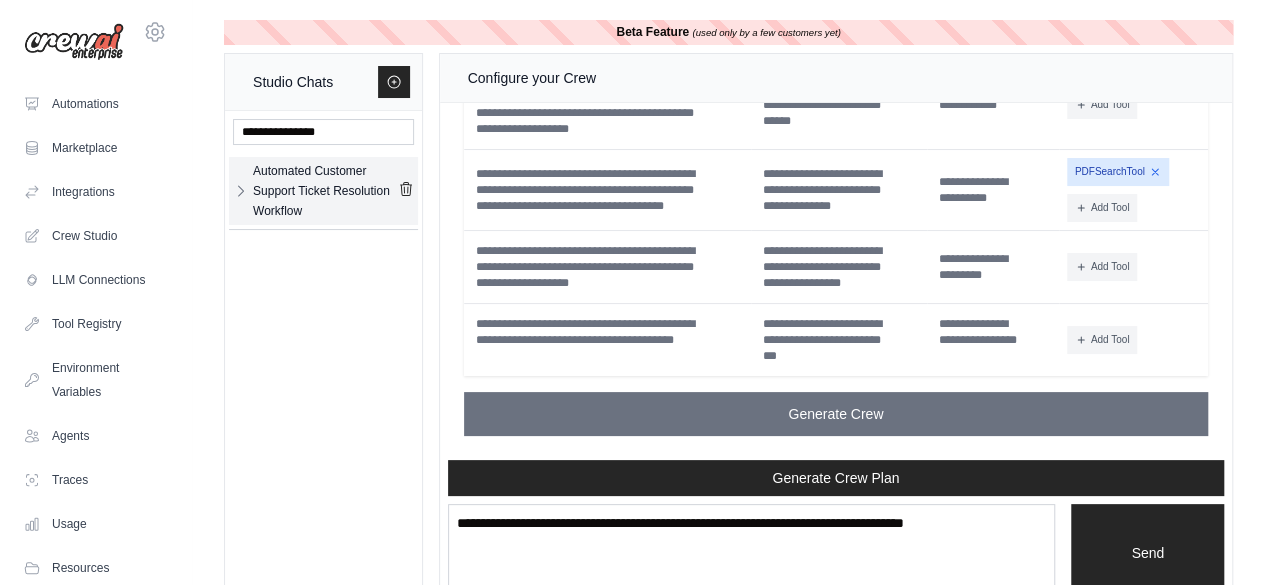 click on "Automated Customer Support Ticket Resolution Workflow" at bounding box center [323, 191] 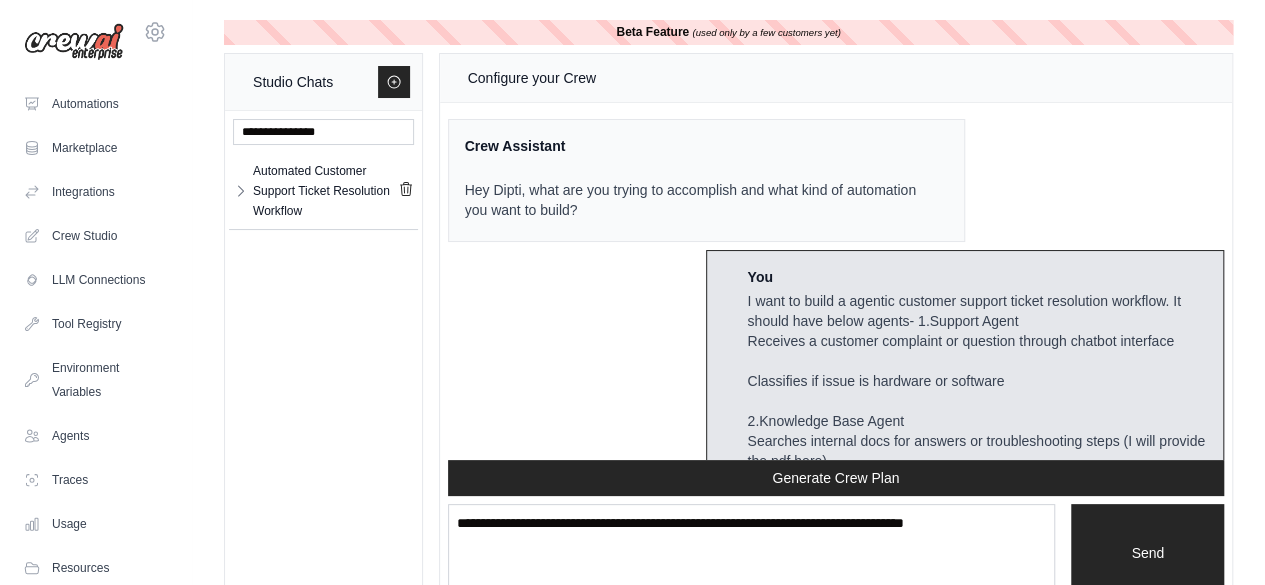 scroll, scrollTop: 4710, scrollLeft: 0, axis: vertical 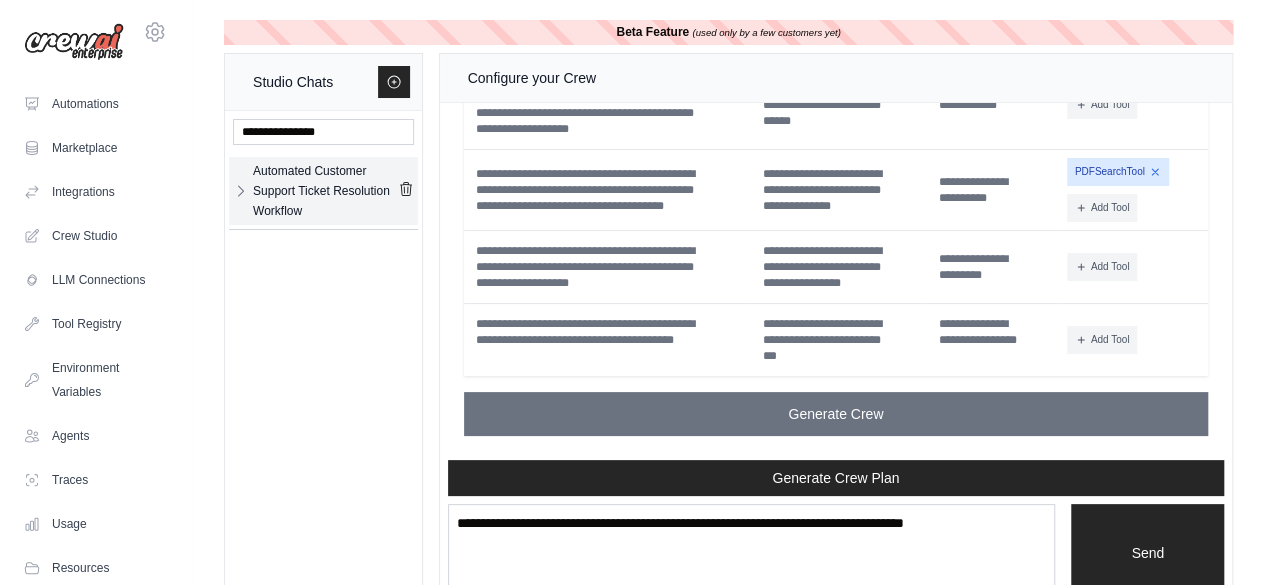click on "Automated Customer Support Ticket Resolution Workflow" at bounding box center [323, 191] 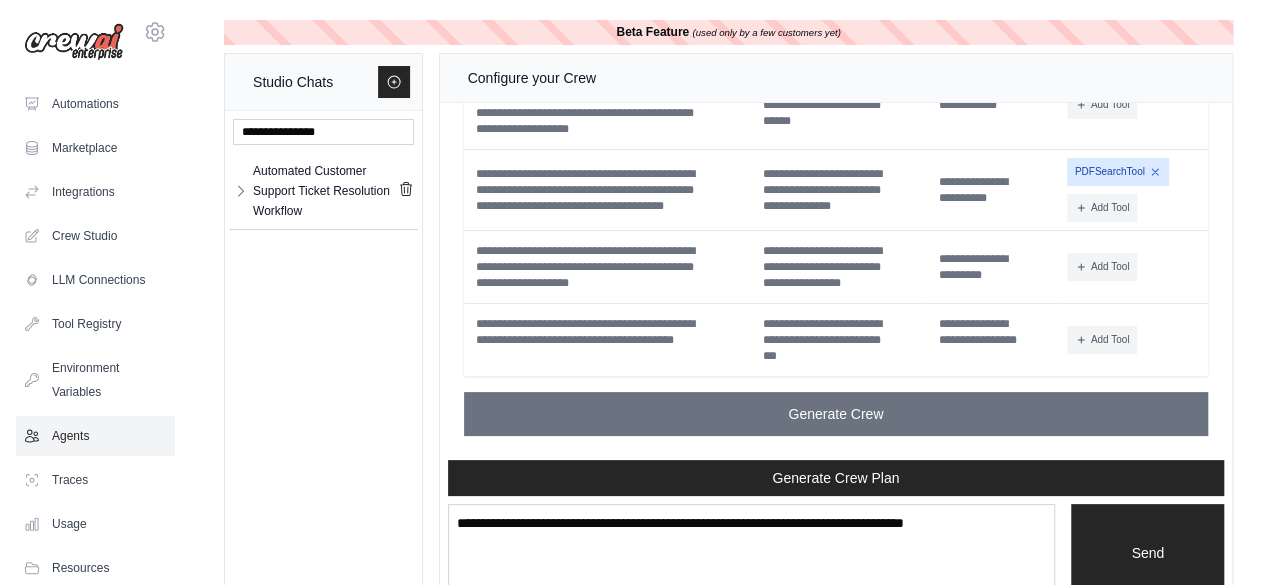click on "Agents" at bounding box center (95, 436) 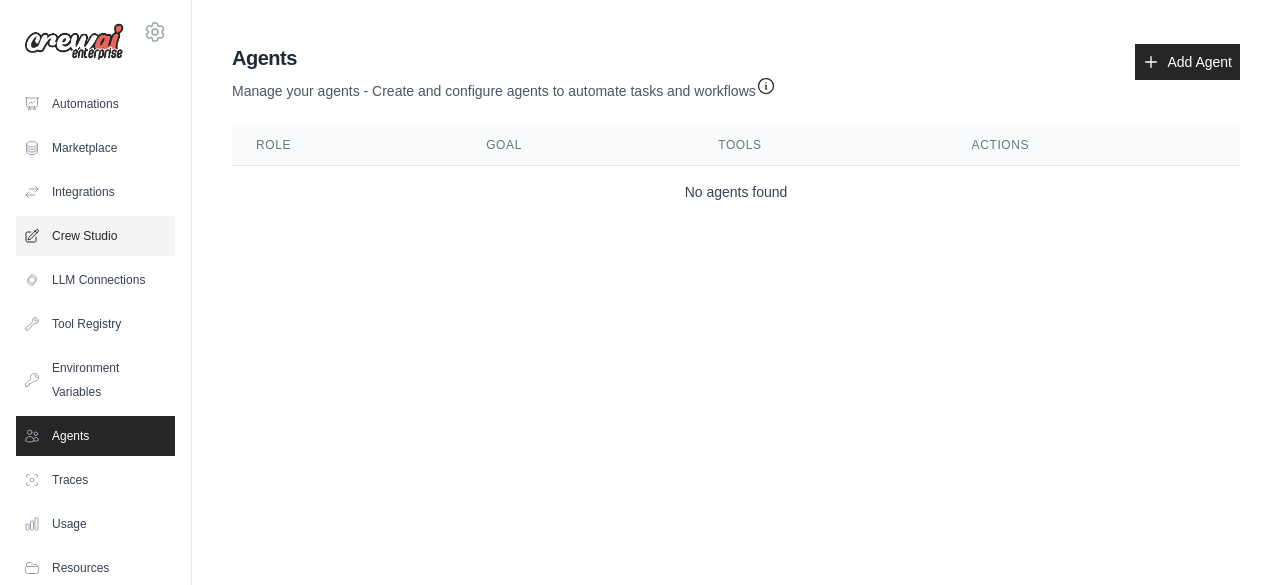 click on "Crew Studio" at bounding box center [95, 236] 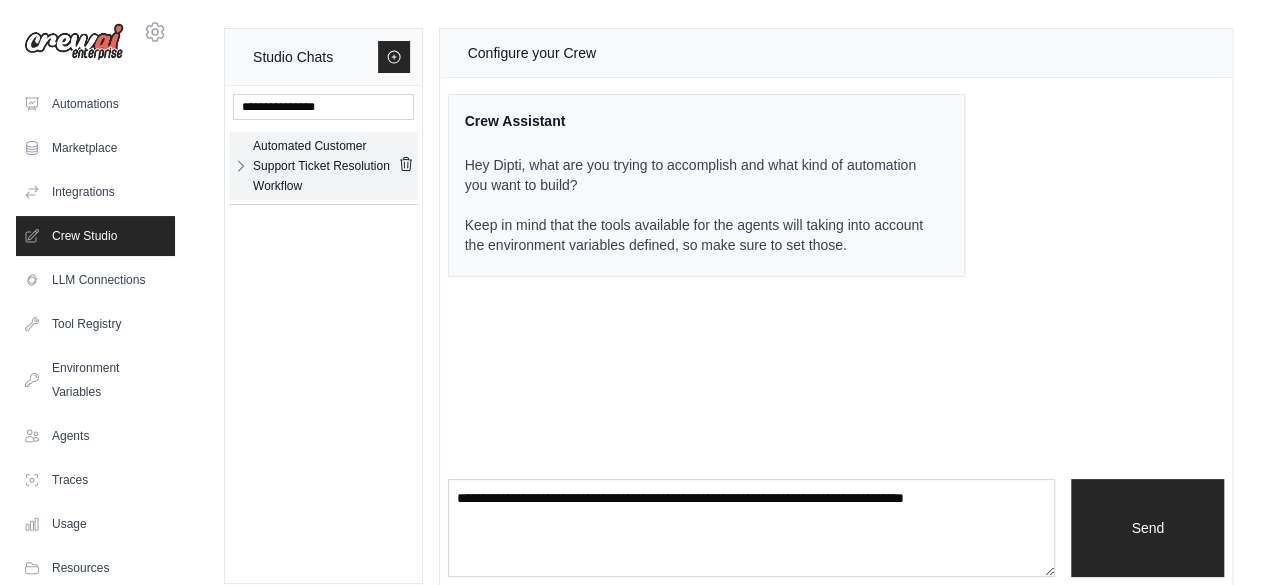 click on "Automated Customer Support Ticket Resolution Workflow" at bounding box center (325, 166) 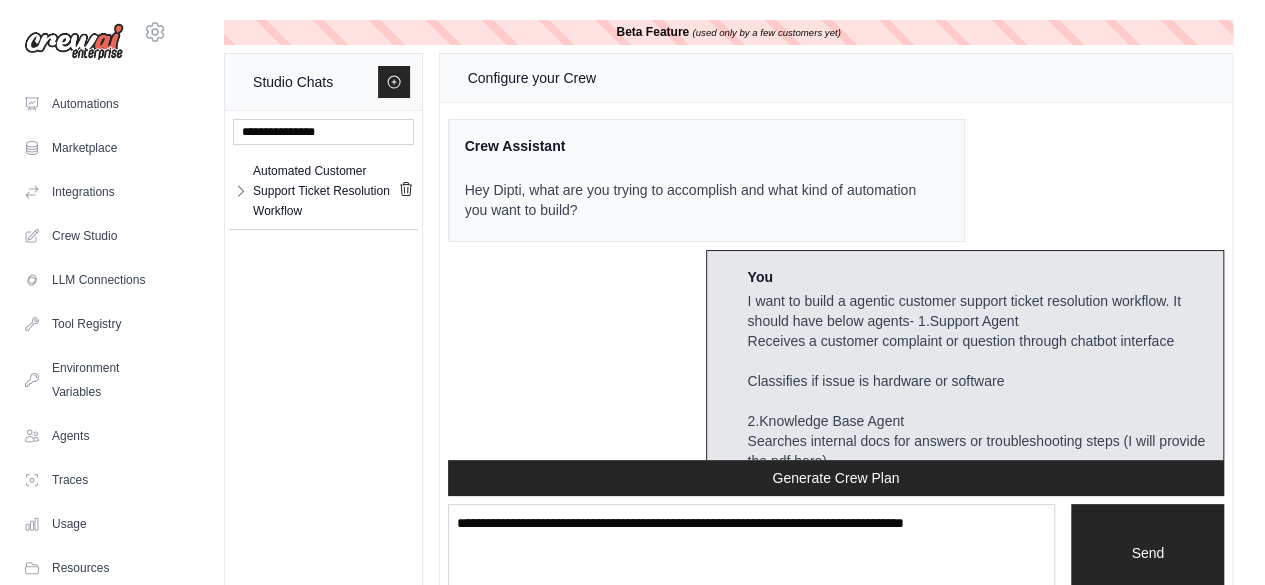 scroll, scrollTop: 4710, scrollLeft: 0, axis: vertical 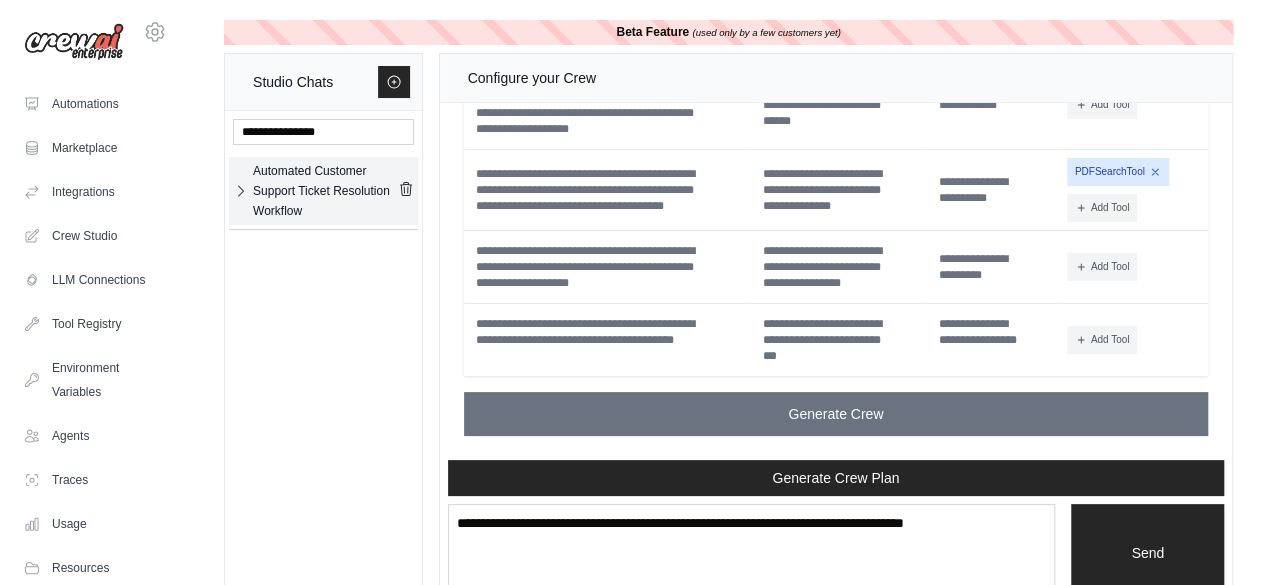 drag, startPoint x: 284, startPoint y: 209, endPoint x: 247, endPoint y: 192, distance: 40.718548 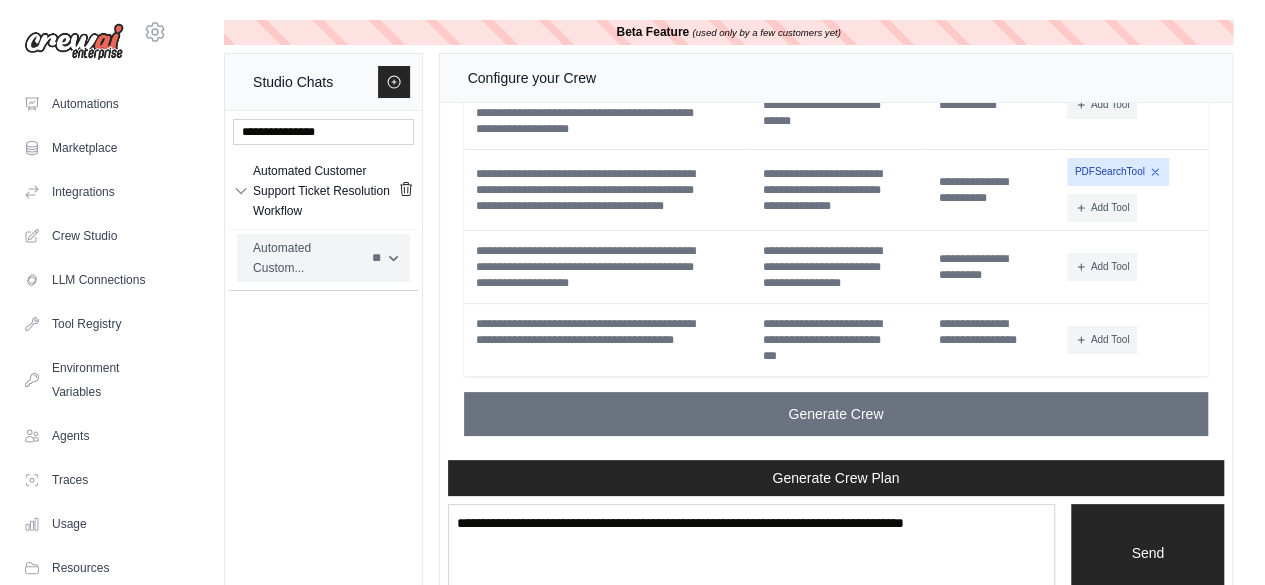 click on "Automated Custom..." at bounding box center [306, 258] 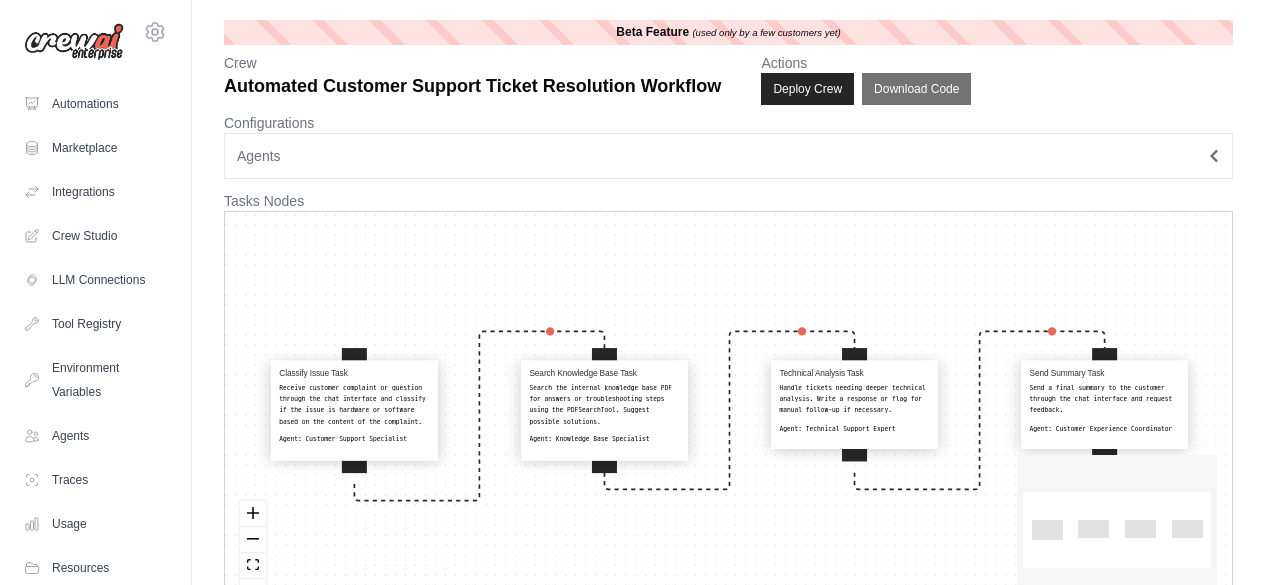 scroll, scrollTop: 0, scrollLeft: 0, axis: both 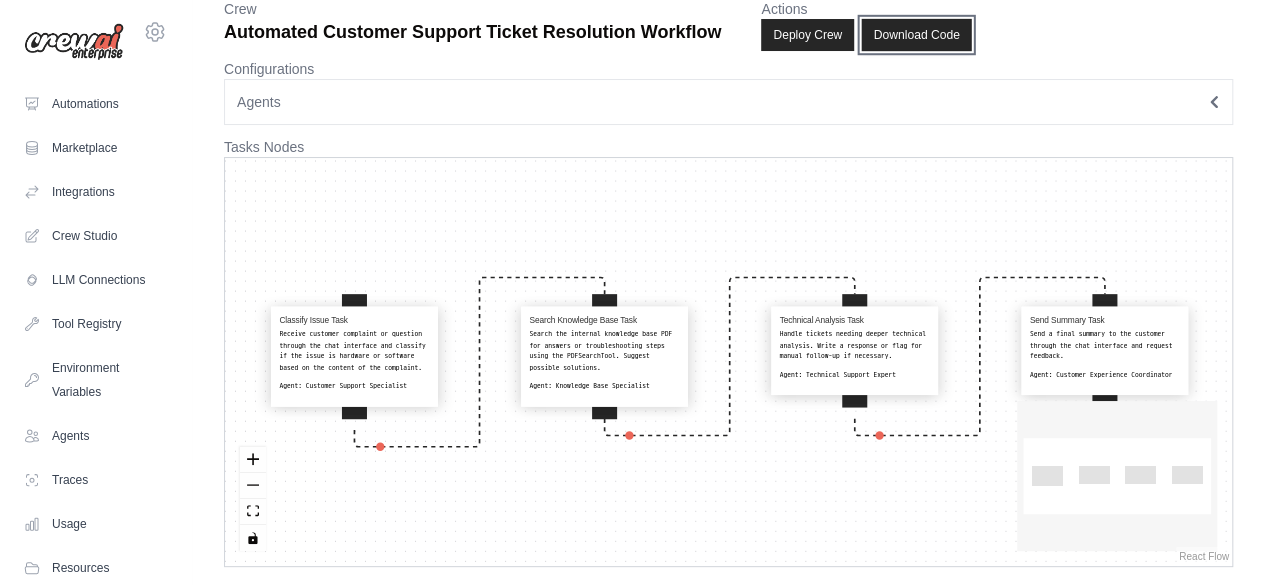 click on "Download Code" at bounding box center (917, 35) 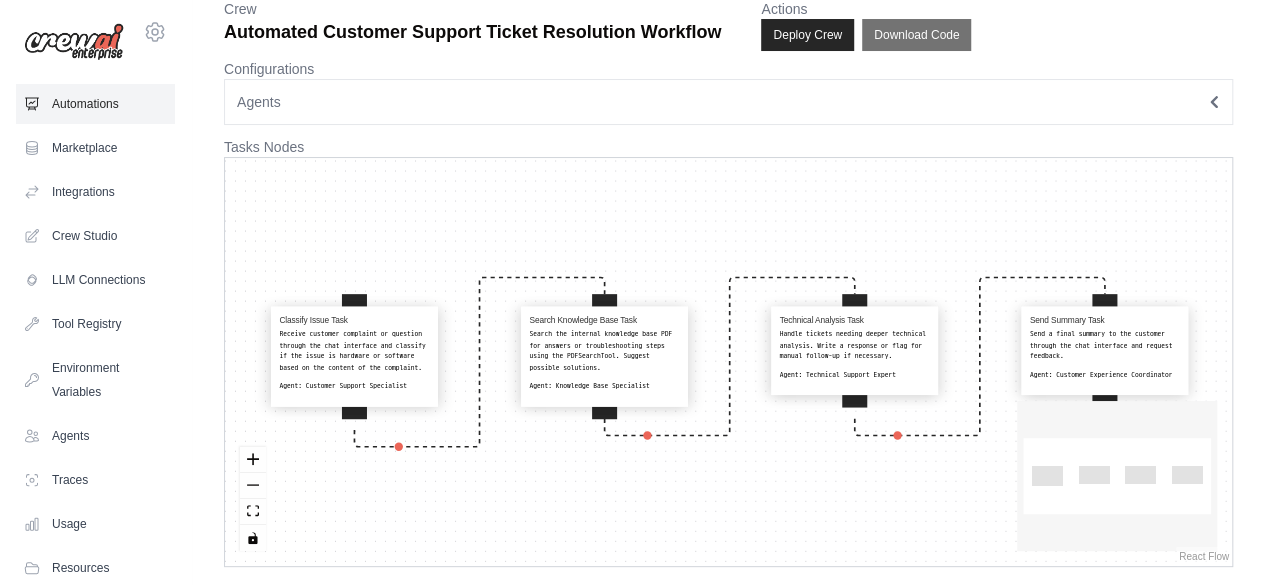 click on "Automations" at bounding box center (95, 104) 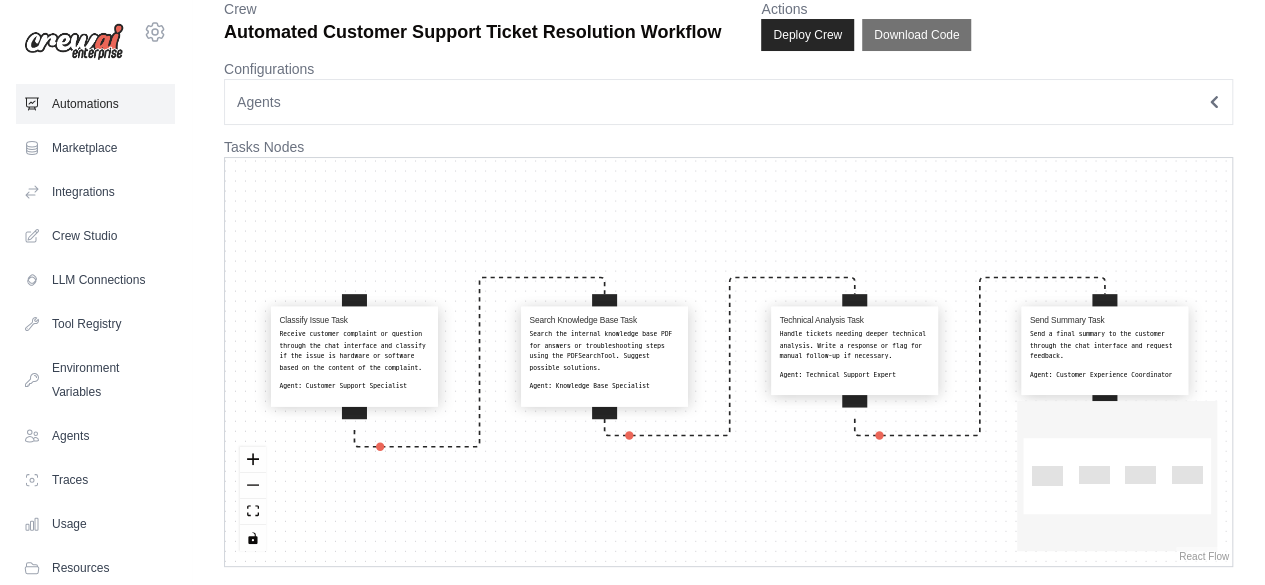 scroll, scrollTop: 0, scrollLeft: 0, axis: both 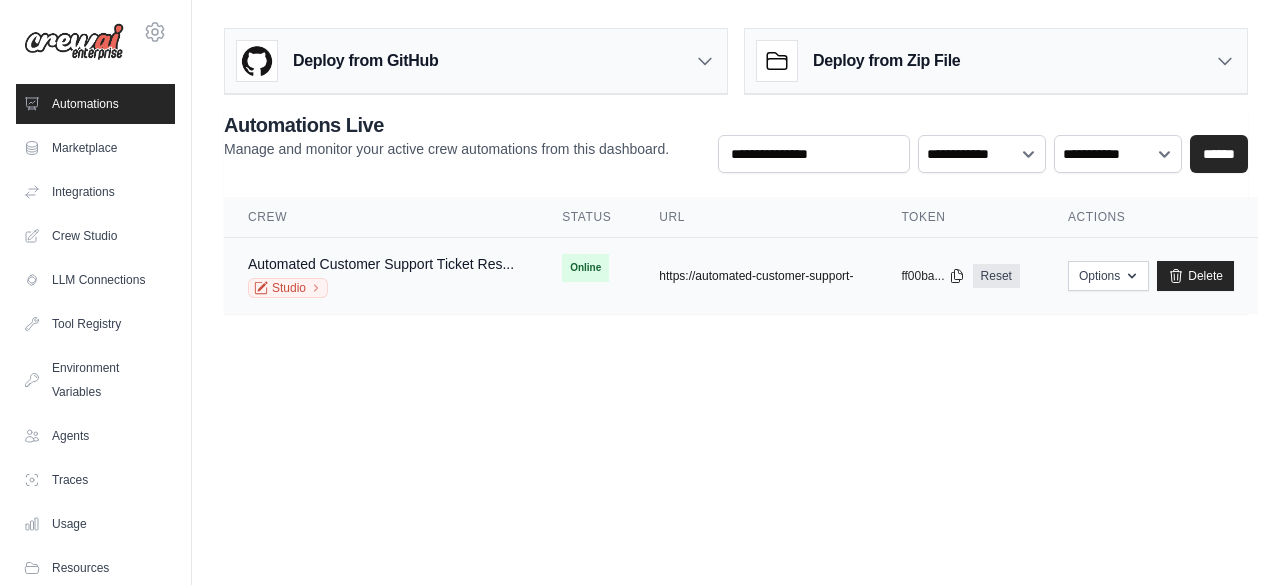 click on "https://automated-customer-support-" at bounding box center [756, 276] 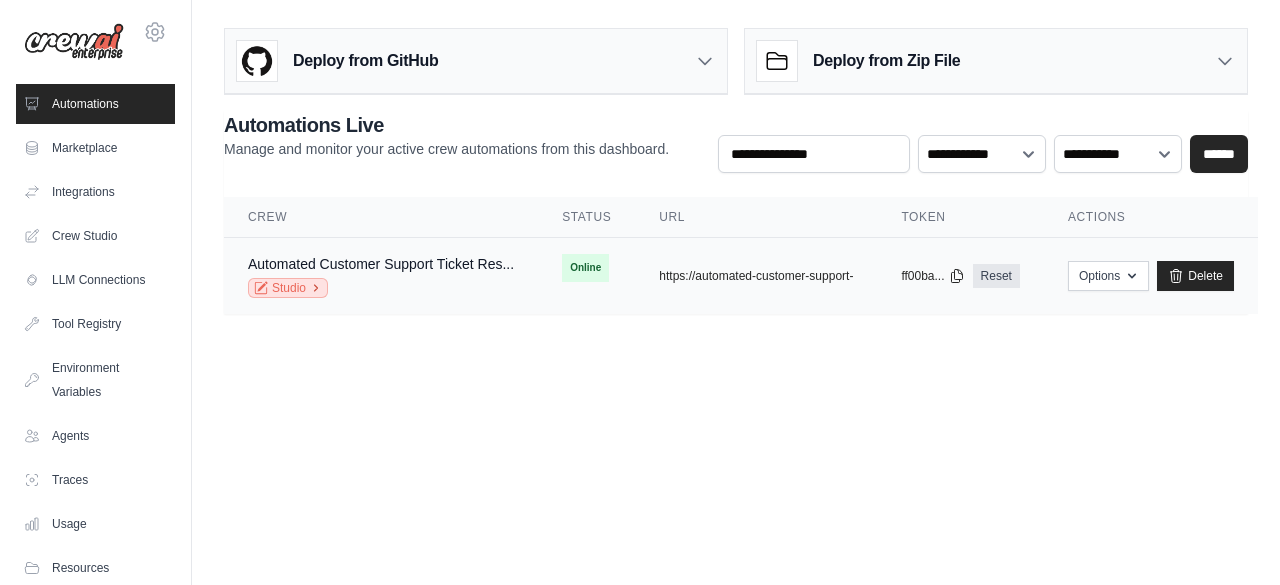 click 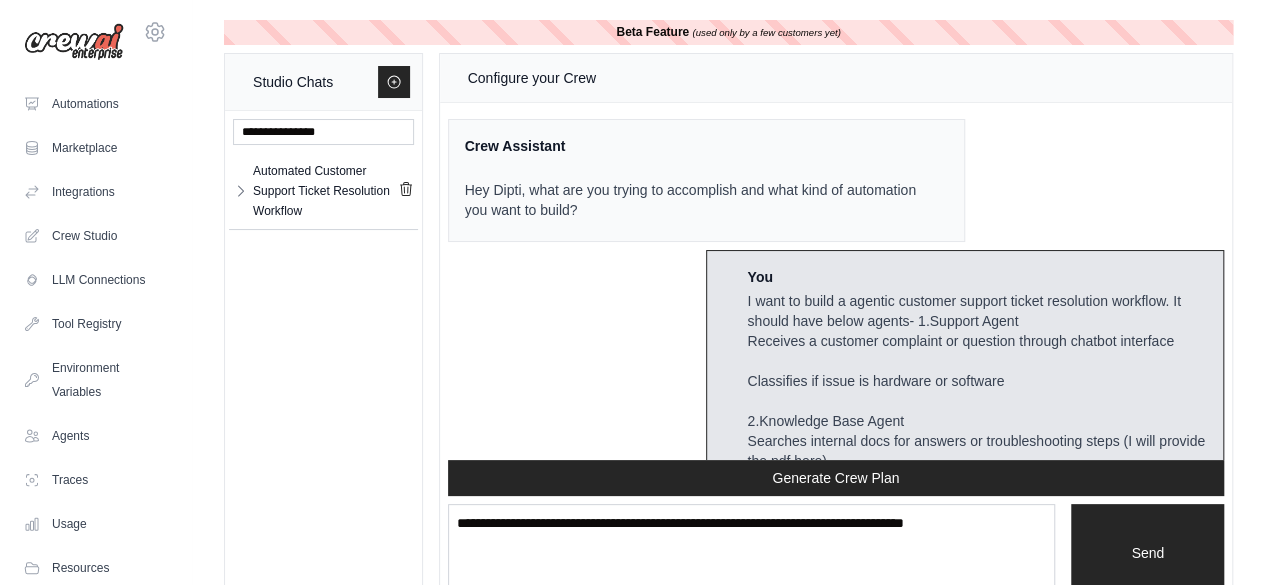 scroll, scrollTop: 4710, scrollLeft: 0, axis: vertical 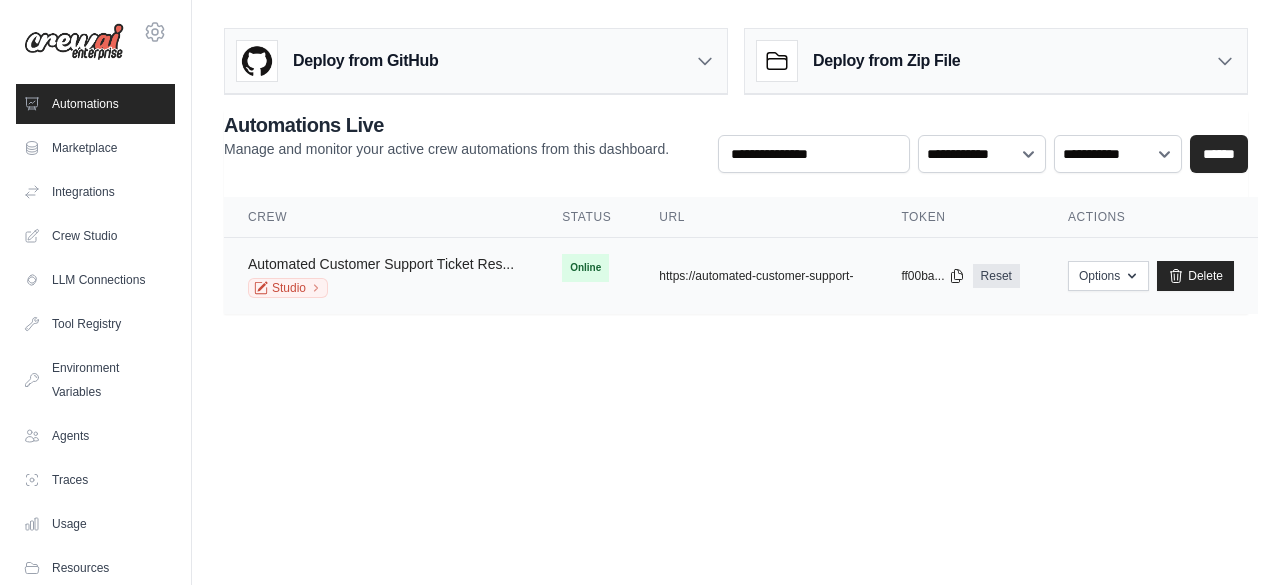 click on "Automated Customer Support Ticket Res..." at bounding box center (381, 264) 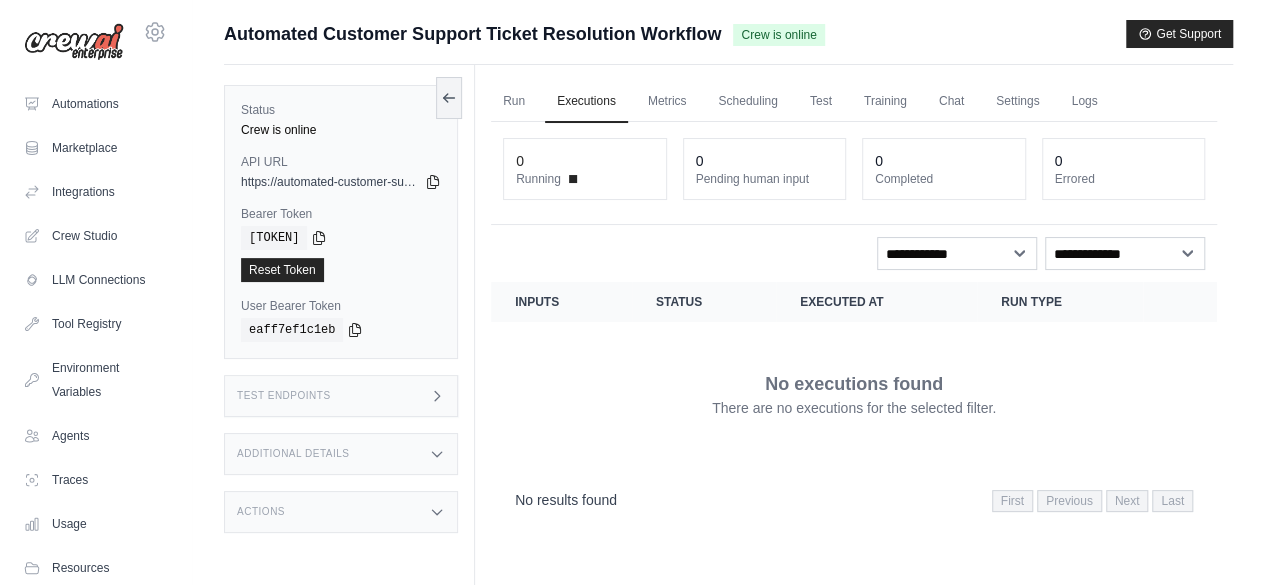 click on "No executions found
There are no executions for the selected filter." at bounding box center (854, 394) 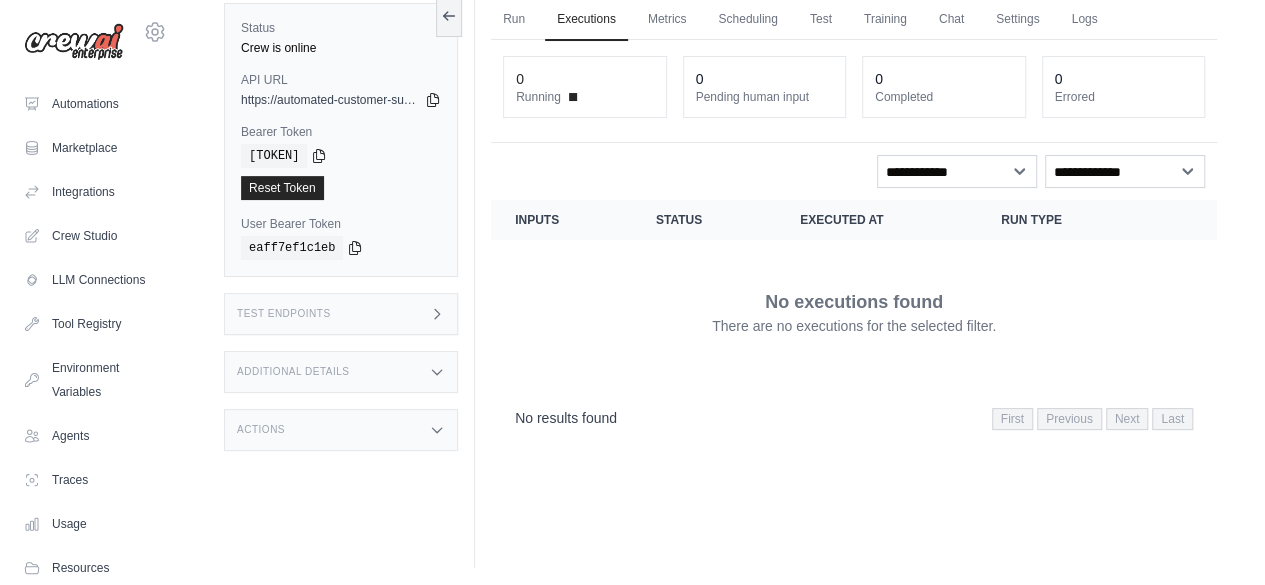 scroll, scrollTop: 84, scrollLeft: 0, axis: vertical 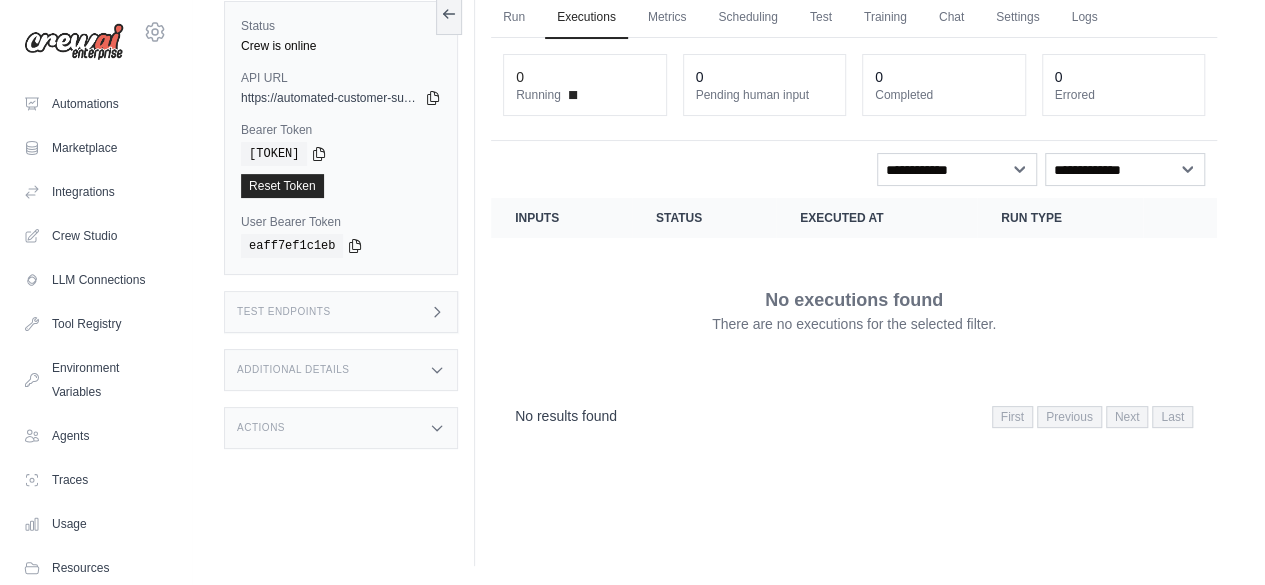 click on "Test Endpoints" at bounding box center [341, 312] 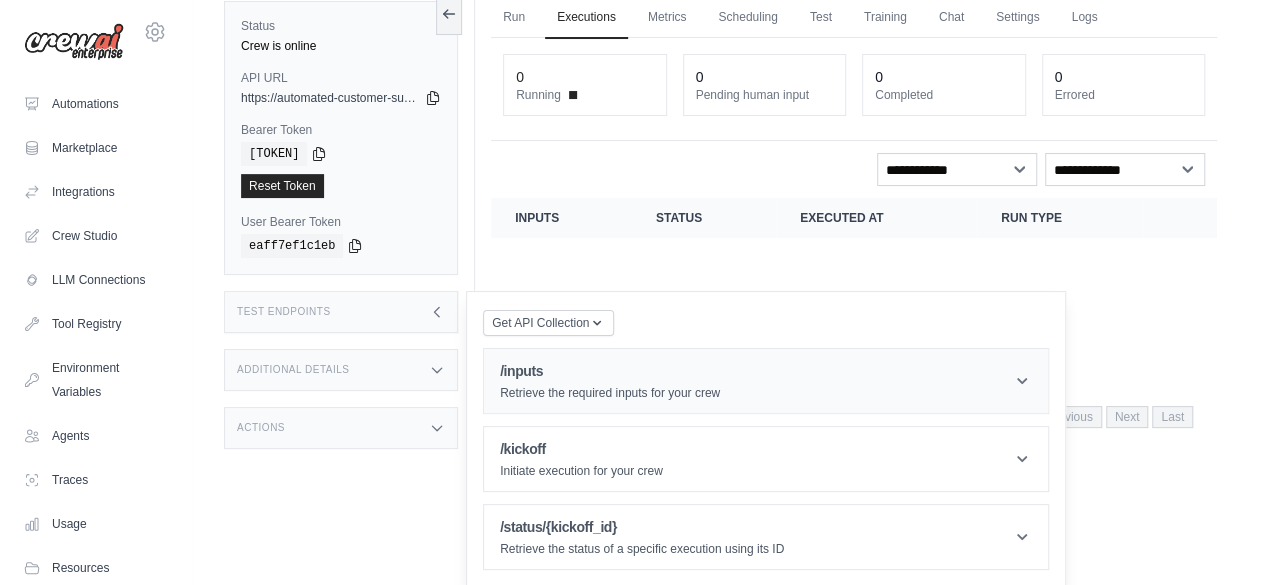 click on "Retrieve the required inputs for your crew" at bounding box center [610, 393] 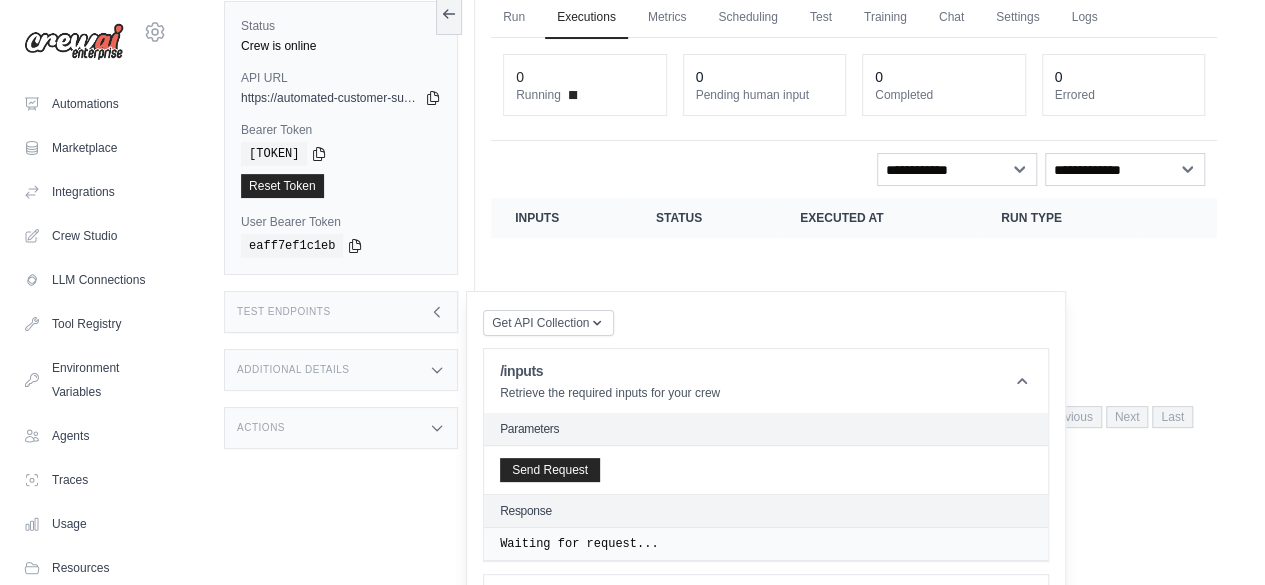 click on "Parameters" at bounding box center (766, 429) 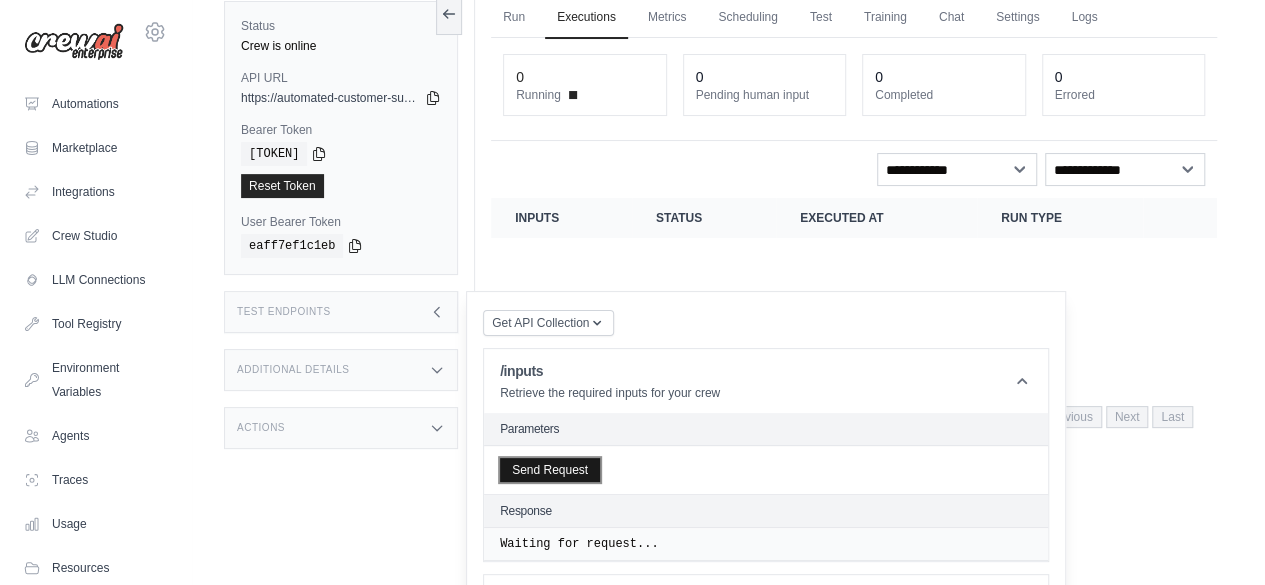 click on "Send Request" at bounding box center [550, 470] 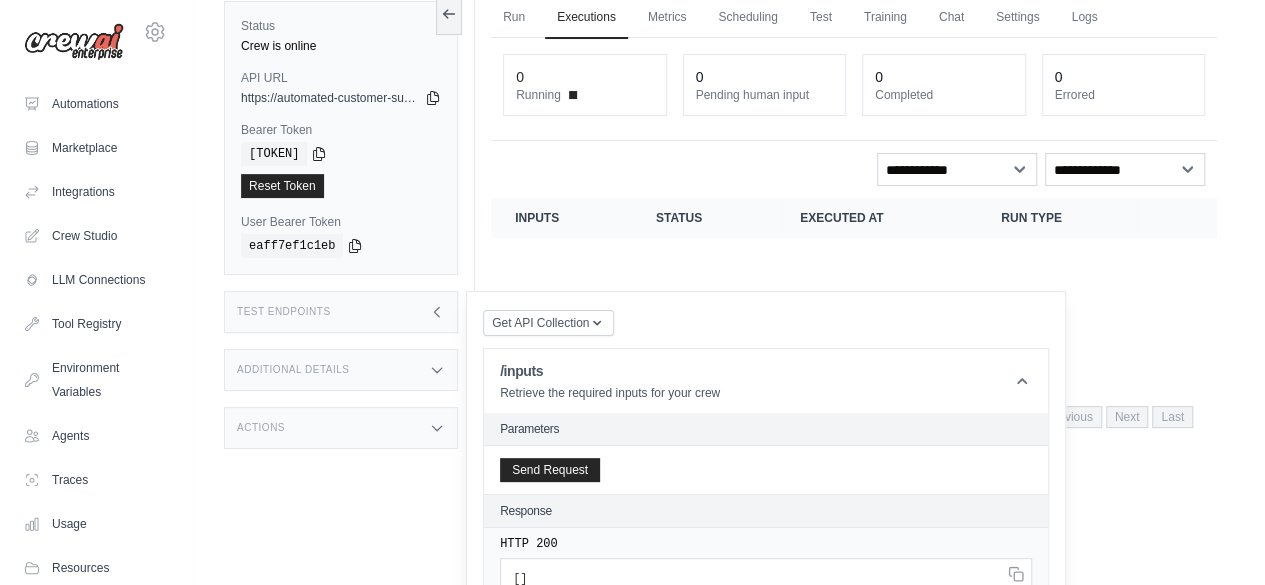 click on "Status
Crew is online
API URL
copied
https://automated-customer-support-ticket-resolutio-f79b2f2b.crewai.com
Bearer Token
copied
ff00ba1cf849
Reset Token
User Bearer Token" at bounding box center [349, 273] 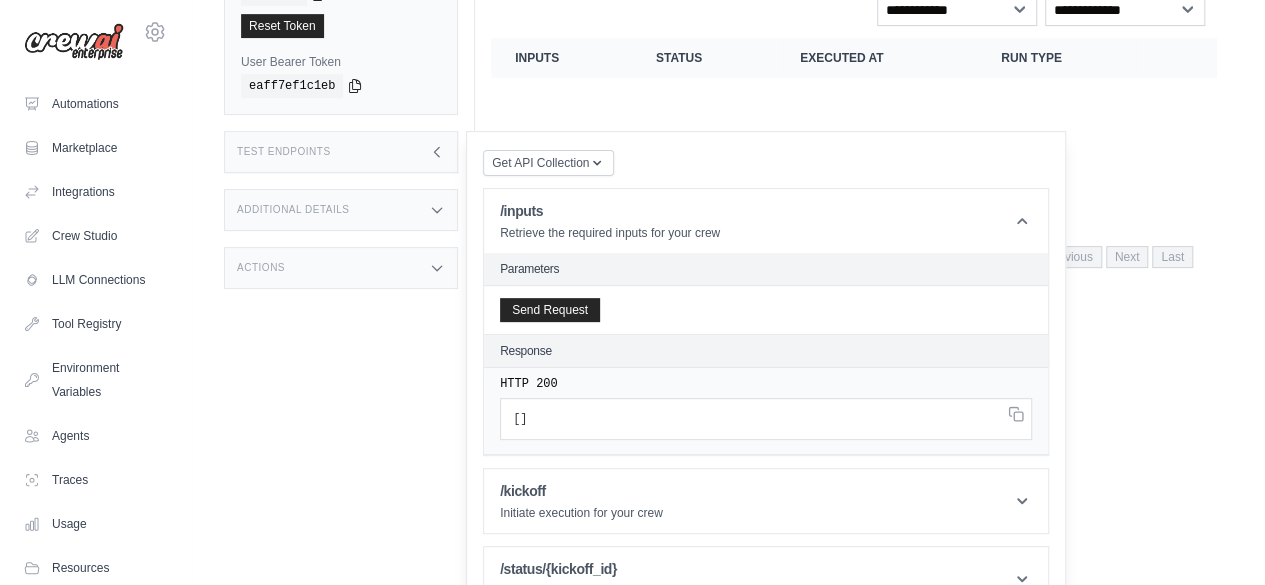 scroll, scrollTop: 244, scrollLeft: 0, axis: vertical 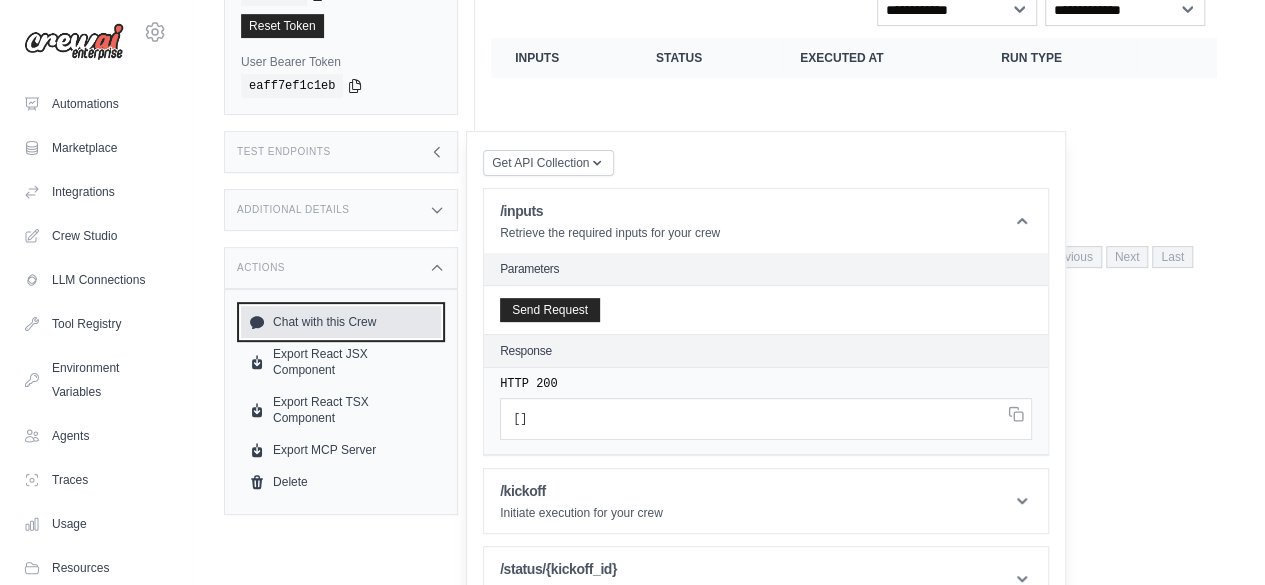 click on "Chat with this
Crew" at bounding box center (341, 322) 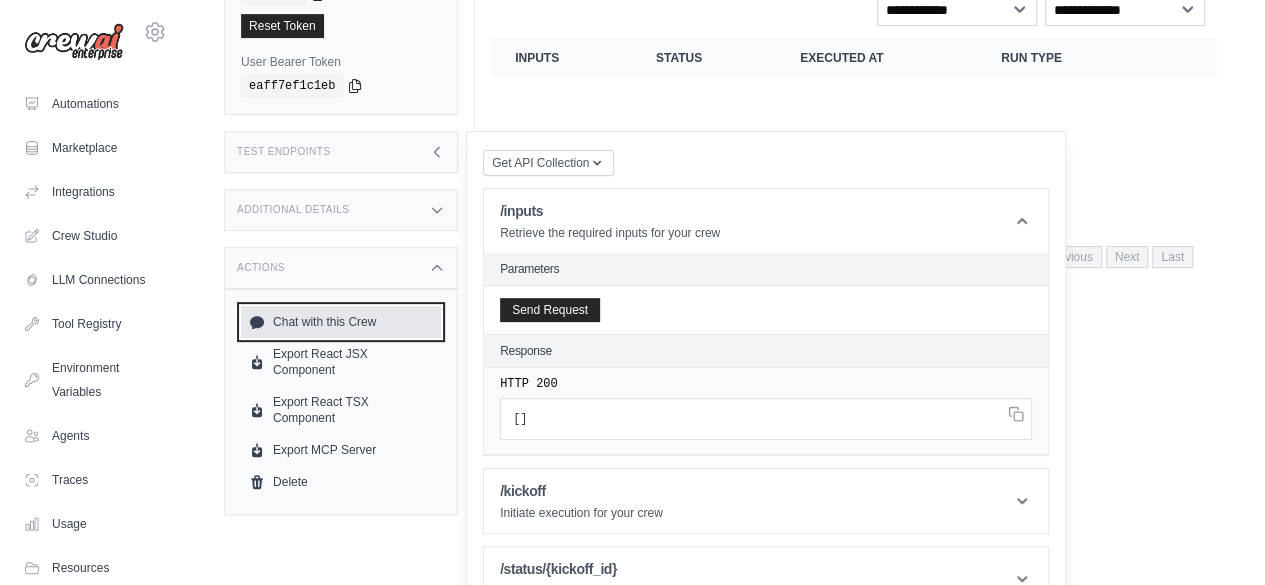 click on "Chat with this
Crew" at bounding box center [341, 322] 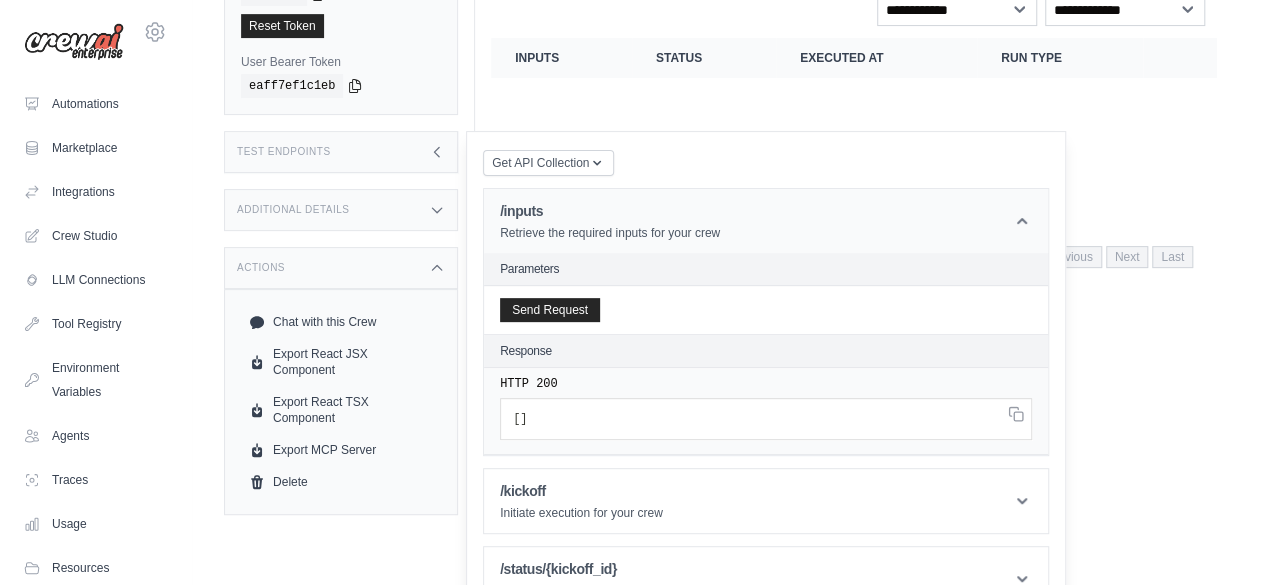 click on "/inputs
Retrieve the required inputs for your crew" at bounding box center (610, 221) 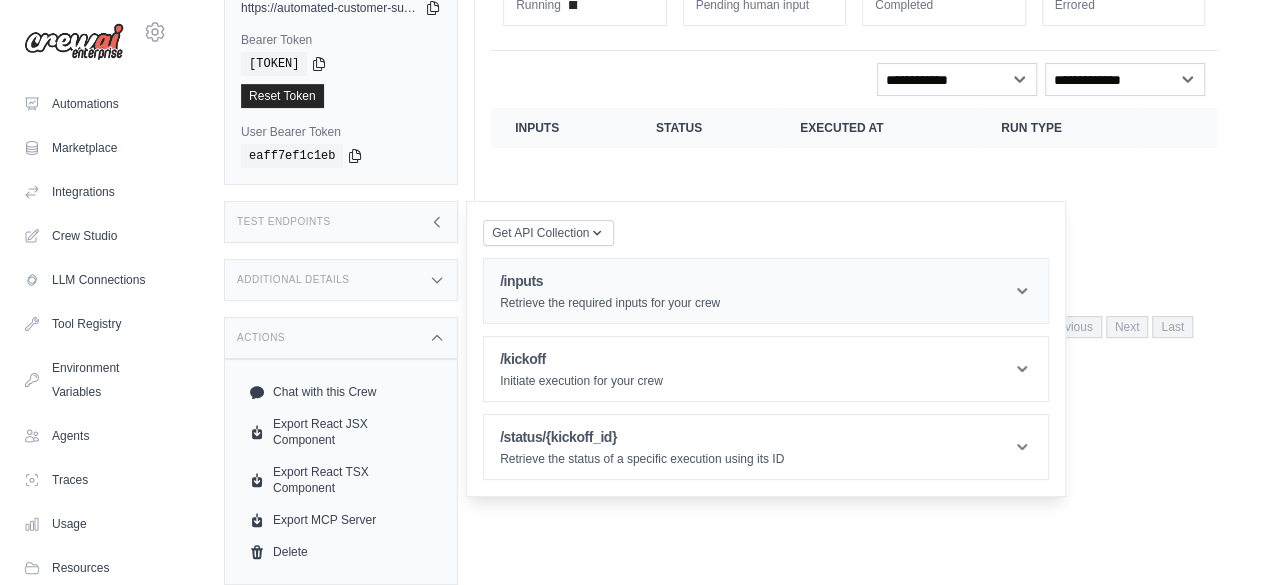 scroll, scrollTop: 170, scrollLeft: 0, axis: vertical 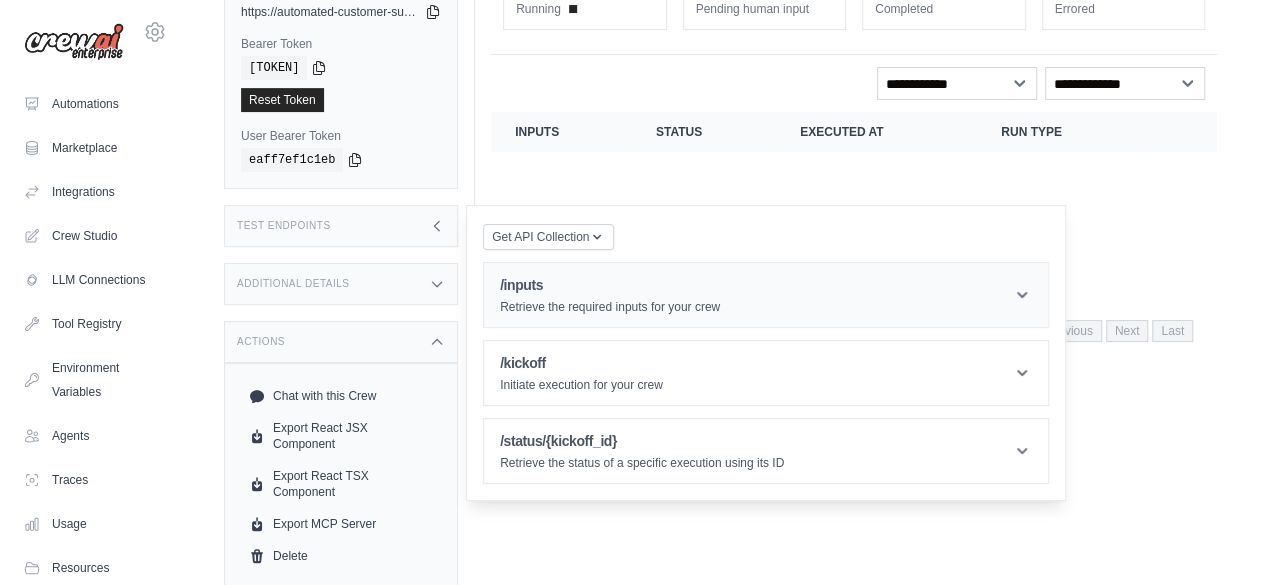 click on "/inputs
Retrieve the required inputs for your crew" at bounding box center (766, 295) 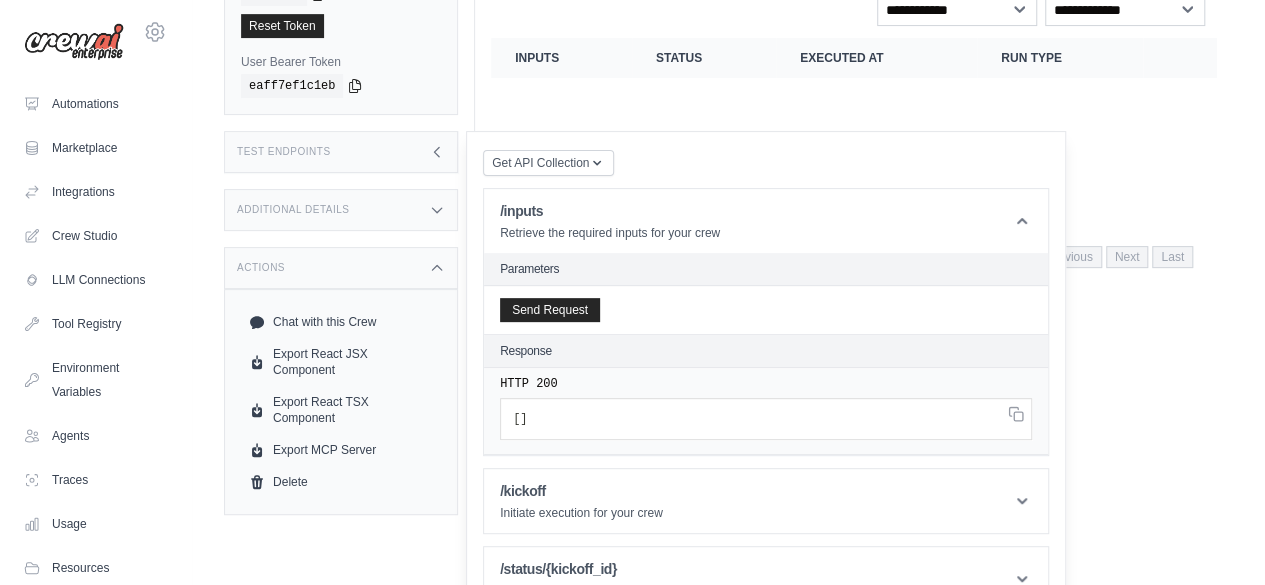 click on "Parameters" at bounding box center (766, 269) 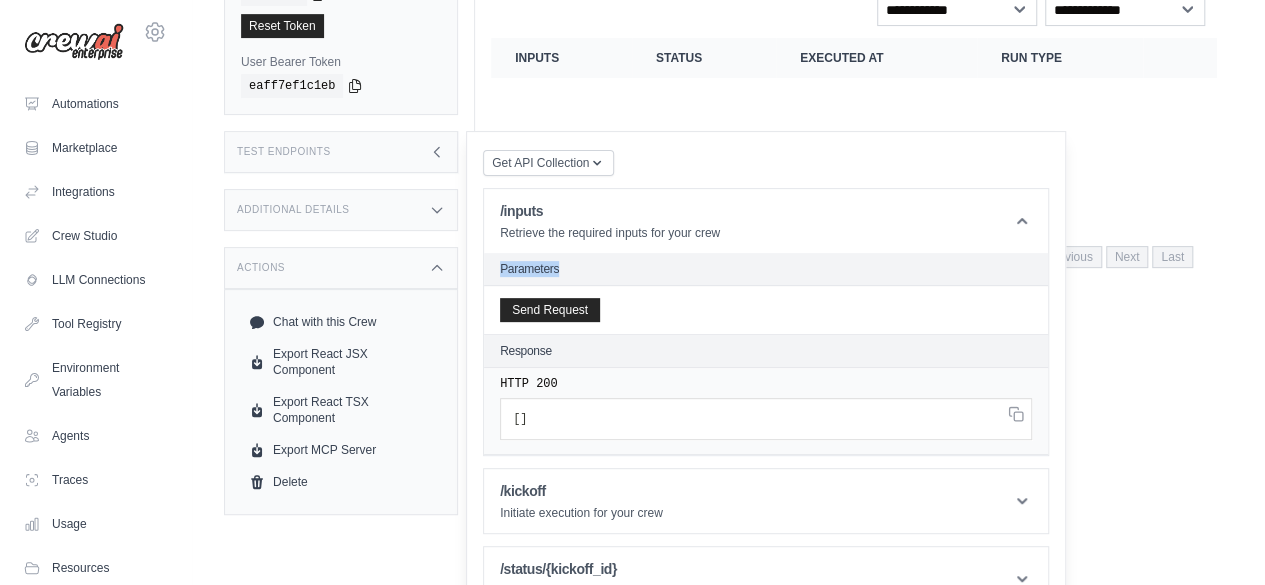 click on "Parameters" at bounding box center (766, 269) 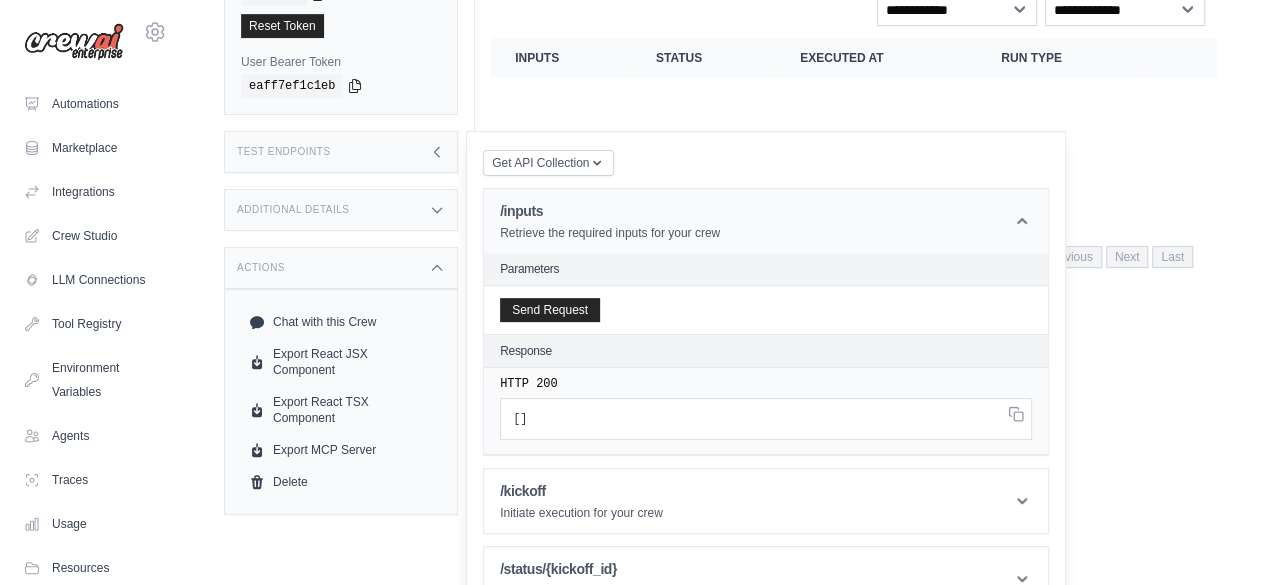 click on "Retrieve the required inputs for your crew" at bounding box center (610, 233) 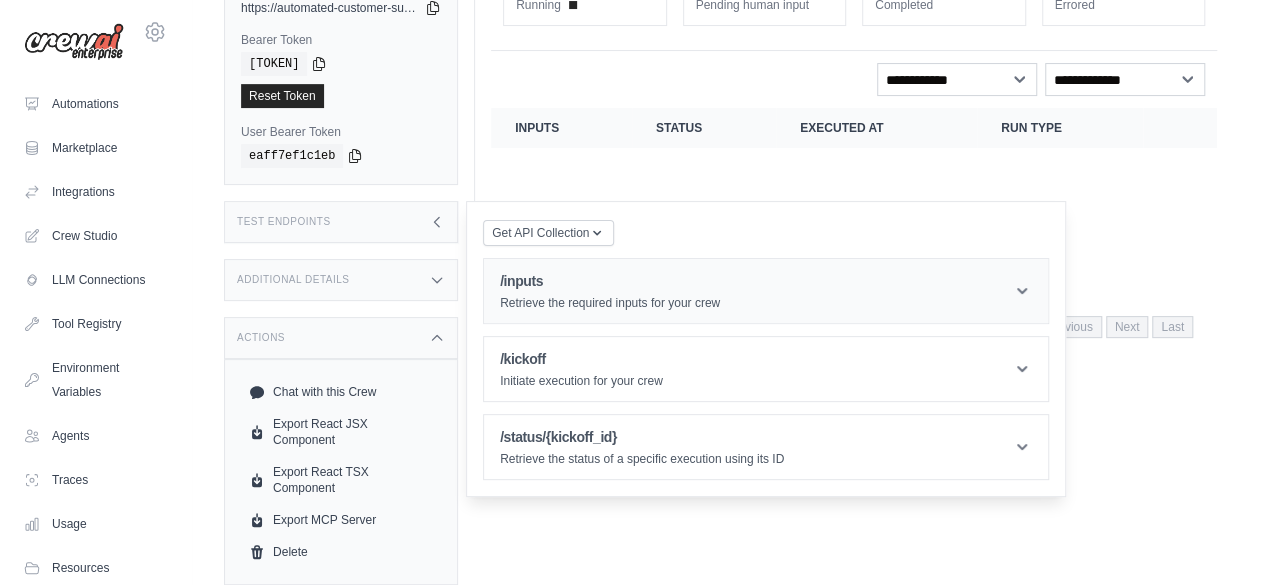 scroll, scrollTop: 170, scrollLeft: 0, axis: vertical 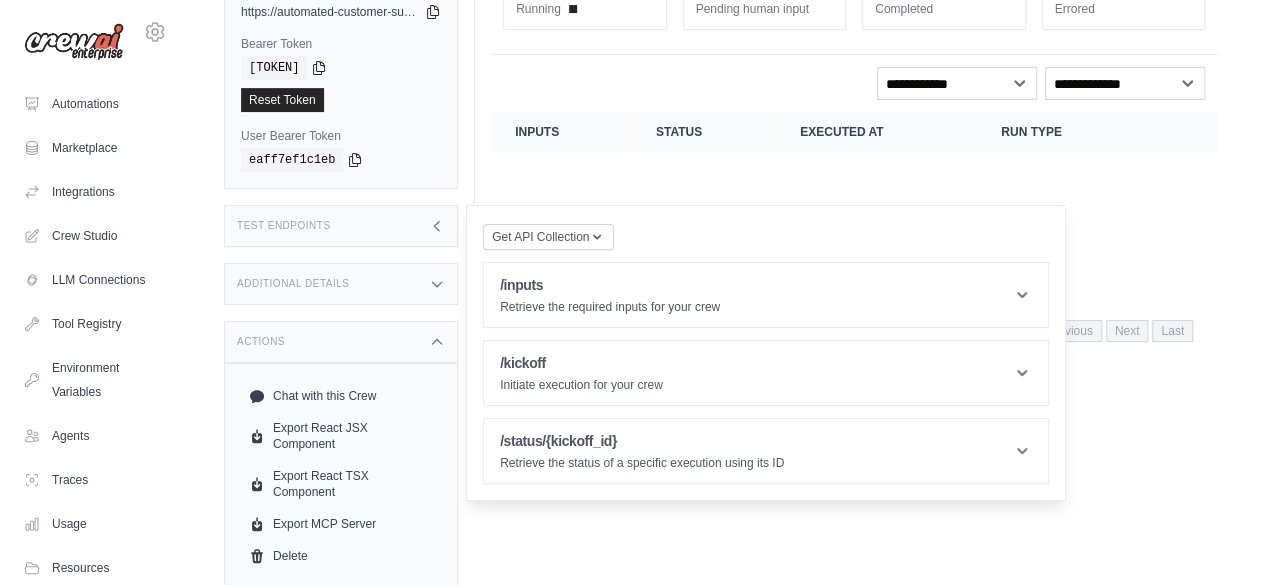 click on "Additional Details" at bounding box center [341, 284] 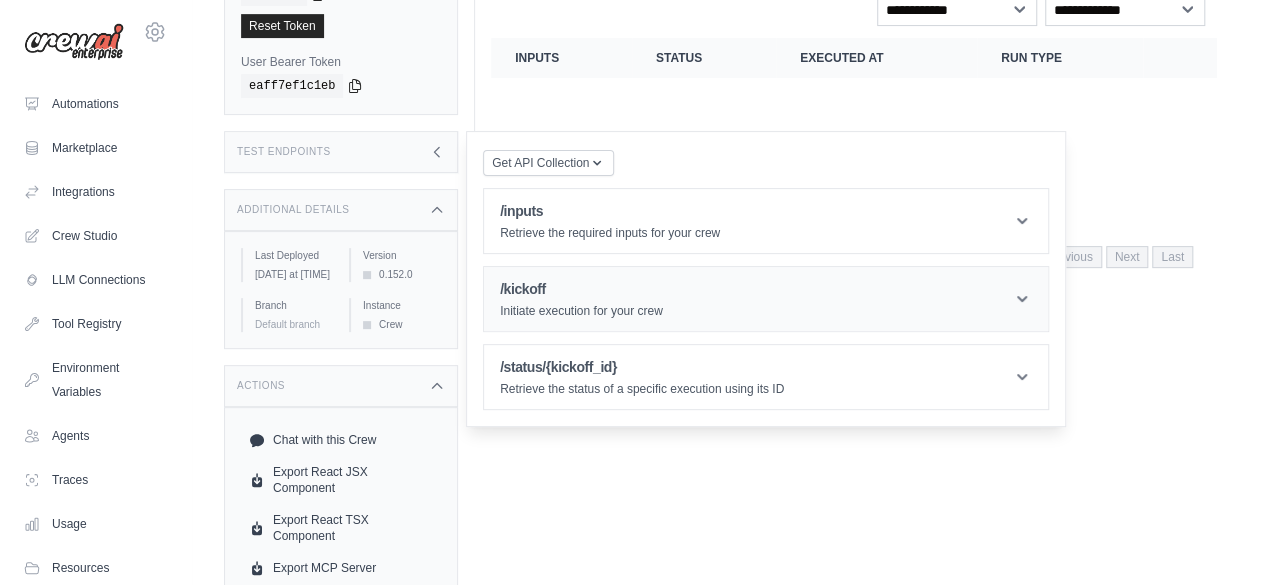click on "/kickoff" at bounding box center (581, 289) 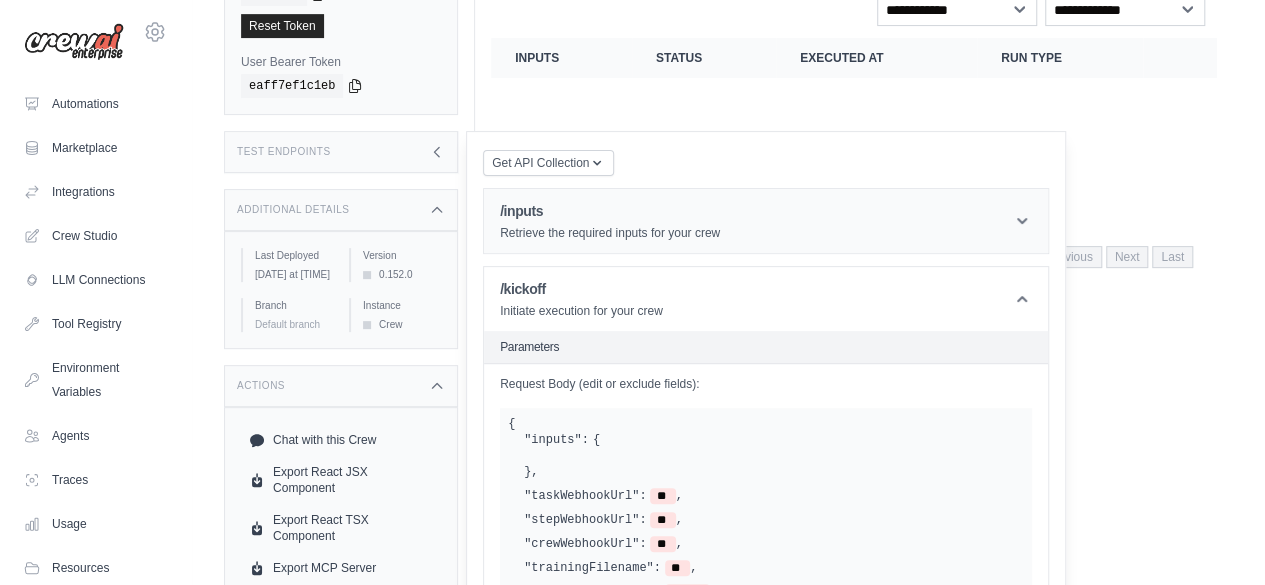 click on "/inputs
Retrieve the required inputs for your crew" at bounding box center [610, 221] 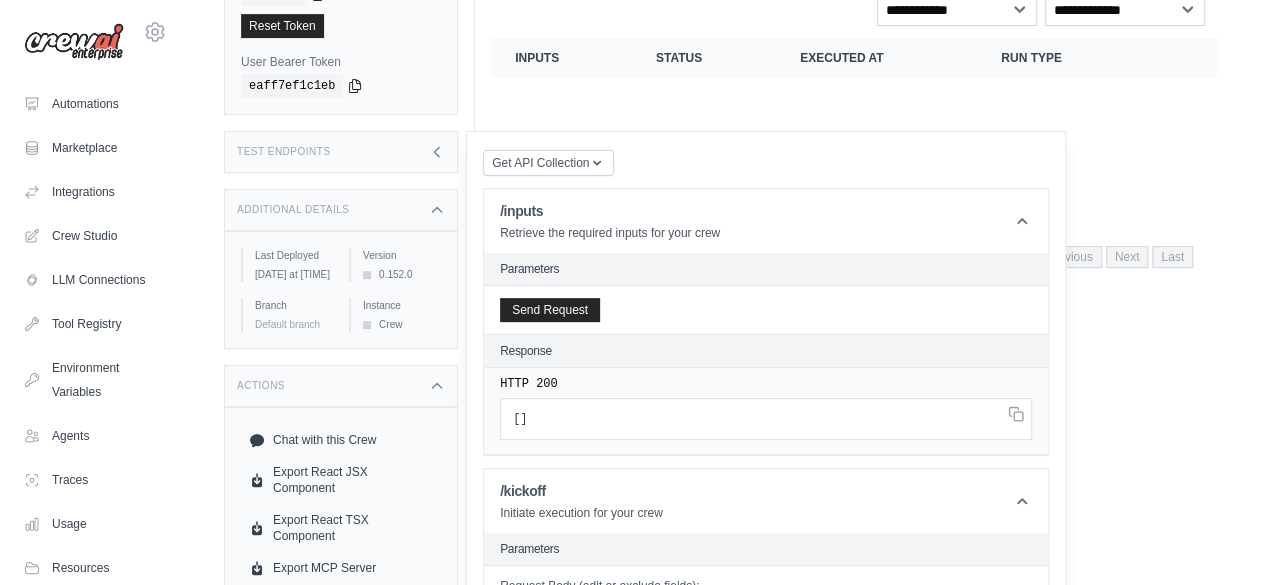 click on "[ ]" at bounding box center [766, 419] 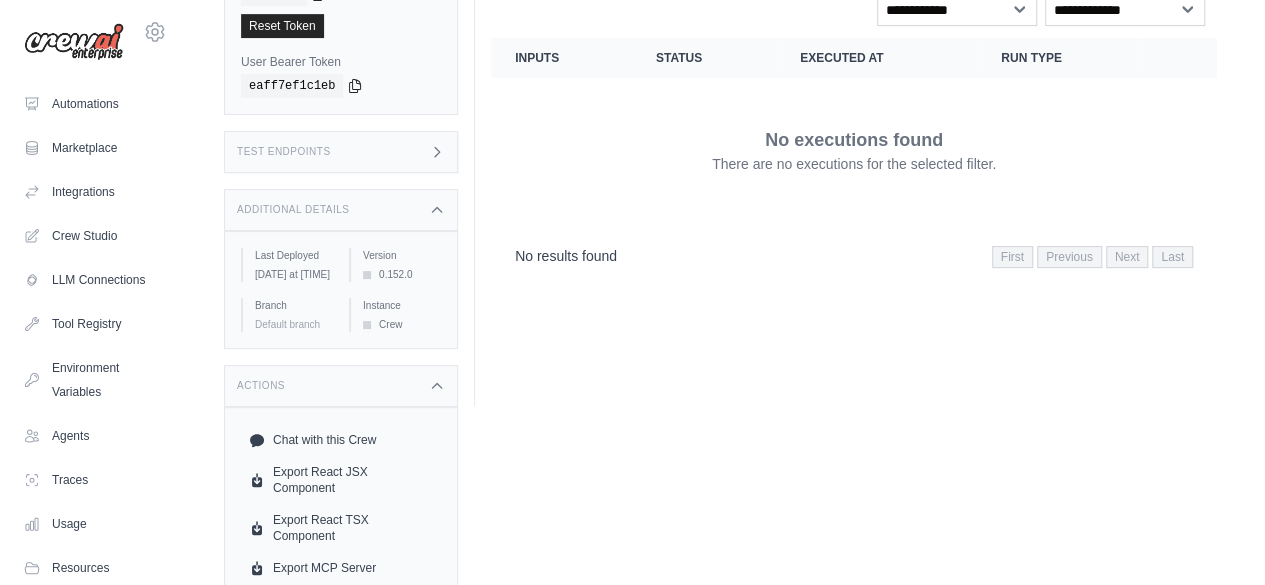 click on "Test Endpoints" at bounding box center [341, 152] 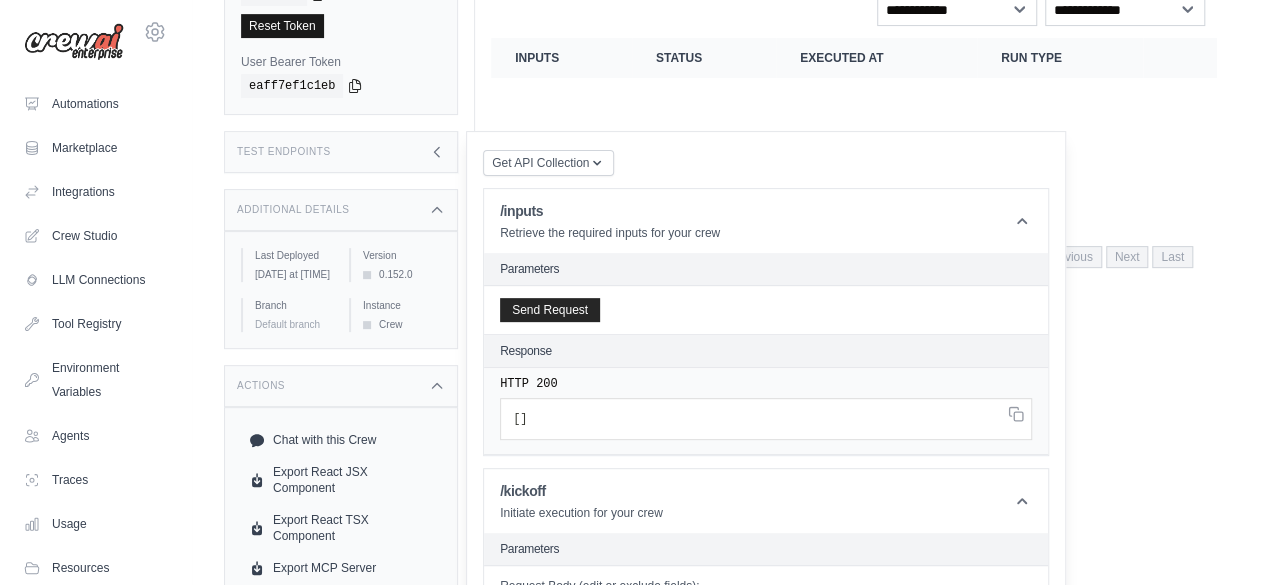 click on "Reset Token" at bounding box center [282, 26] 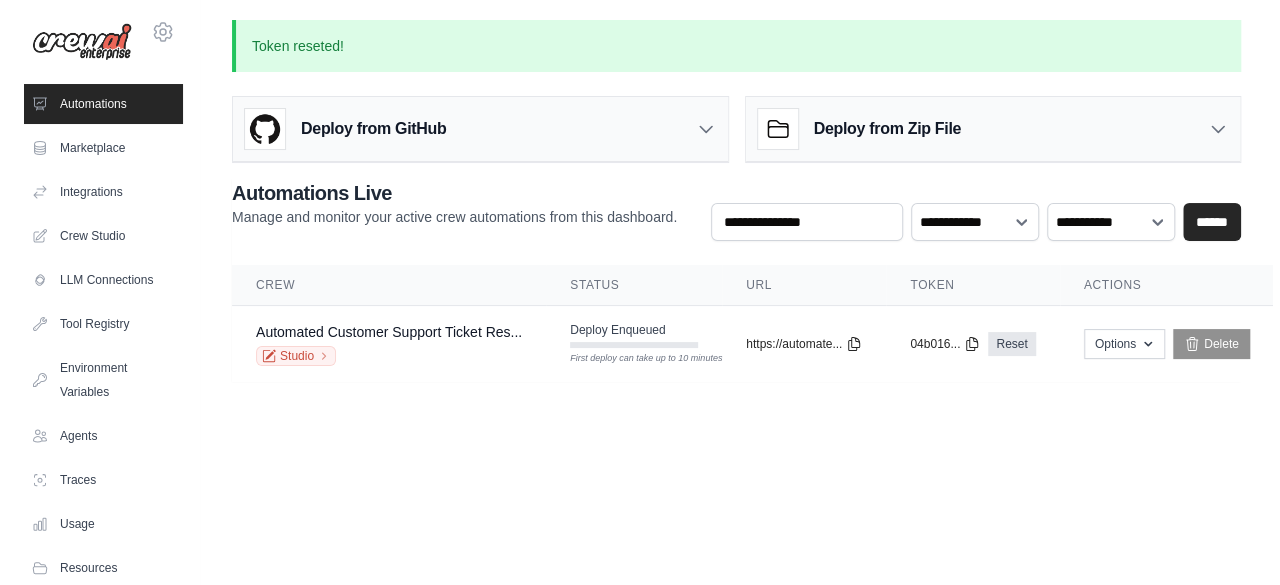 scroll, scrollTop: 0, scrollLeft: 0, axis: both 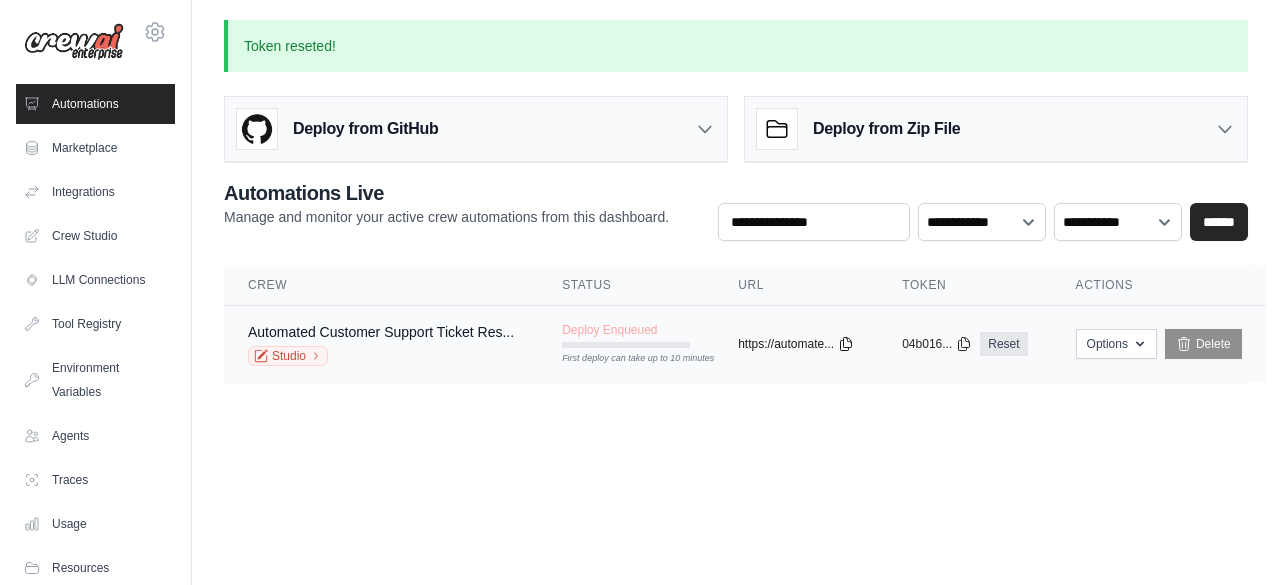 click 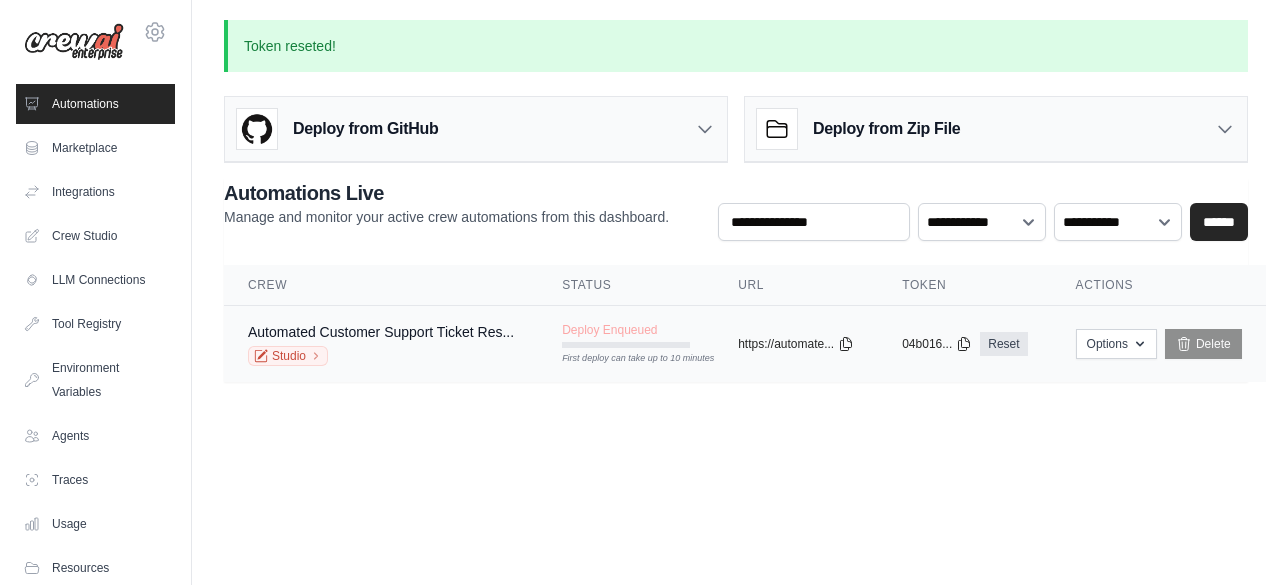 click on "Deploy Enqueued" at bounding box center [609, 330] 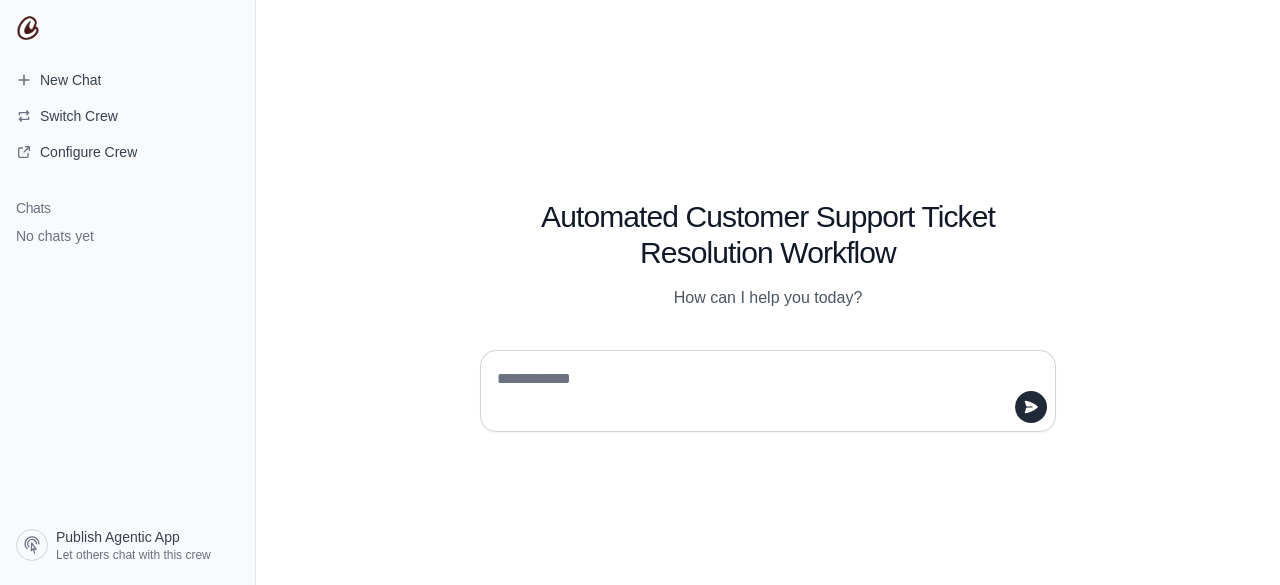 scroll, scrollTop: 0, scrollLeft: 0, axis: both 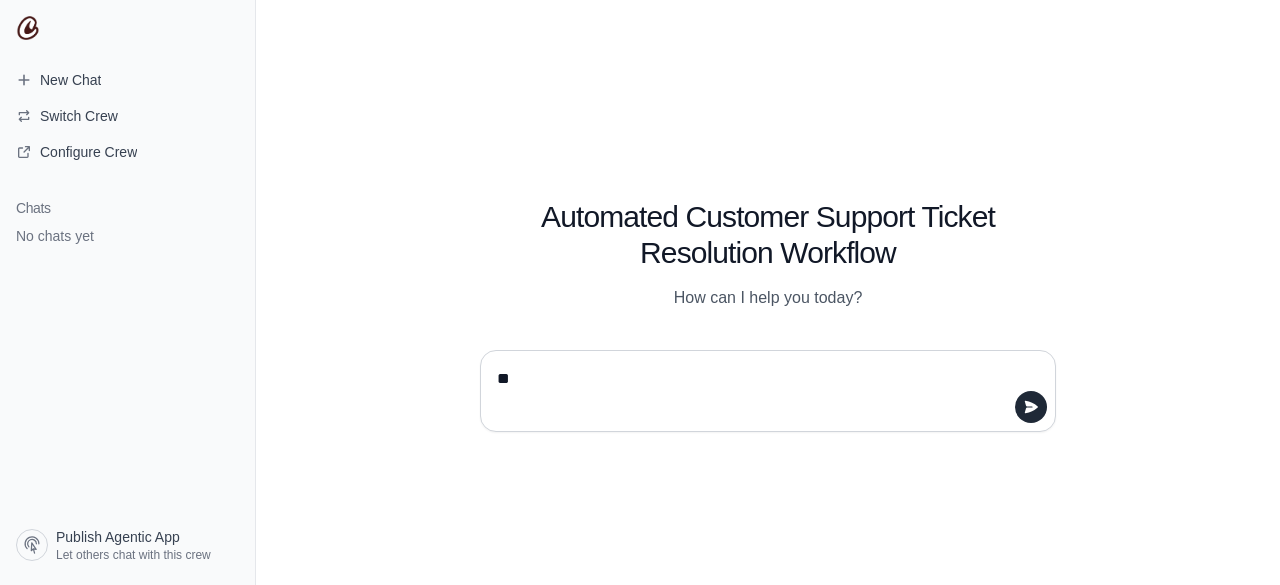type on "*" 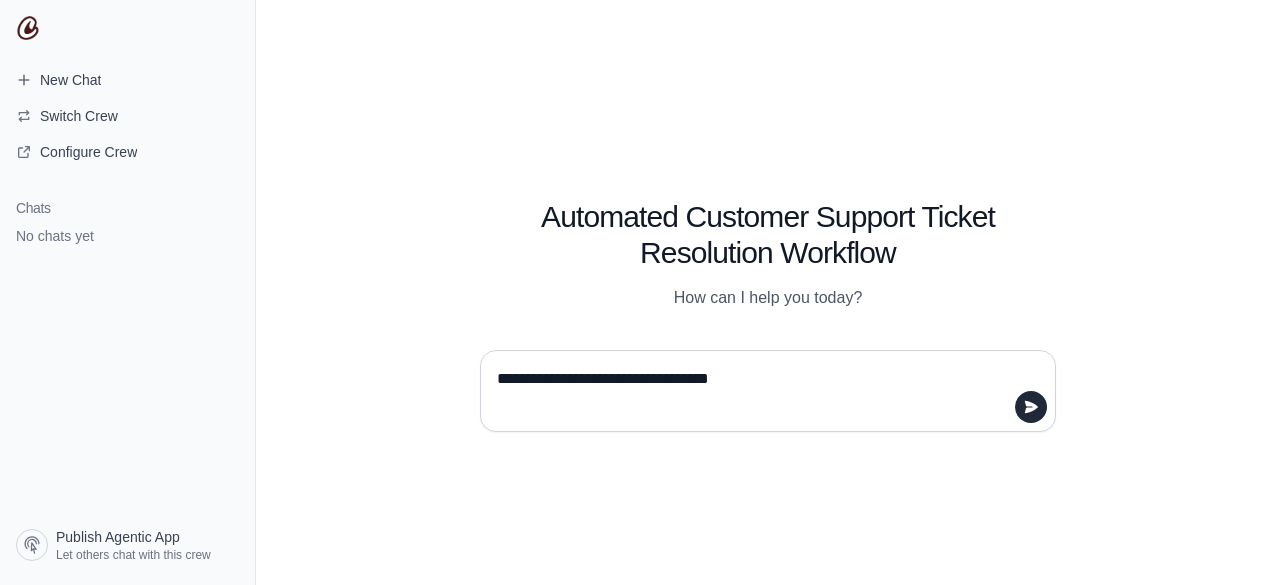 type on "**********" 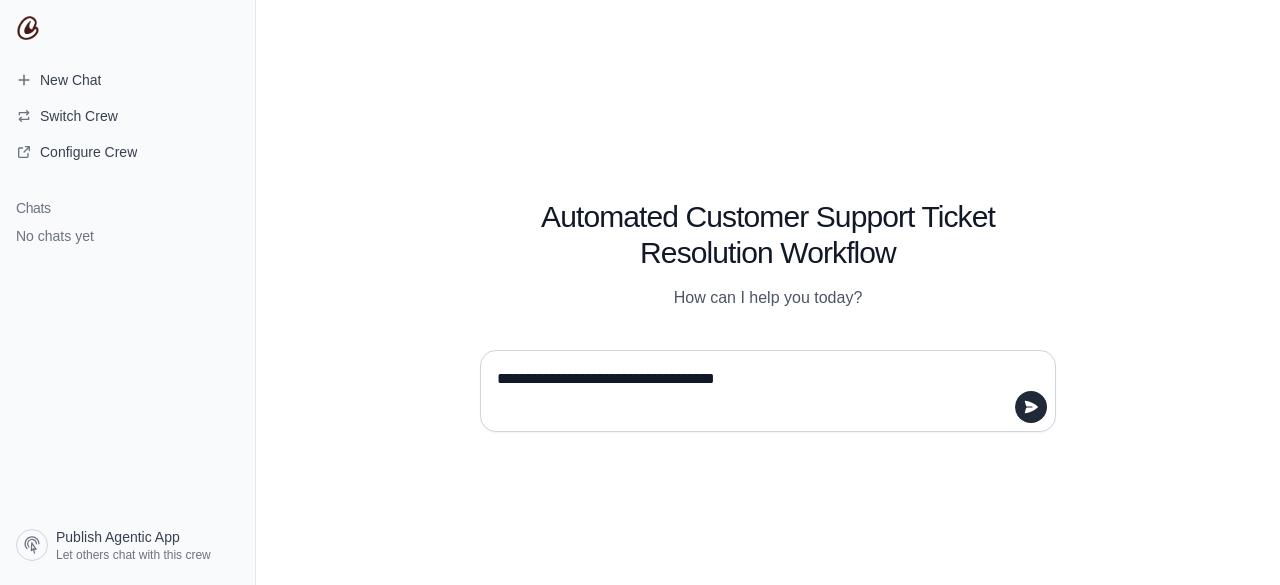 type 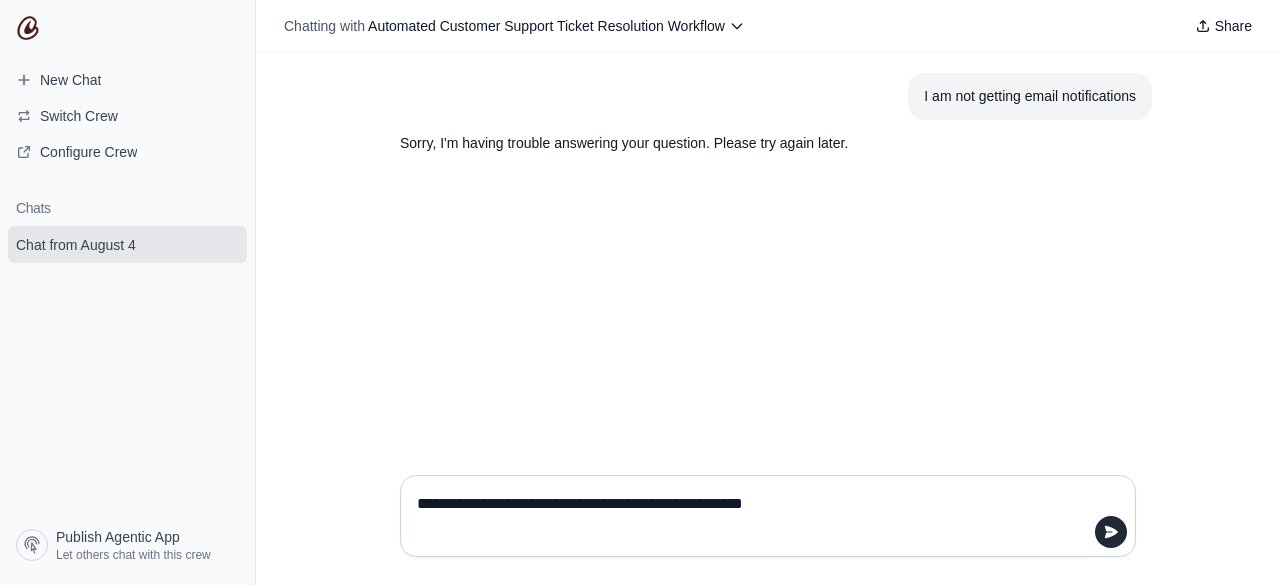 type on "**********" 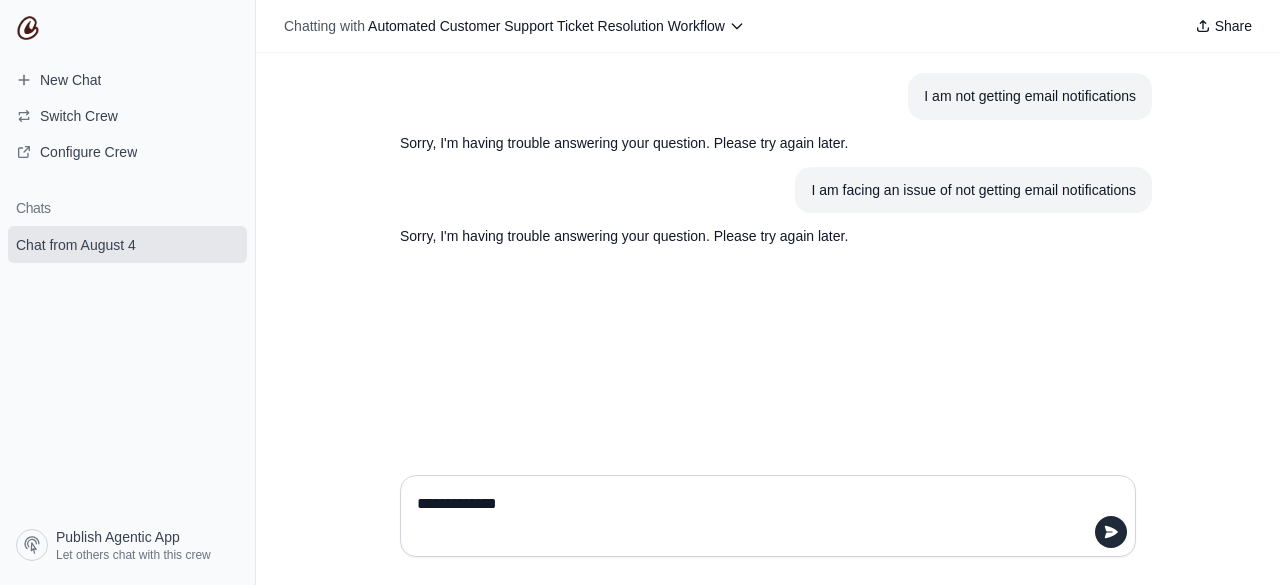 type on "**********" 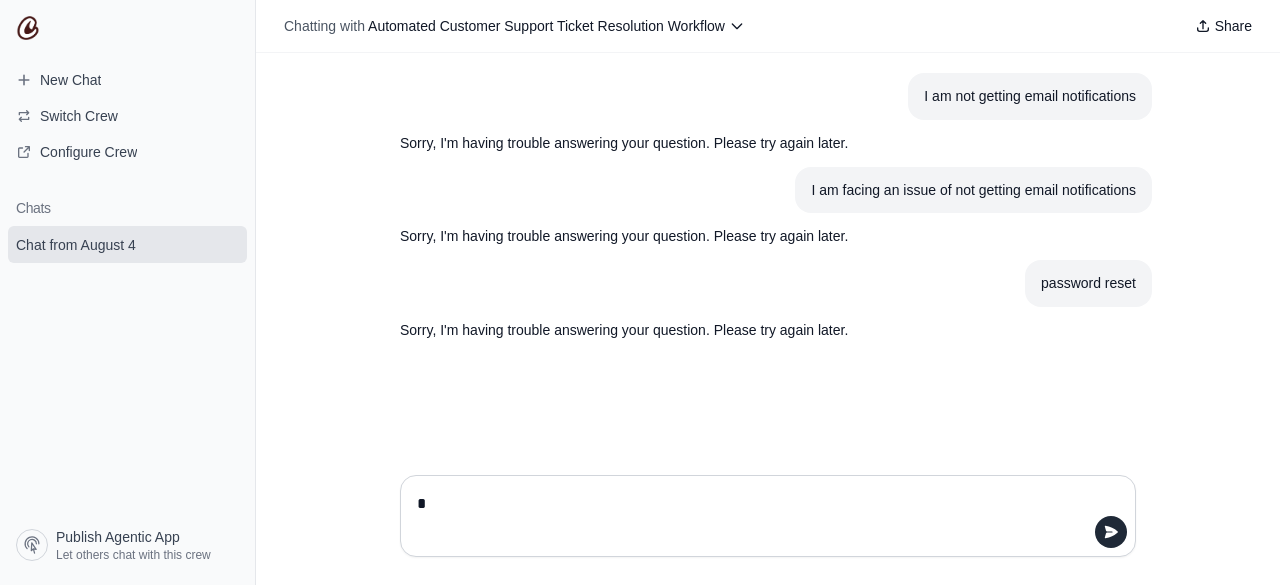 type on "**" 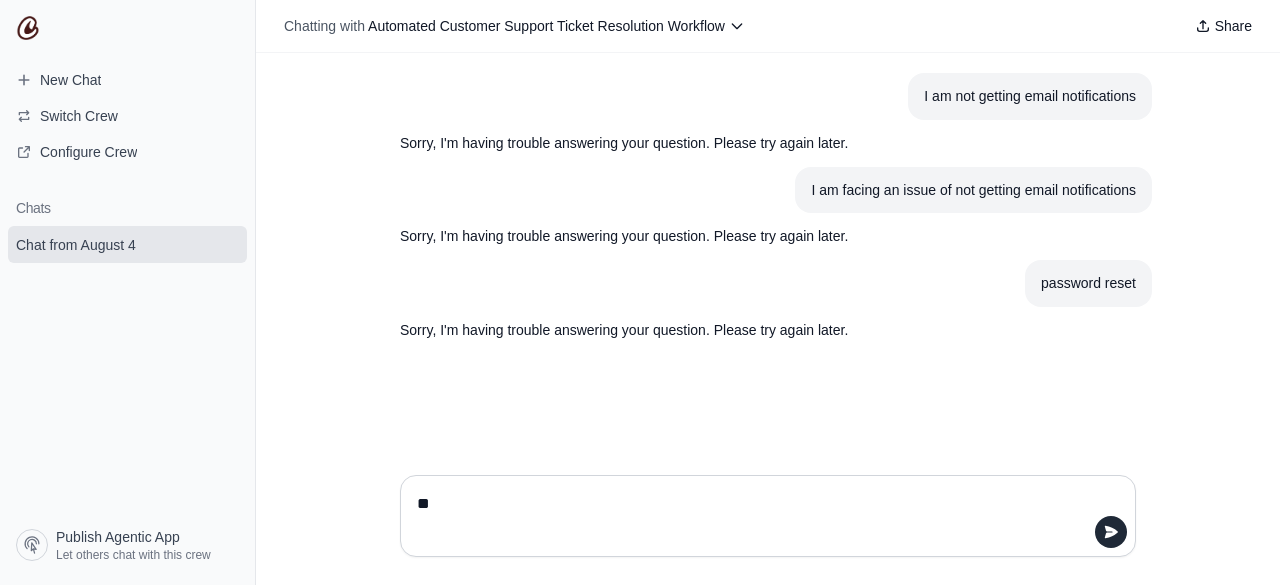type 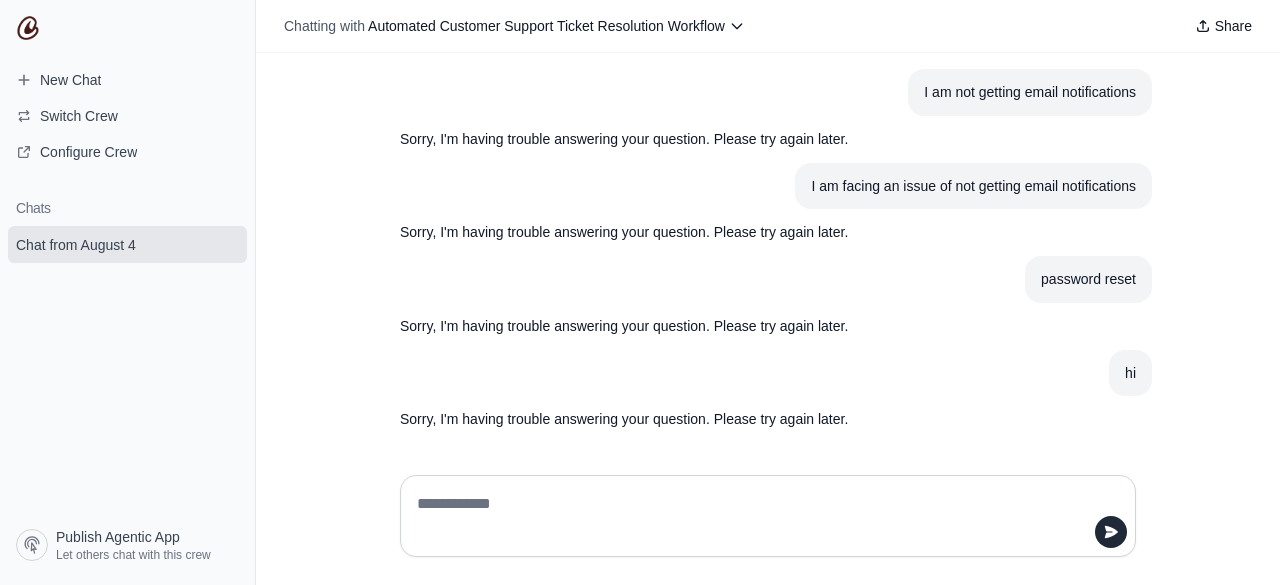 scroll, scrollTop: 6, scrollLeft: 0, axis: vertical 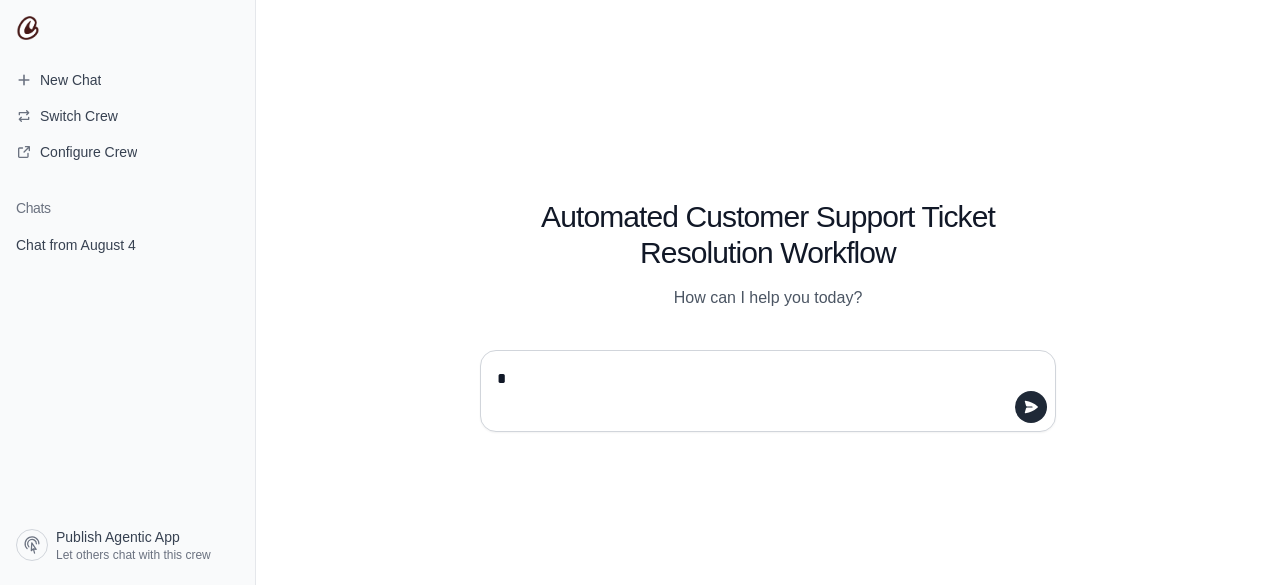 type on "**" 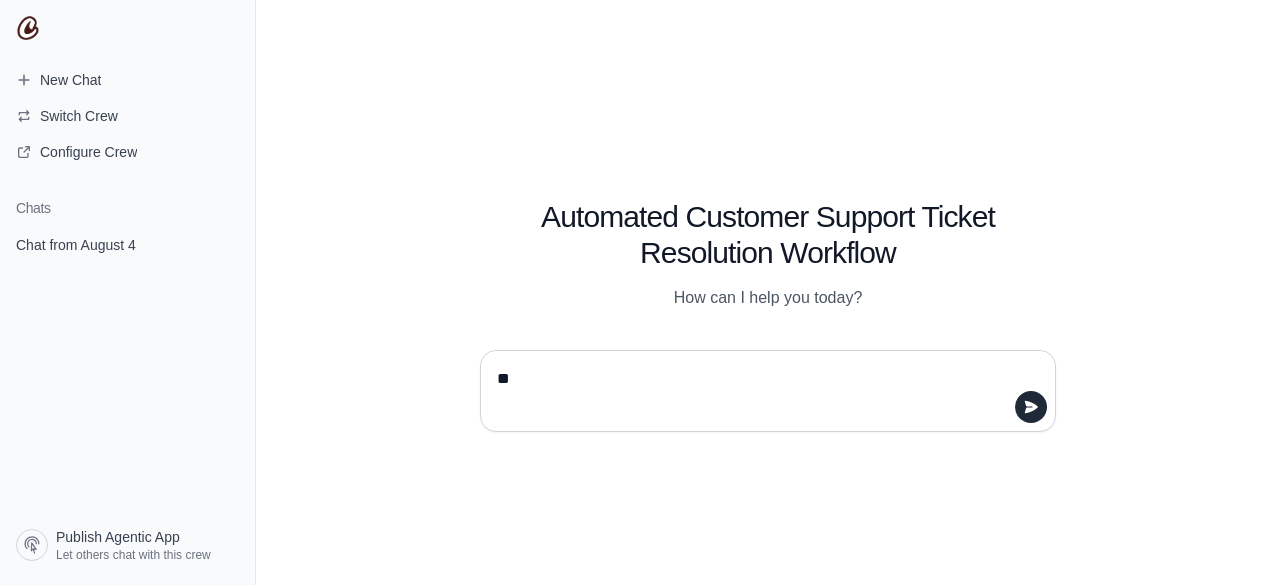 type 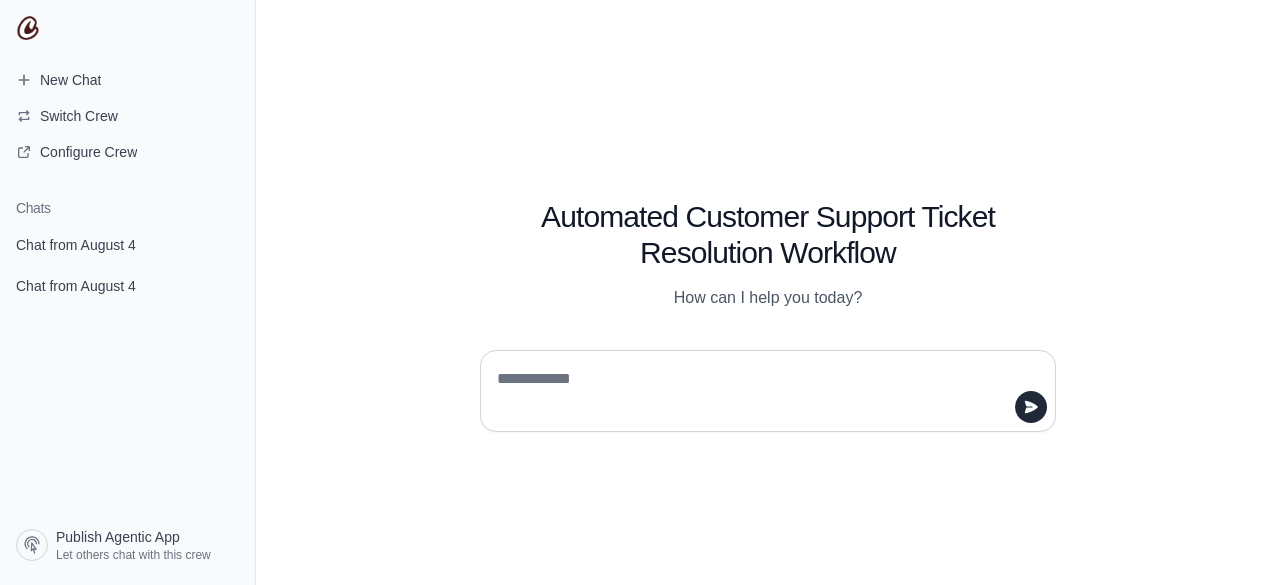 scroll, scrollTop: 0, scrollLeft: 0, axis: both 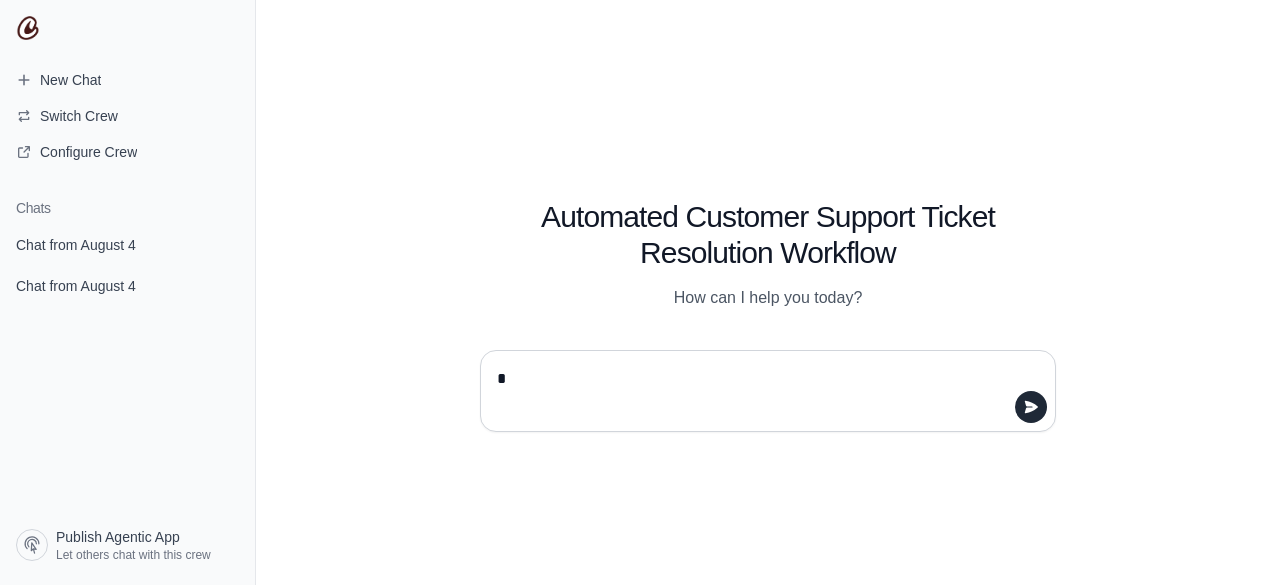 type on "**" 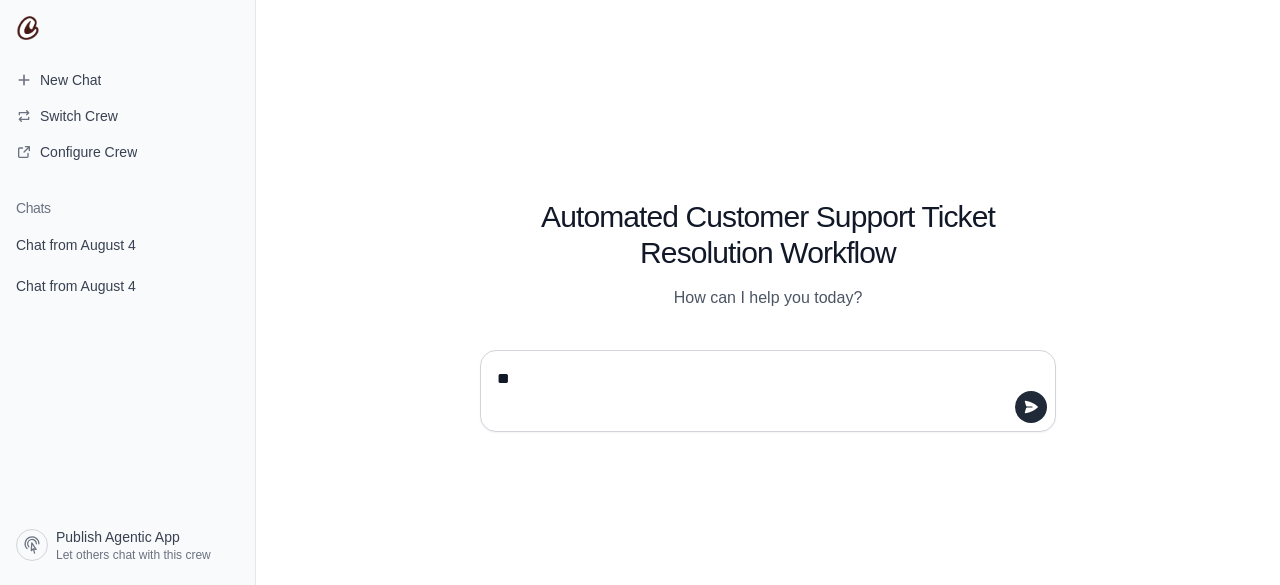 type 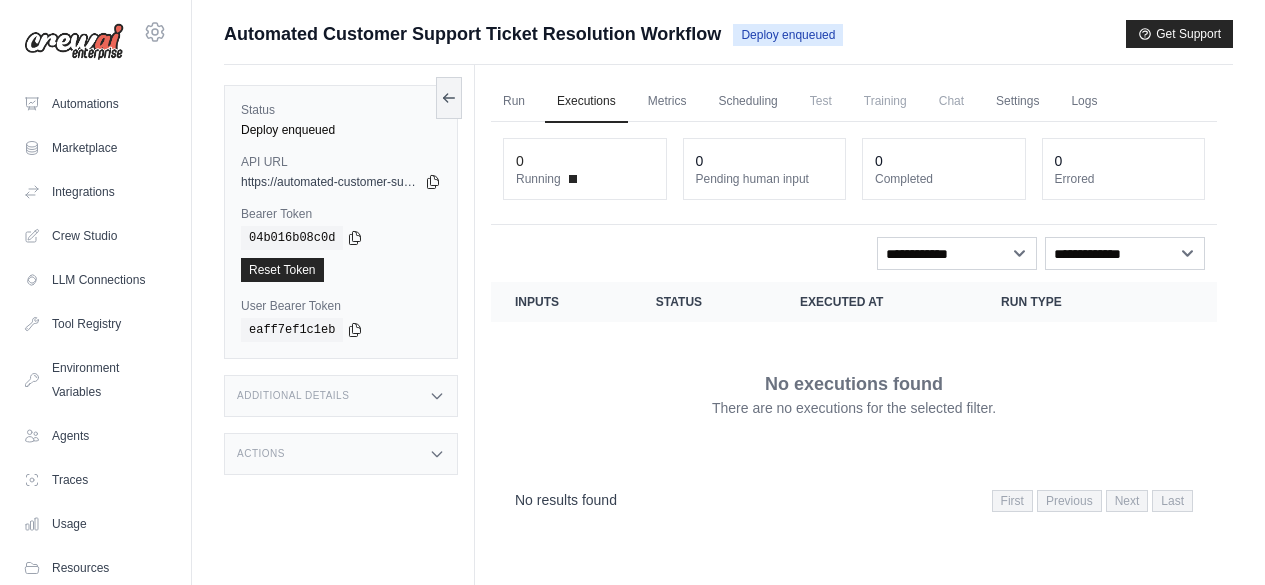 scroll, scrollTop: 0, scrollLeft: 0, axis: both 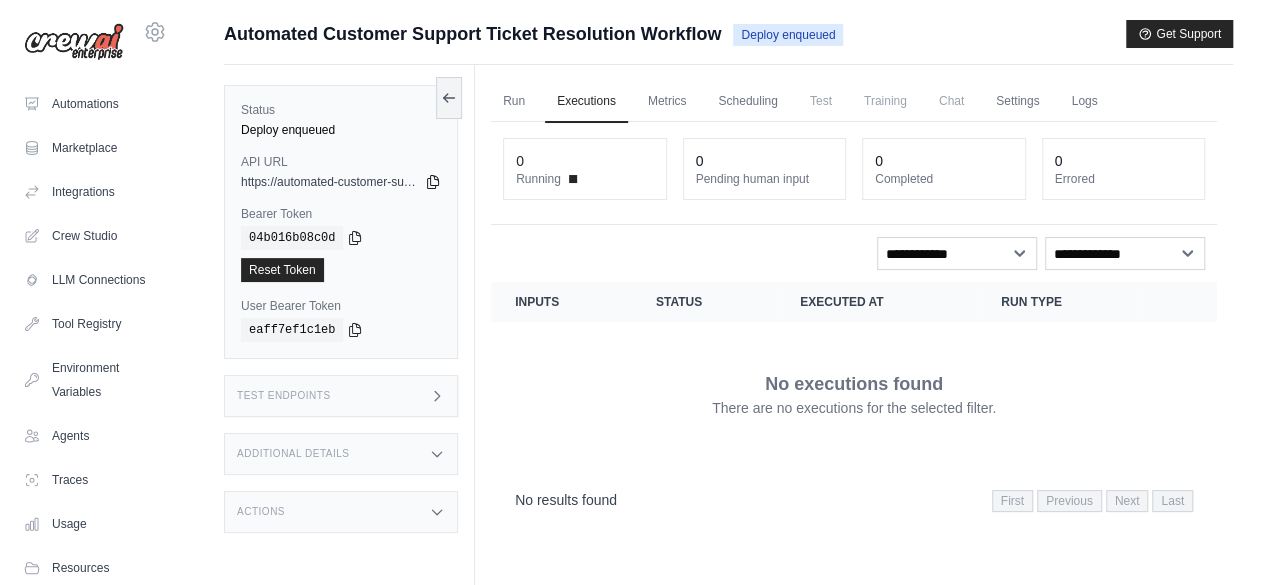 click 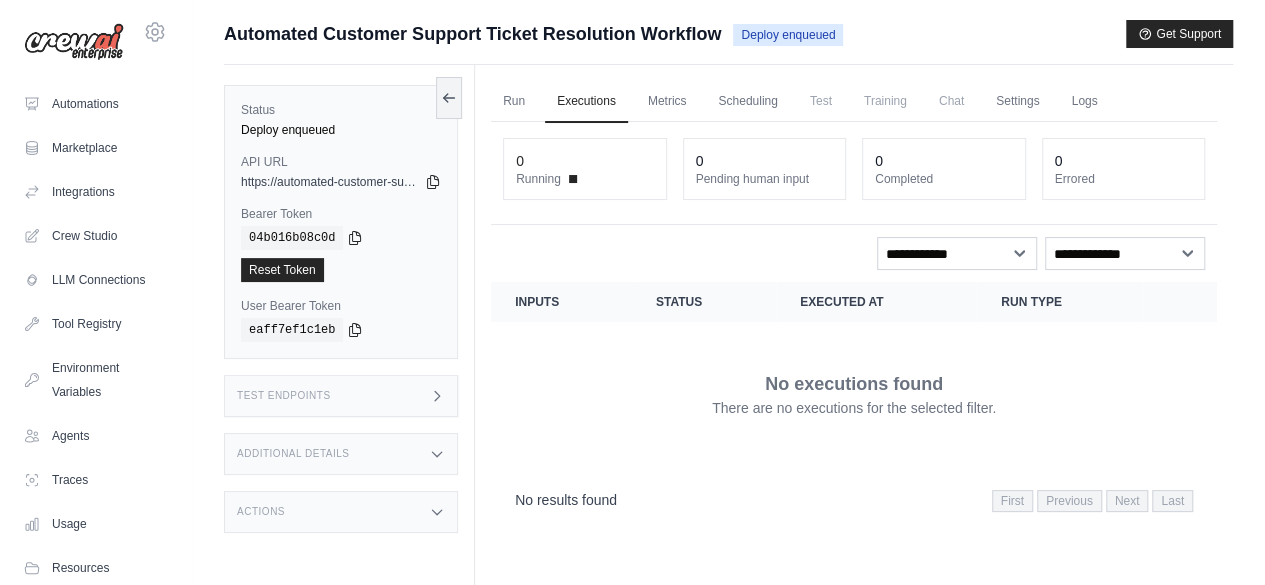 scroll, scrollTop: 0, scrollLeft: 0, axis: both 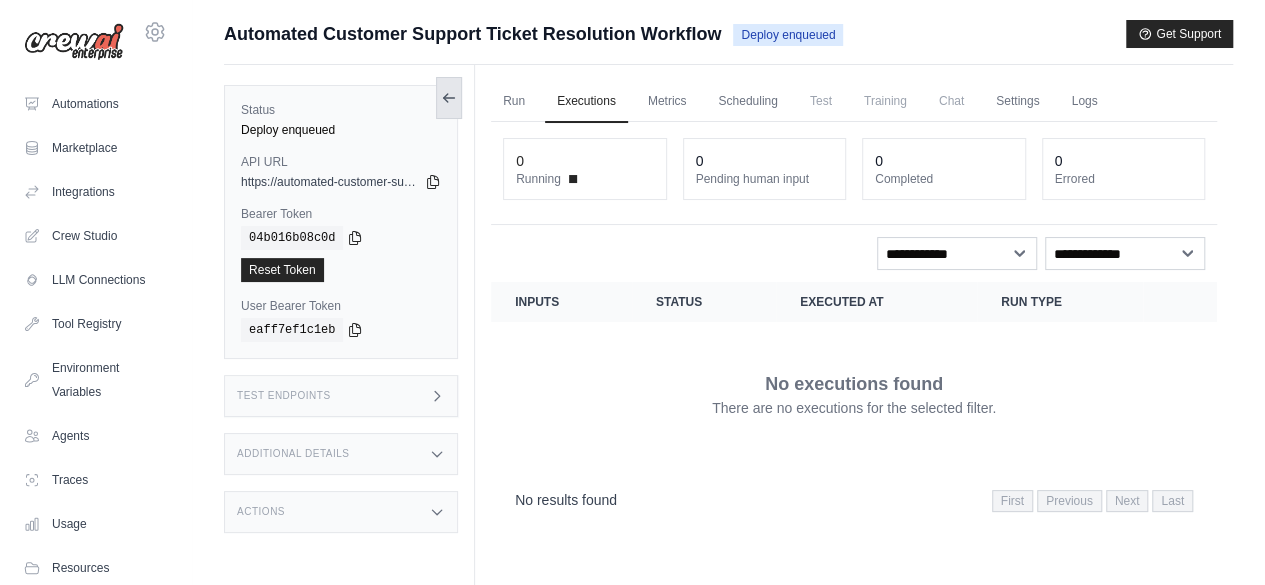 click 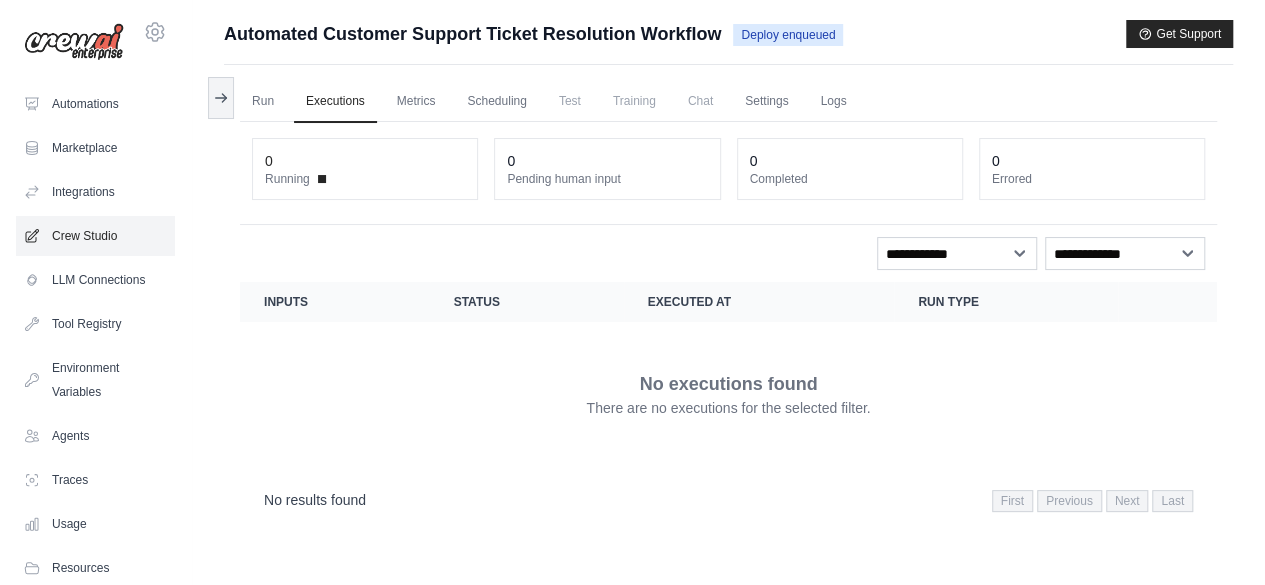 click on "Crew Studio" at bounding box center (95, 236) 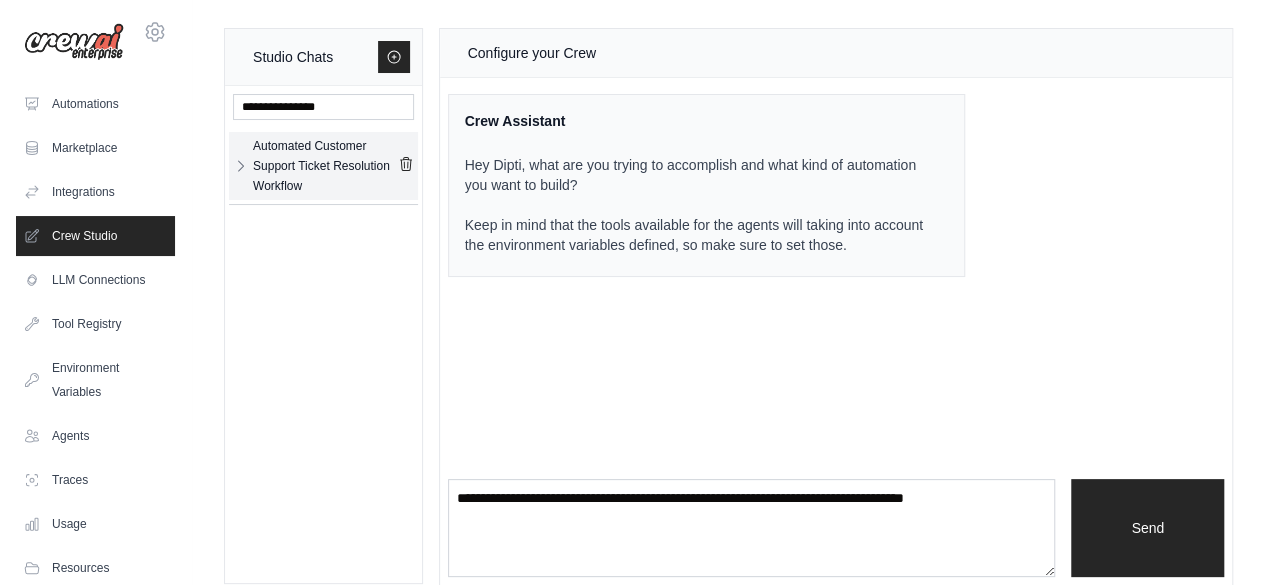 click on "Automated Customer Support Ticket Resolution Workflow" at bounding box center (325, 166) 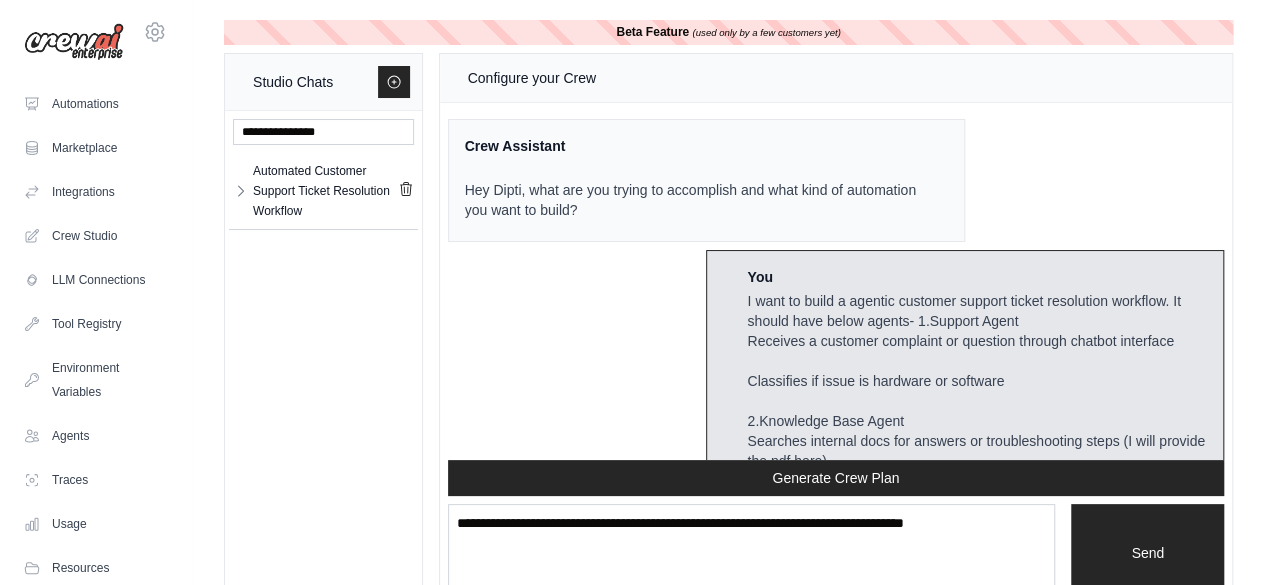 scroll, scrollTop: 4710, scrollLeft: 0, axis: vertical 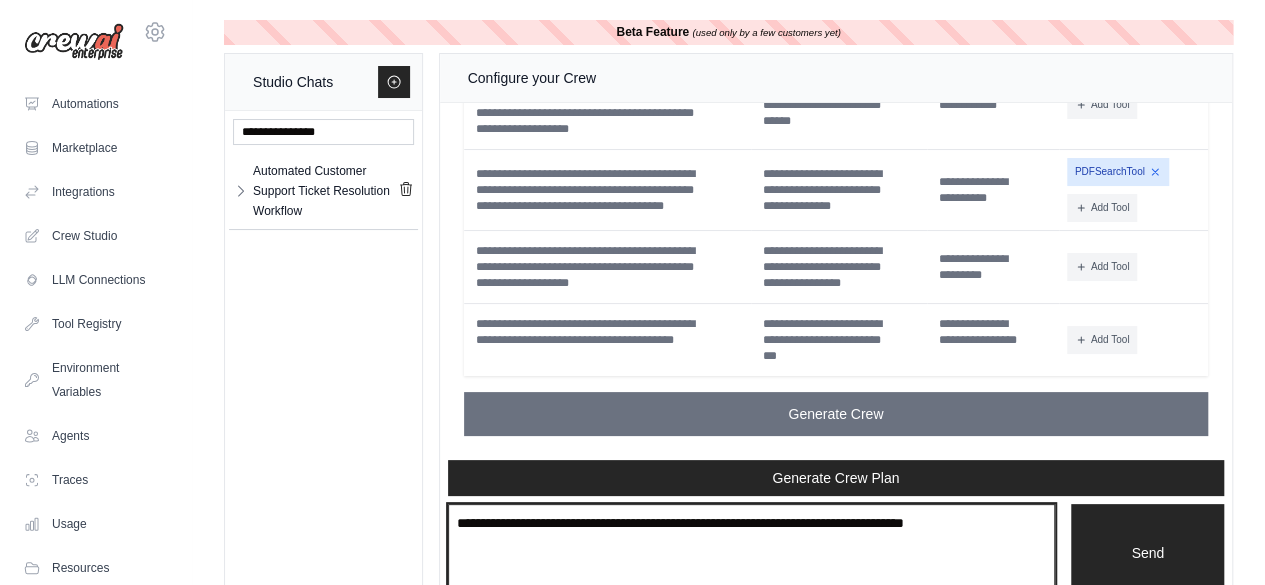 click at bounding box center (752, 553) 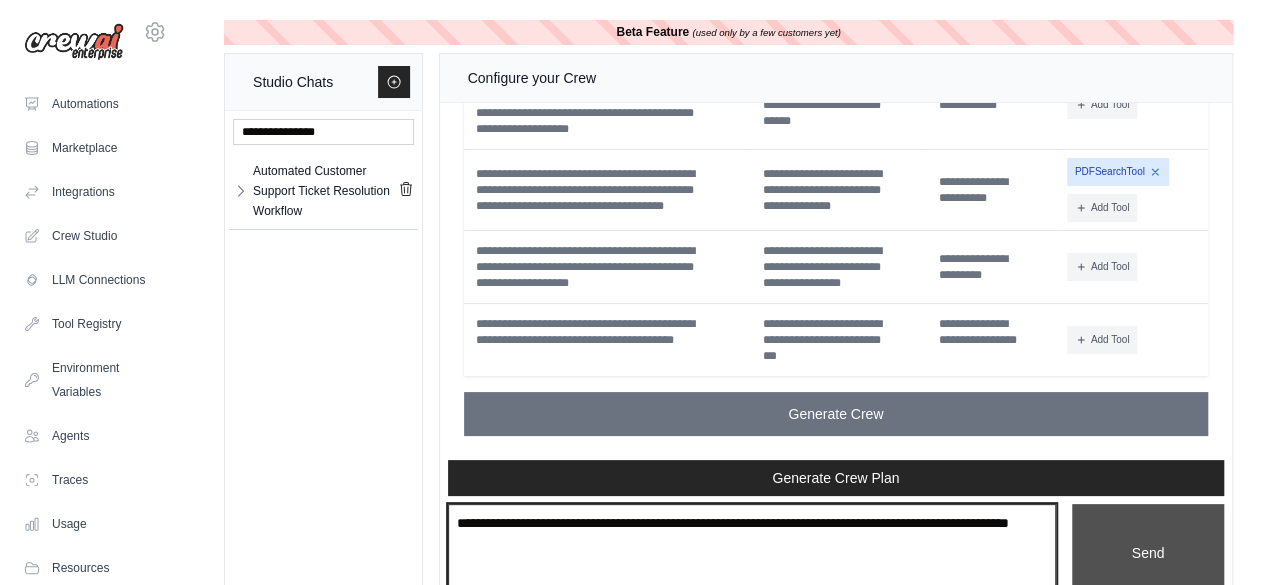 type on "**********" 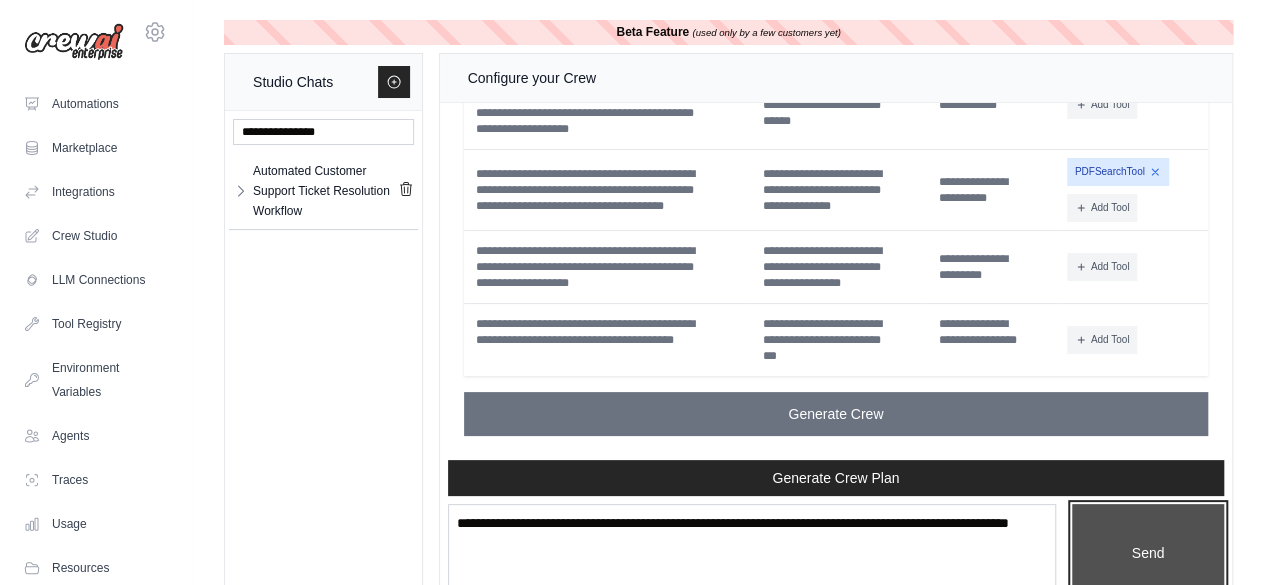 click on "Send" at bounding box center [1148, 552] 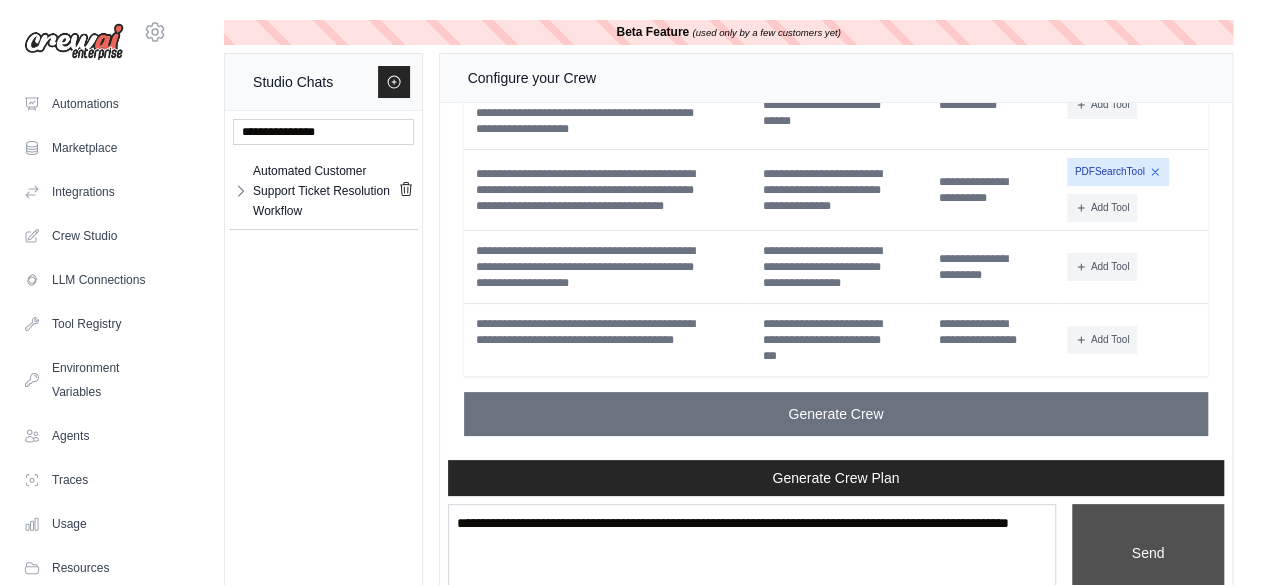 type 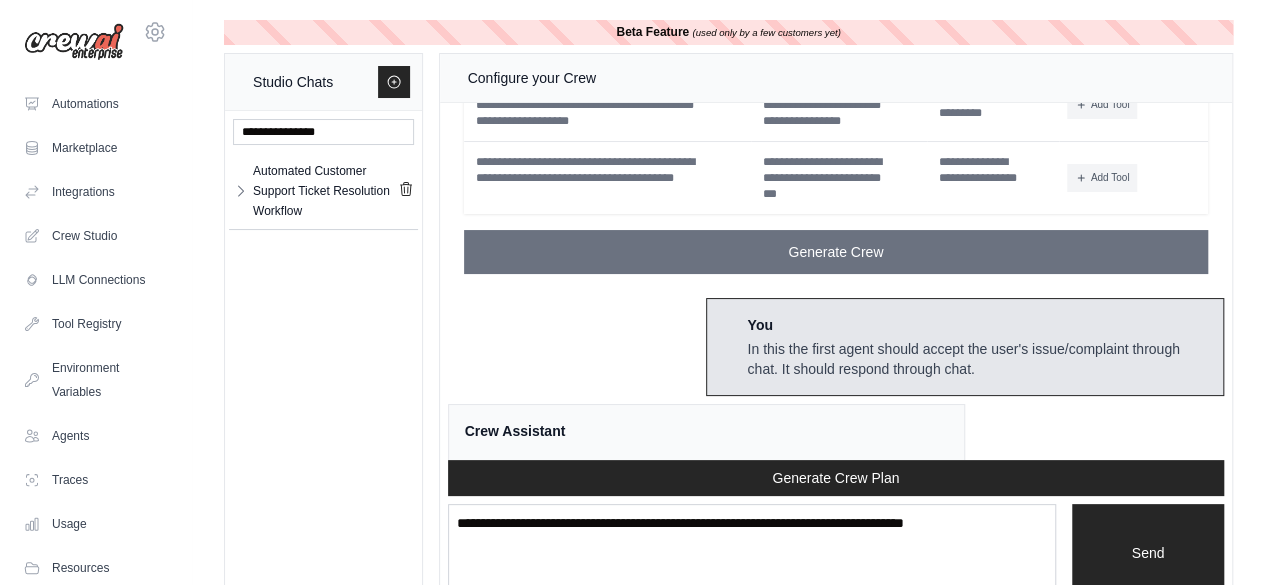 scroll, scrollTop: 6108, scrollLeft: 0, axis: vertical 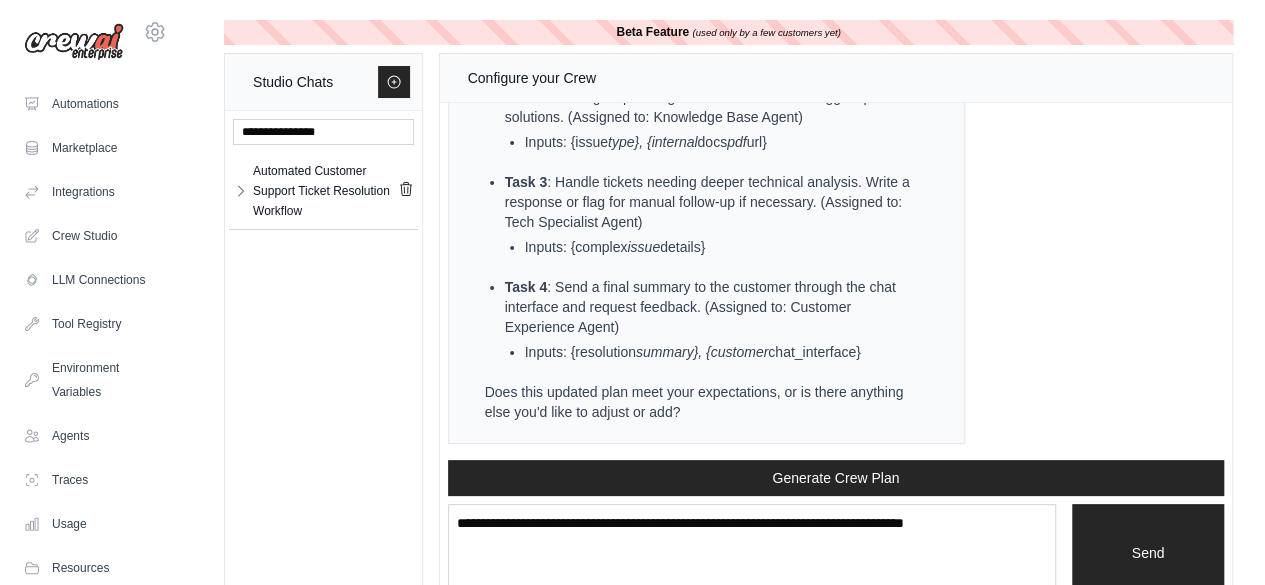 click on "Crew Assistant Hey Dipti, what are you trying to accomplish and what kind of automation you want to build?
You I want to build a agentic customer support ticket resolution workflow. It should have below agents- 1.Support Agent Receives a customer complaint or question through chatbot interface Classifies if issue is hardware or software 2.Knowledge Base Agent Searches internal docs for answers or troubleshooting steps (I will provide the pdf here) Suggests possible solutions 3.Tech Specialist Agent Handles tickets that need deeper technical analysis Writes a response or flags for manual follow-up 4.Customer Experience Agent (optional) Sends a final summary Closes the ticket and requests feedback Crew Assistant That sounds like a great plan for automating your customer support ticket resolution workflow! Let's break it down into a structured plan with the agents and tasks you've outlined. I'll also suggest the tools we can use to implement this workflow effectively.
Automation Plan:
Output:
Inputs:" at bounding box center [836, 281] 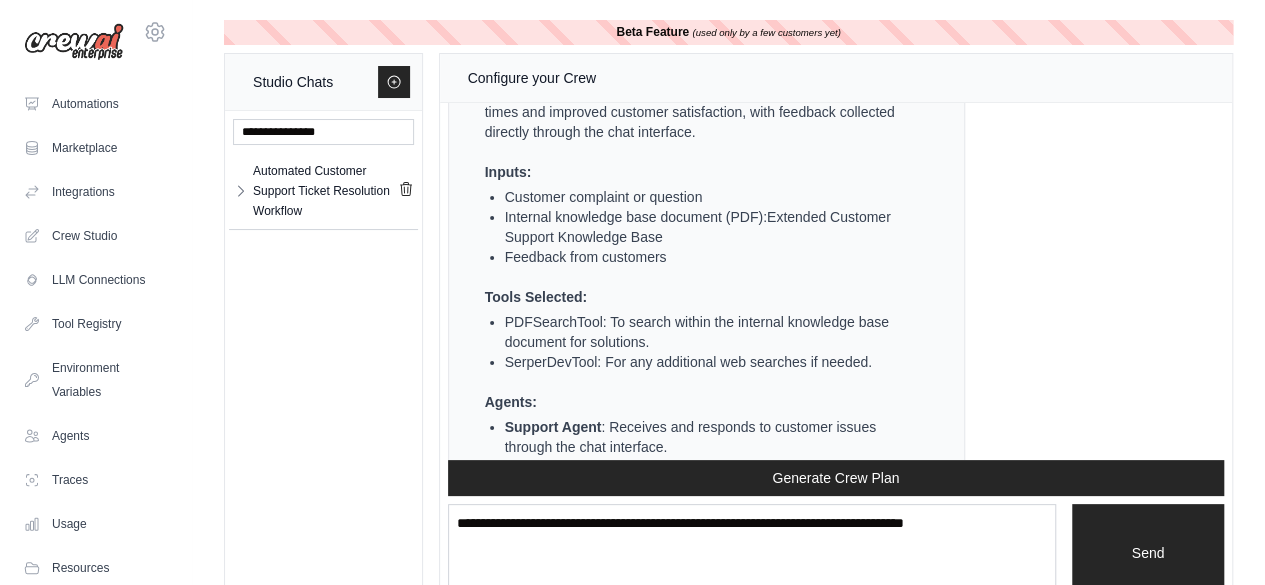 scroll, scrollTop: 5388, scrollLeft: 0, axis: vertical 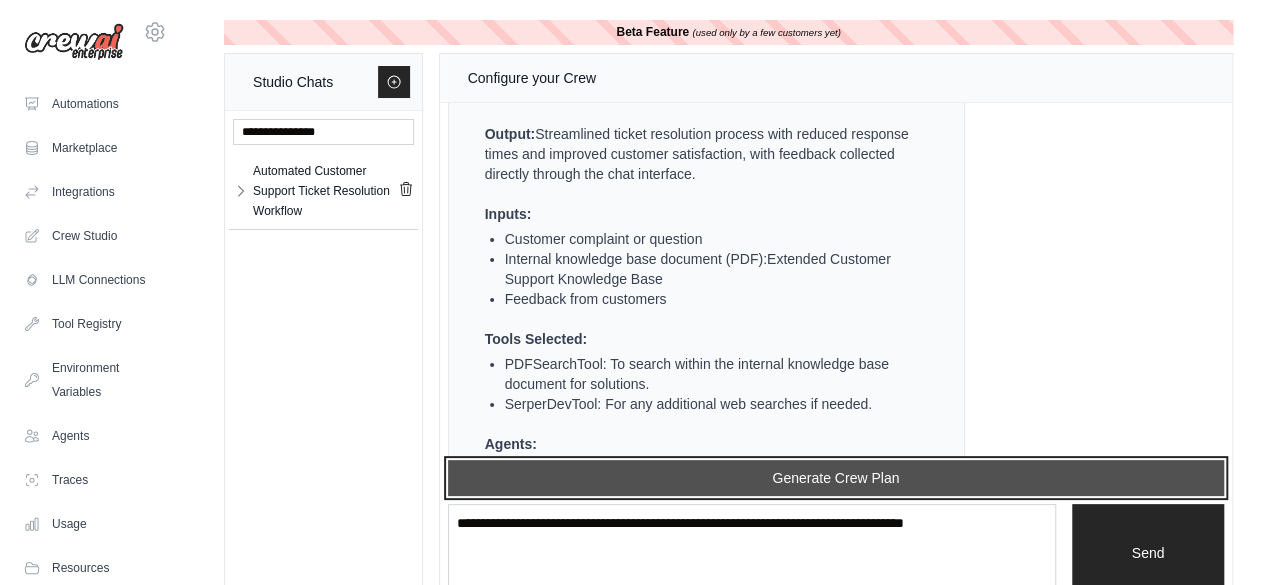 click on "Generate Crew Plan" at bounding box center (836, 478) 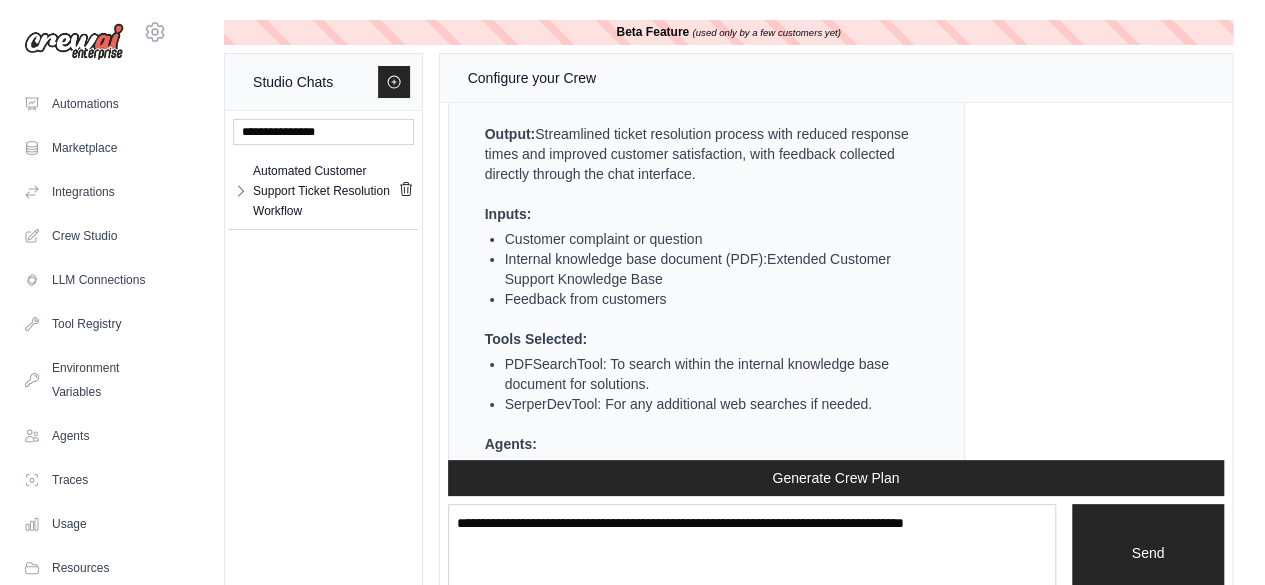 scroll, scrollTop: 7176, scrollLeft: 0, axis: vertical 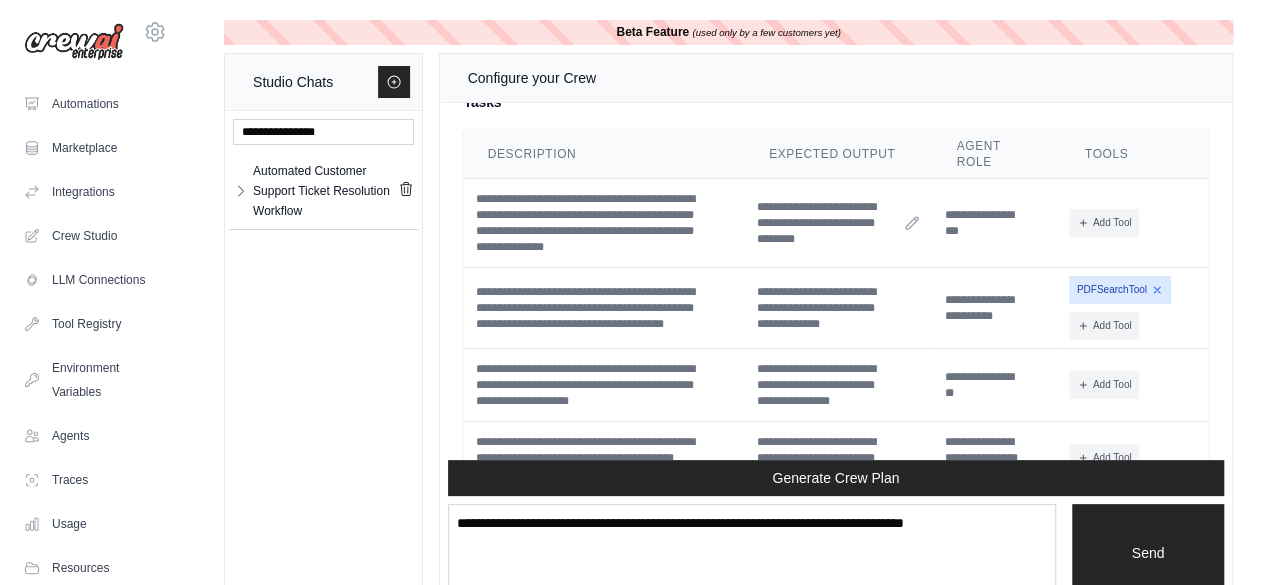 click 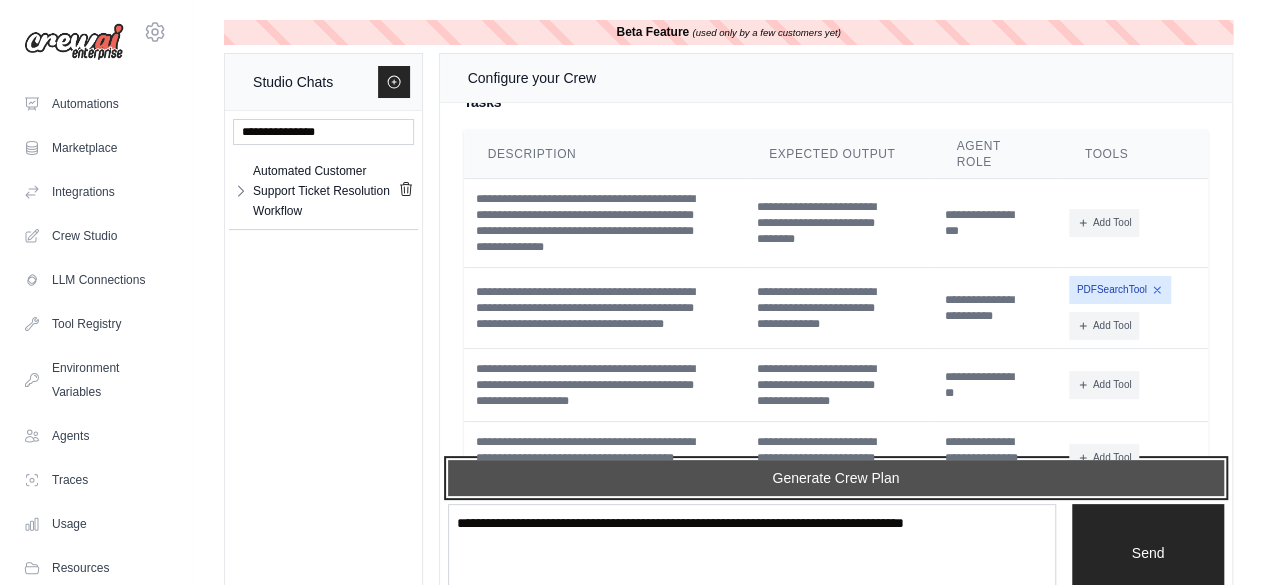 click on "Generate Crew Plan" at bounding box center [836, 478] 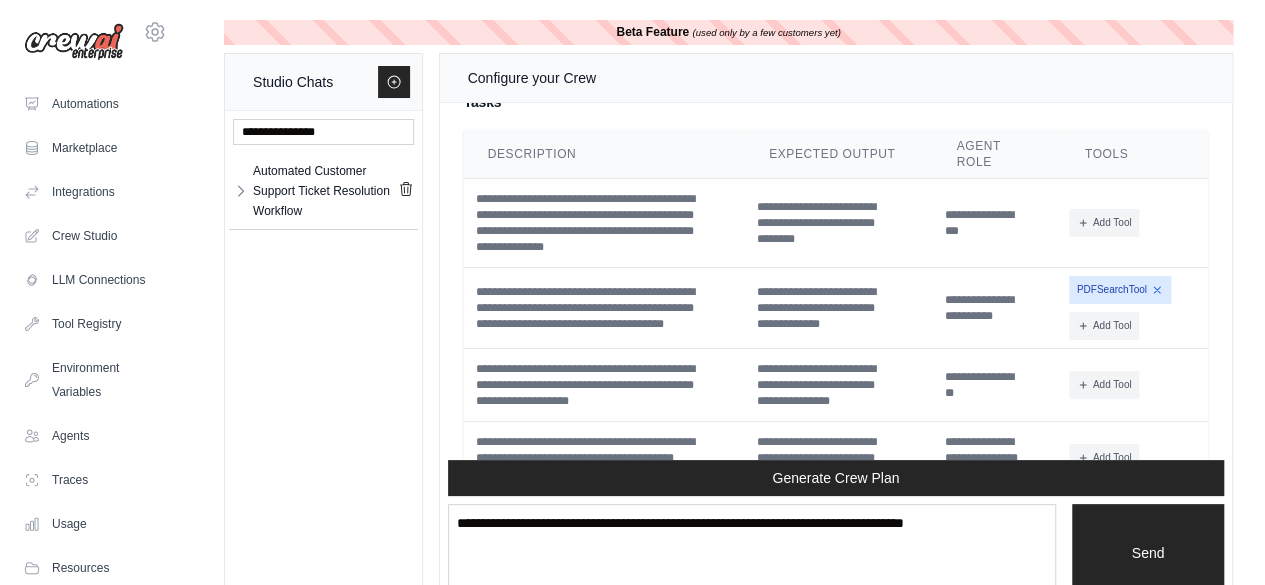 scroll, scrollTop: 8397, scrollLeft: 0, axis: vertical 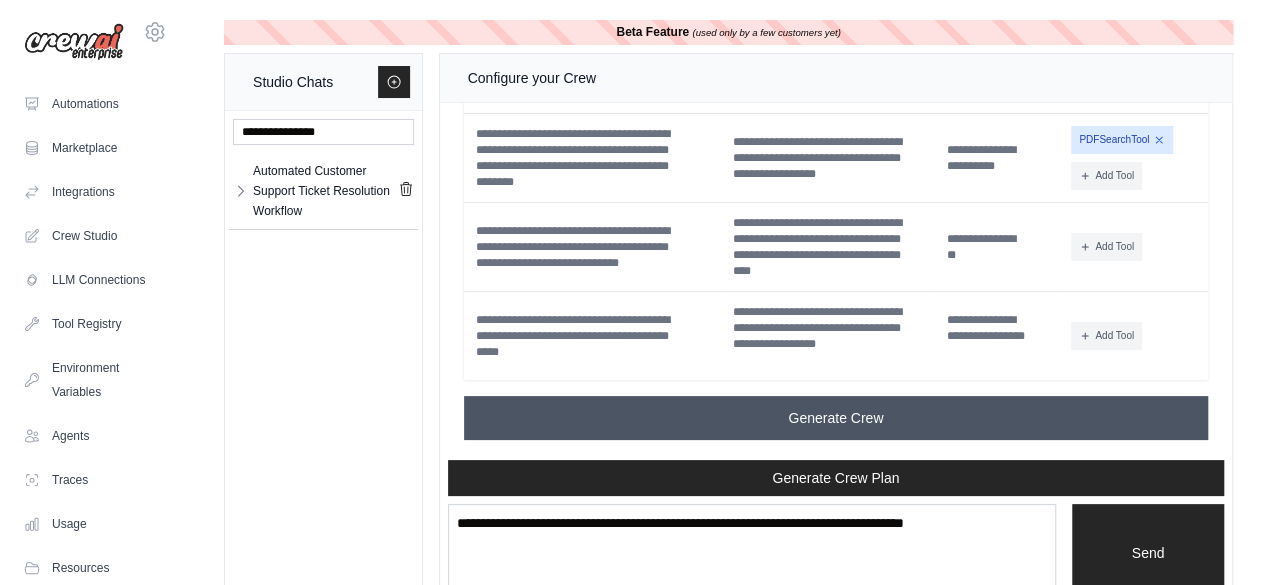 click on "Generate Crew" at bounding box center (836, 418) 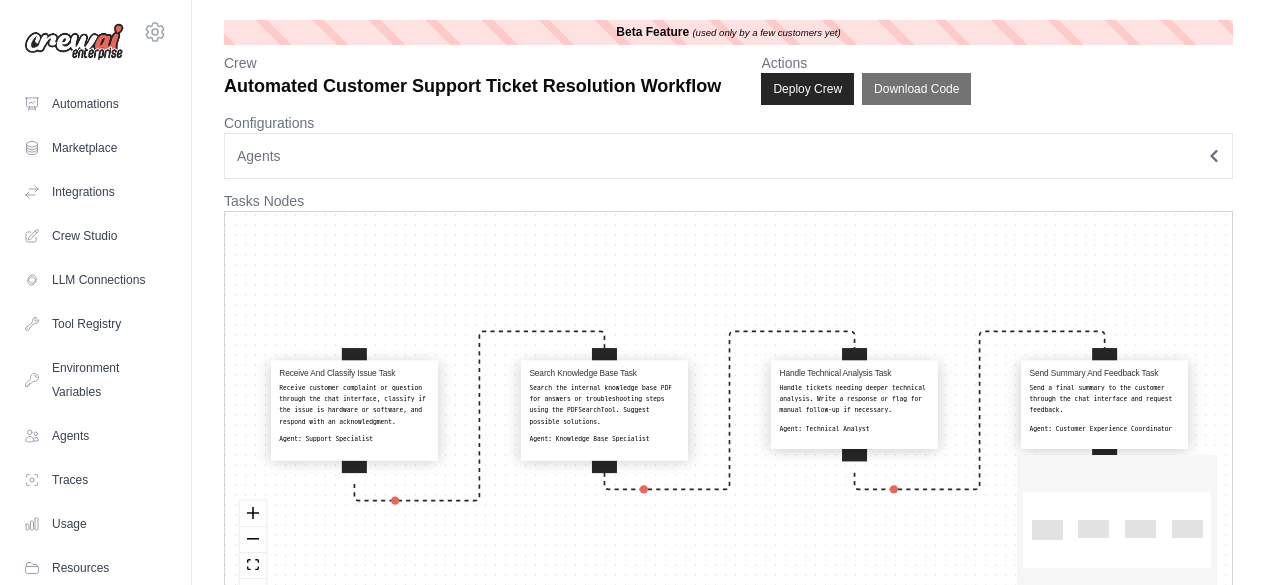 scroll, scrollTop: 0, scrollLeft: 0, axis: both 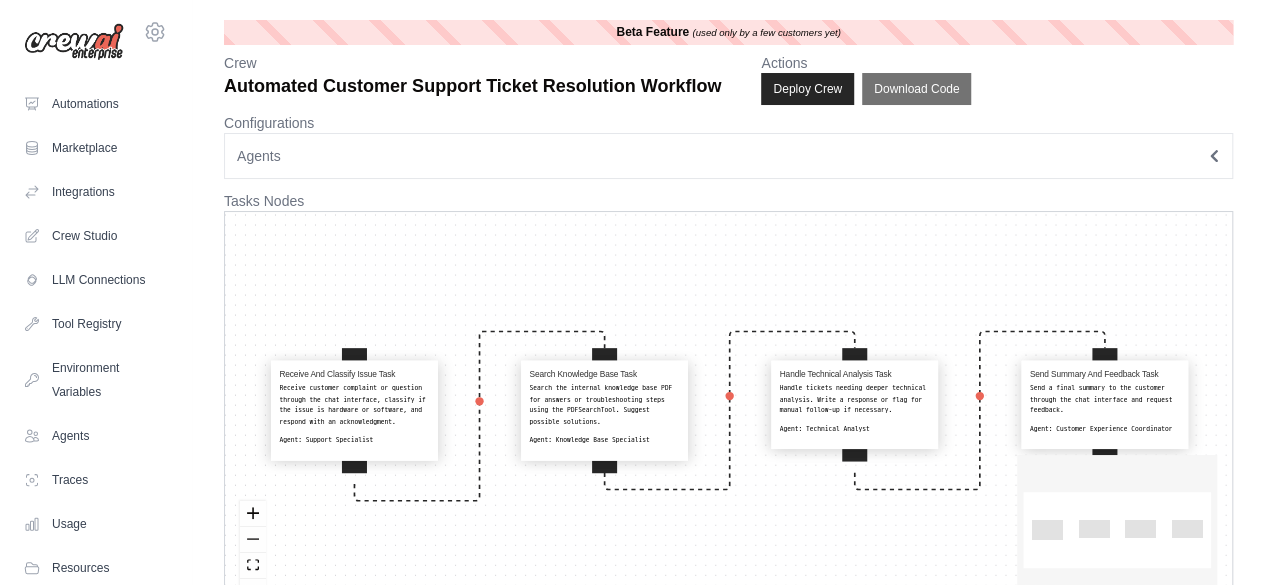 click on "Agents" at bounding box center (728, 156) 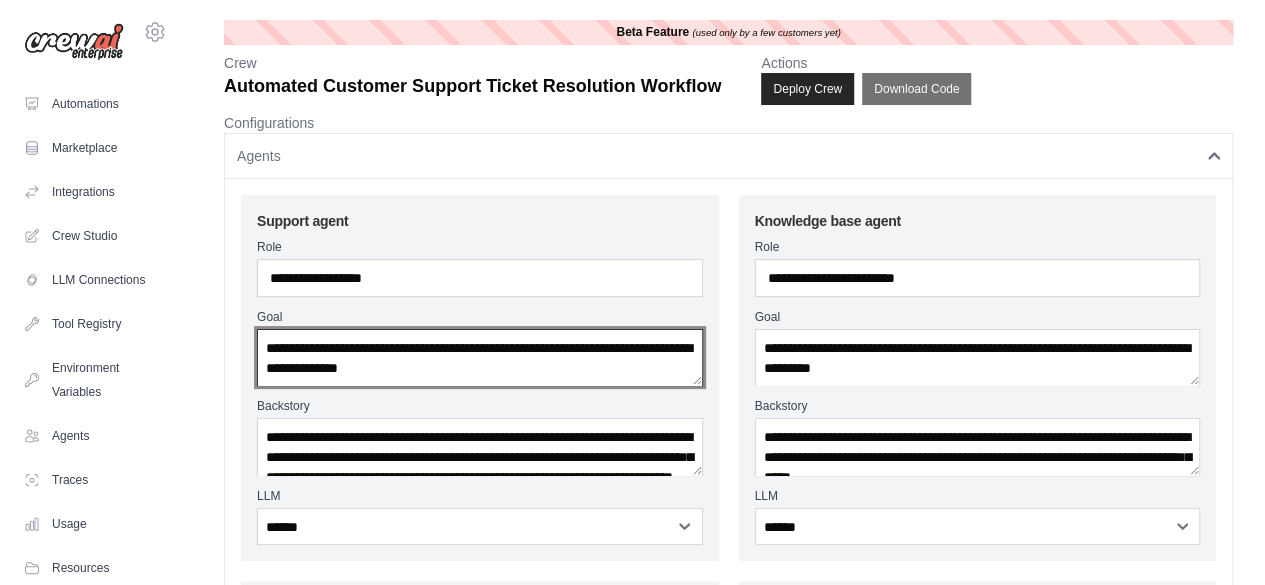 click on "**********" at bounding box center [480, 357] 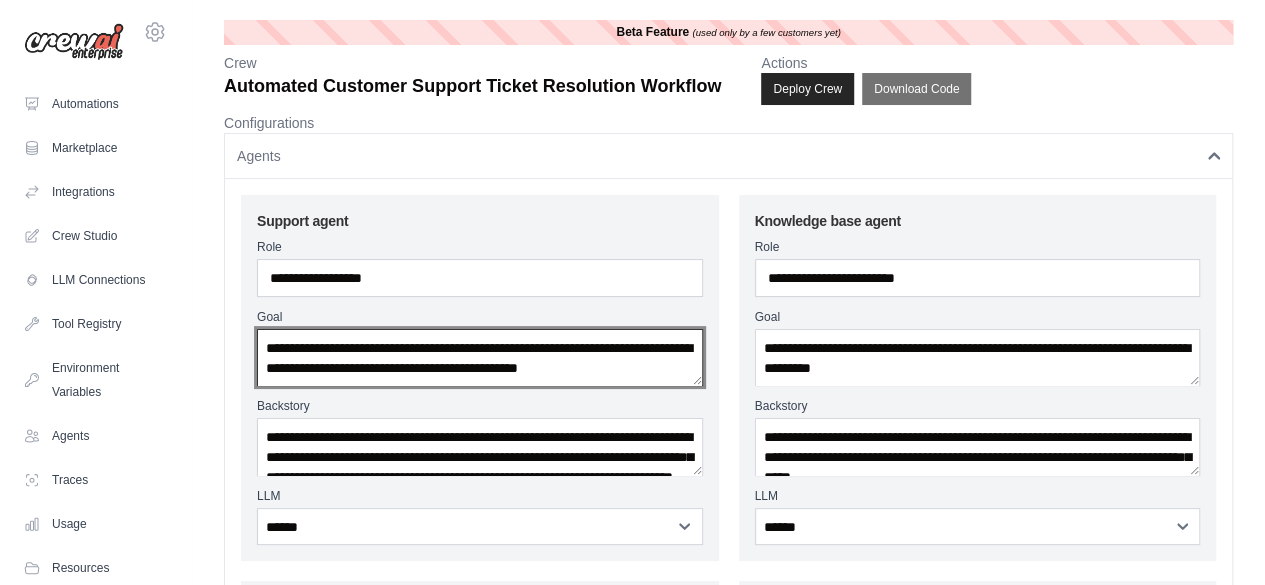 scroll, scrollTop: 9, scrollLeft: 0, axis: vertical 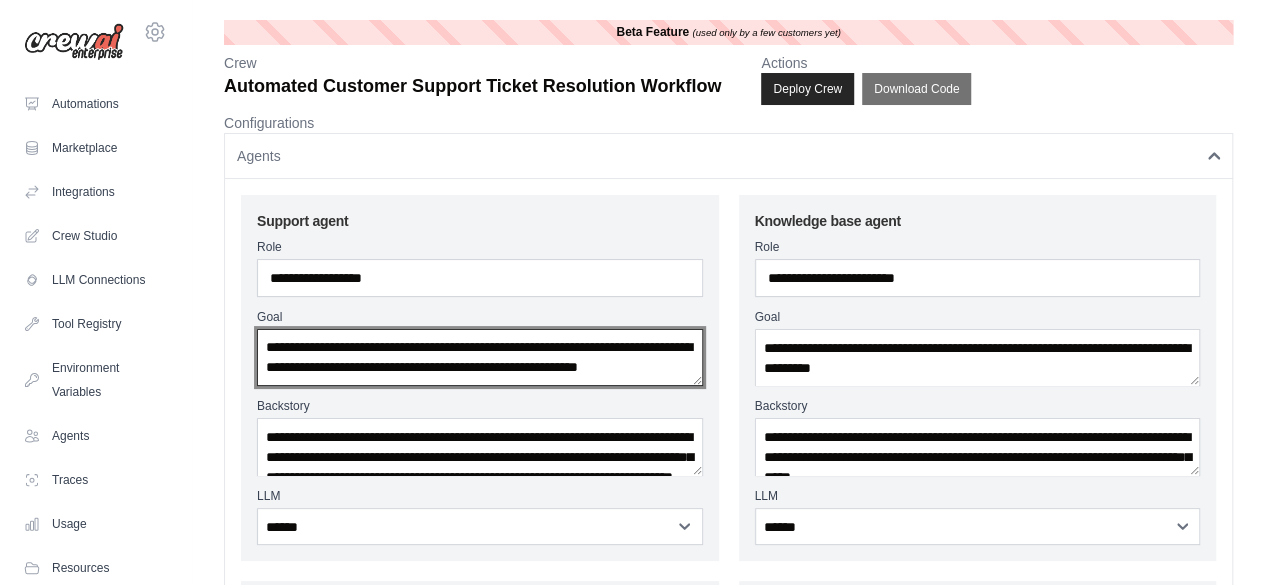 type on "**********" 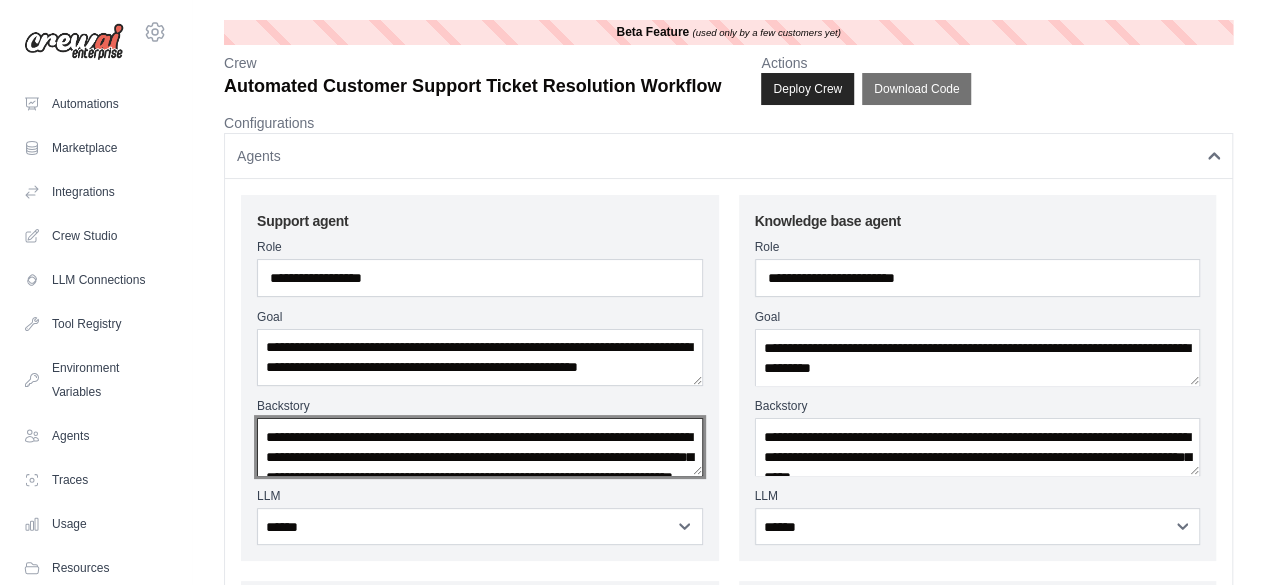 scroll, scrollTop: 40, scrollLeft: 0, axis: vertical 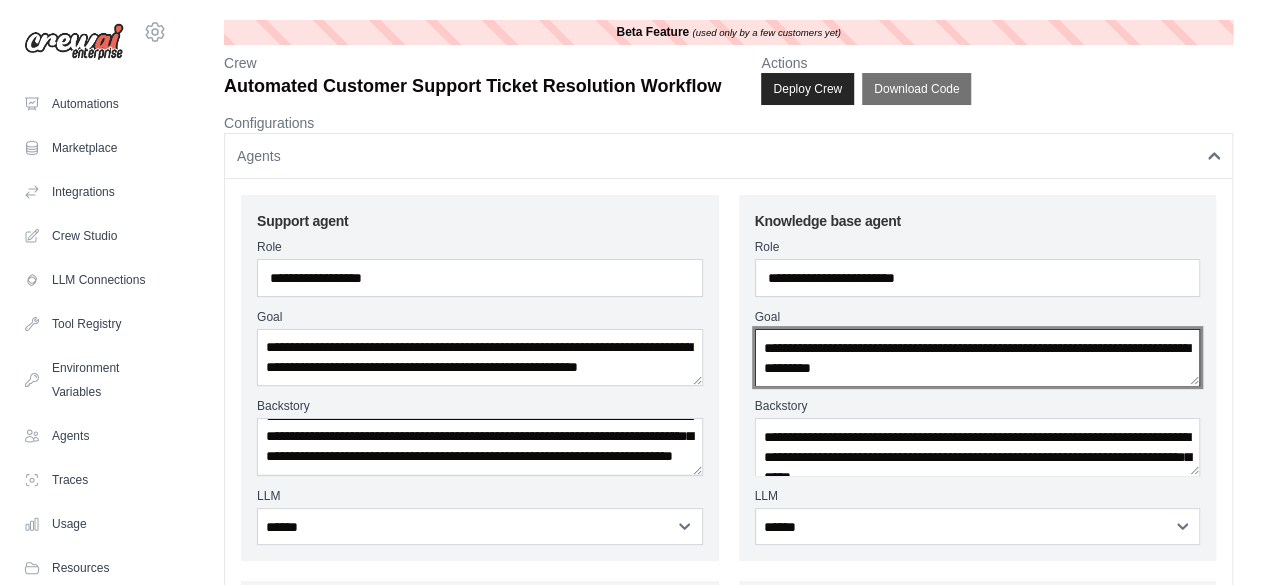 click on "**********" at bounding box center [978, 357] 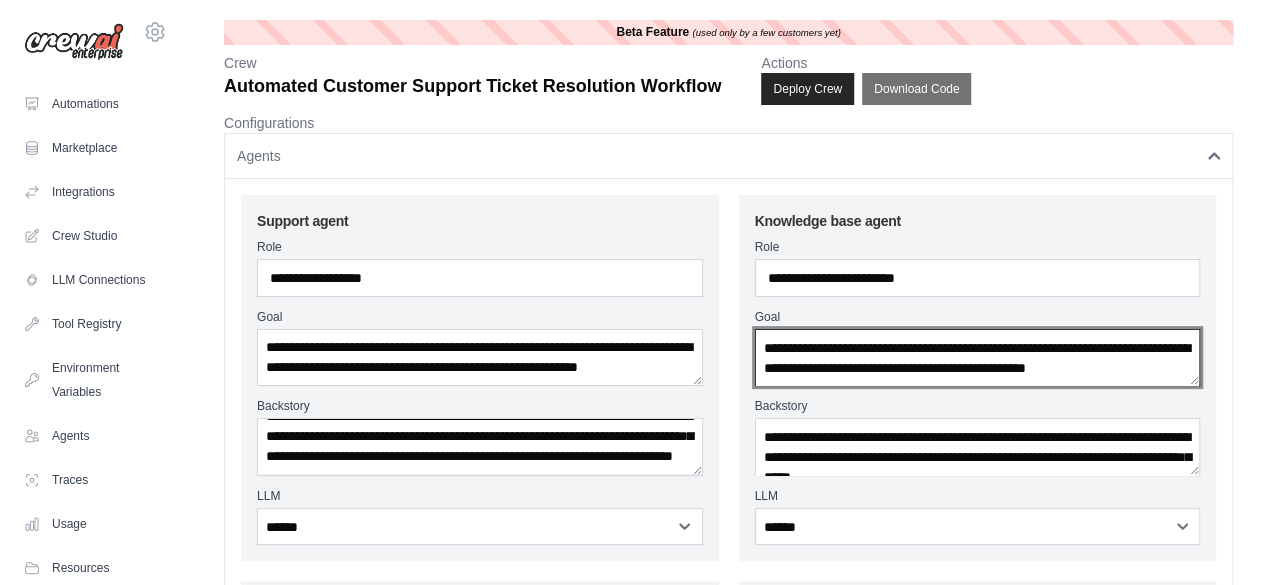 scroll, scrollTop: 9, scrollLeft: 0, axis: vertical 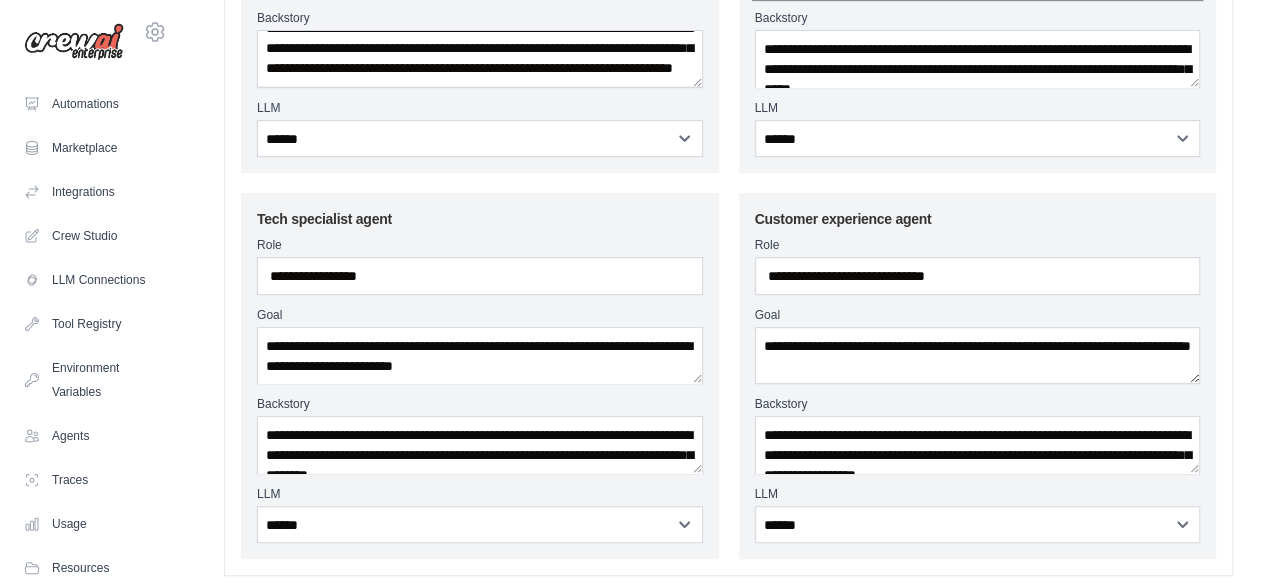 type on "**********" 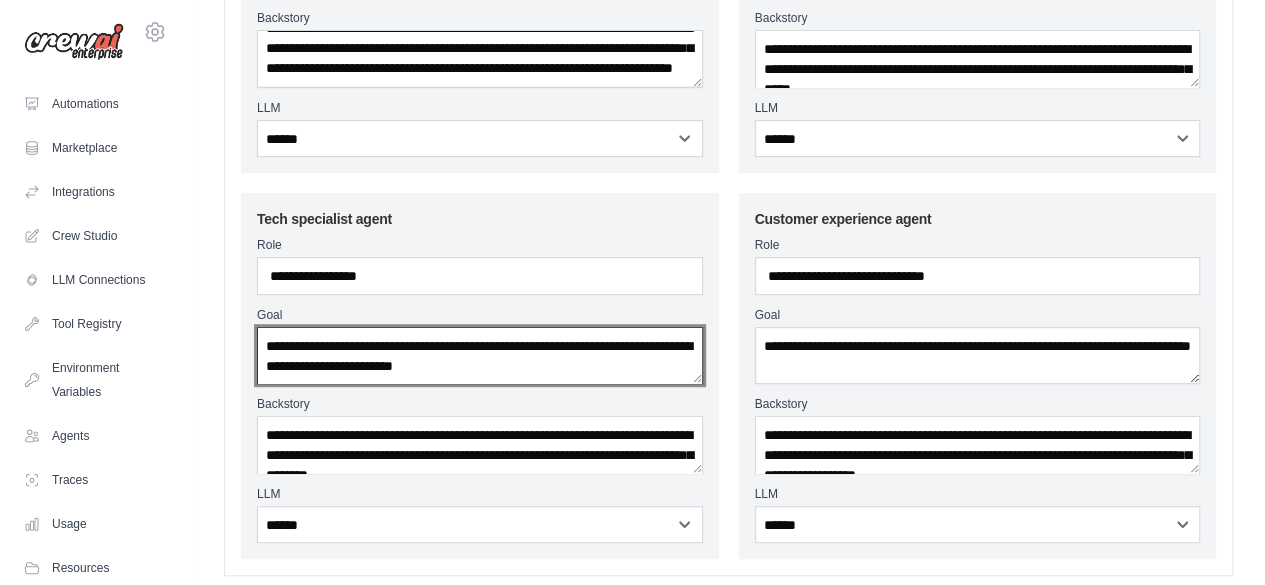 click on "**********" at bounding box center [480, 355] 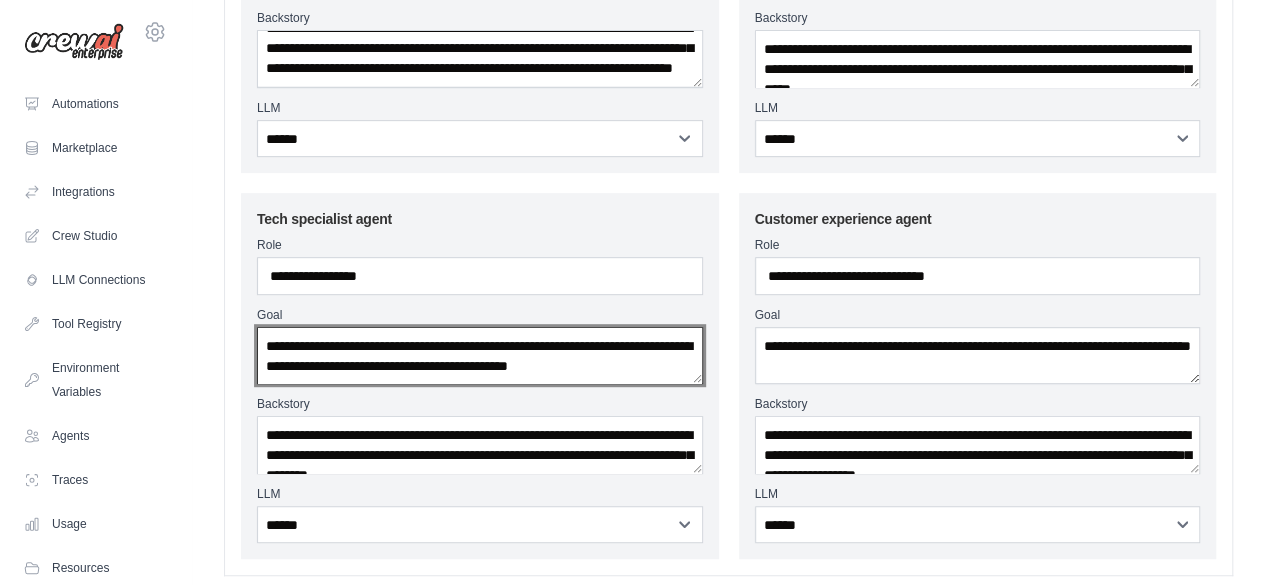 scroll, scrollTop: 9, scrollLeft: 0, axis: vertical 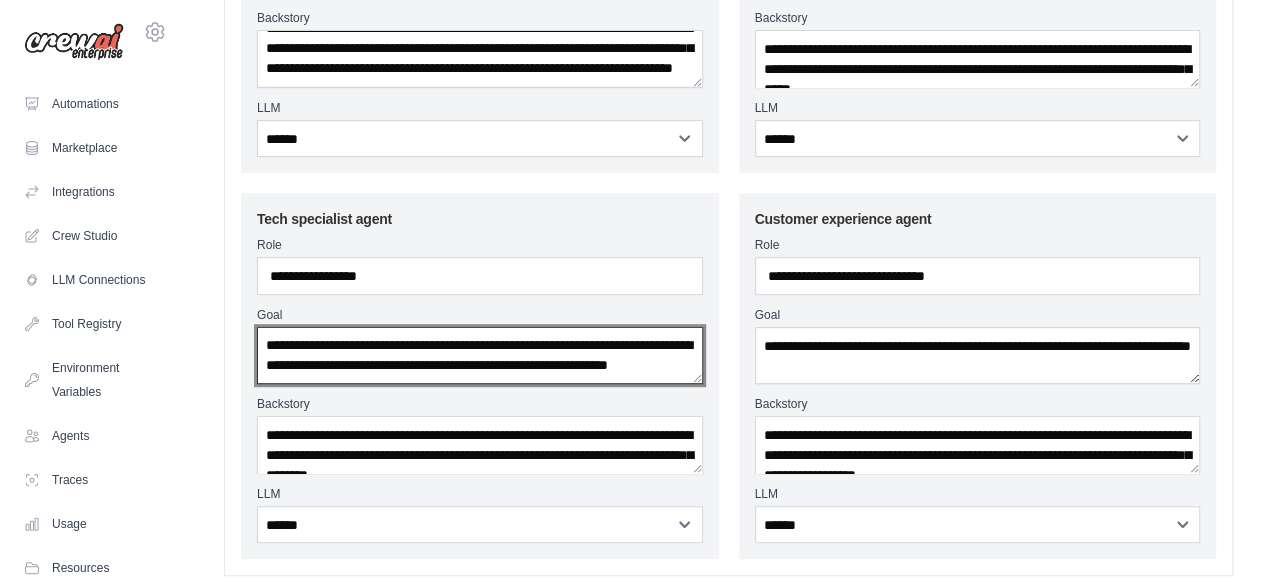 type on "**********" 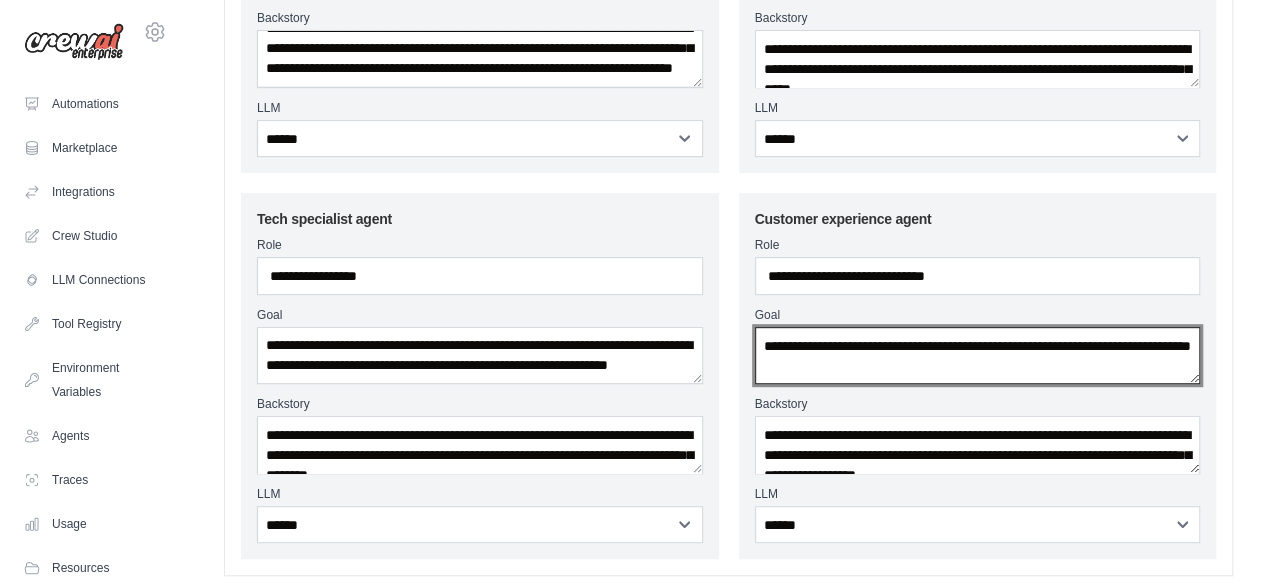 click on "**********" at bounding box center (978, 355) 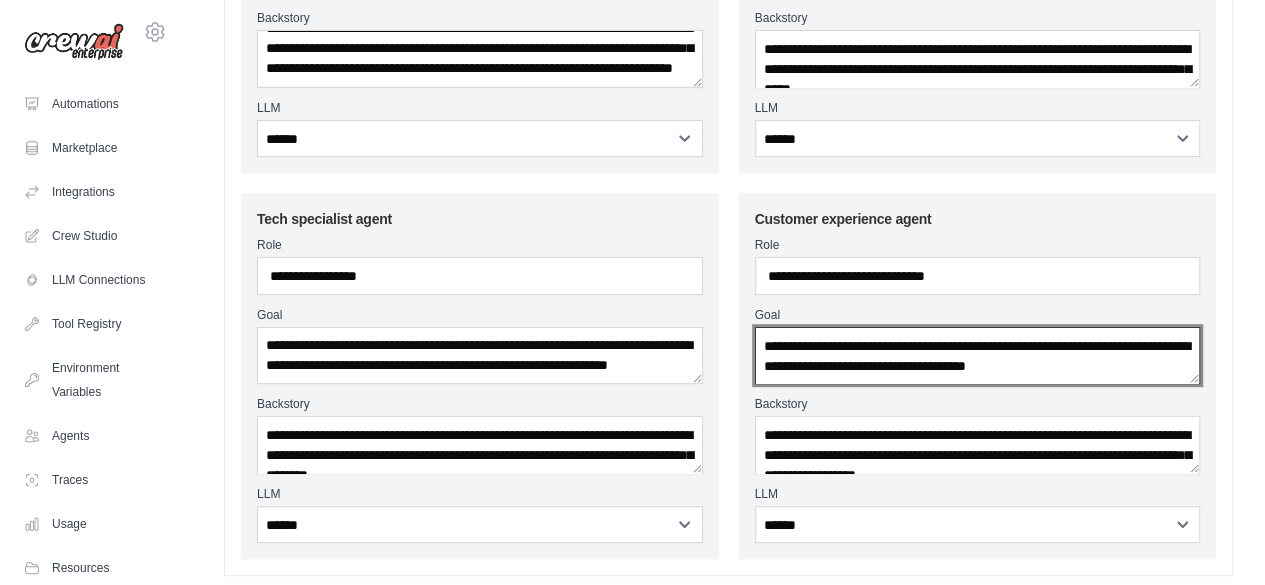 scroll, scrollTop: 838, scrollLeft: 0, axis: vertical 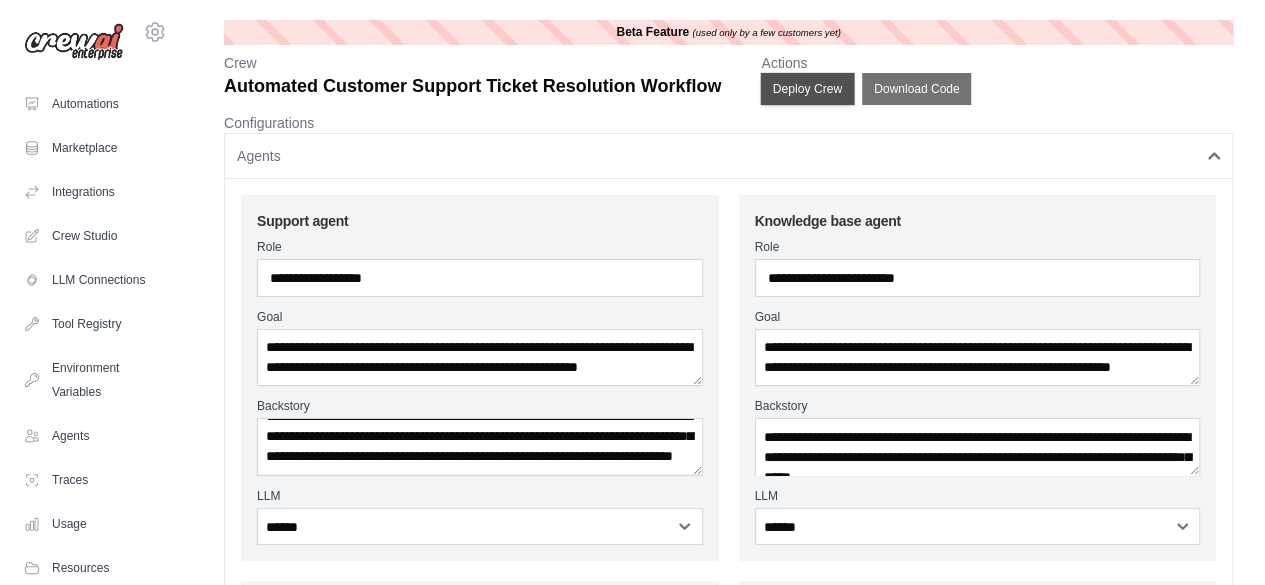 type on "**********" 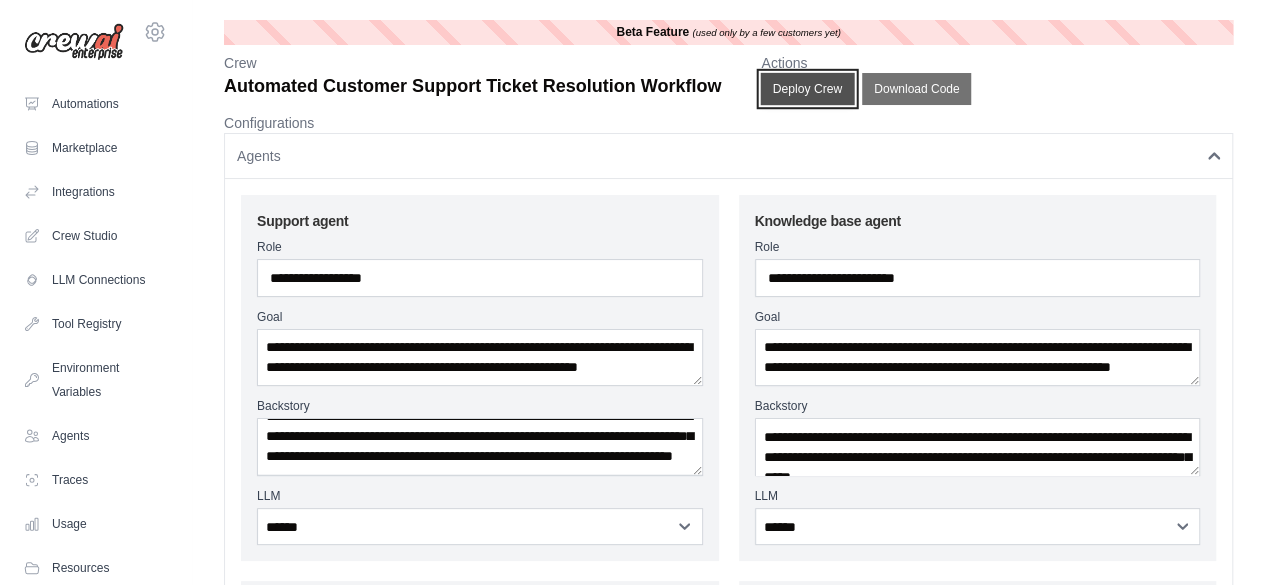 click on "Deploy Crew" at bounding box center (808, 89) 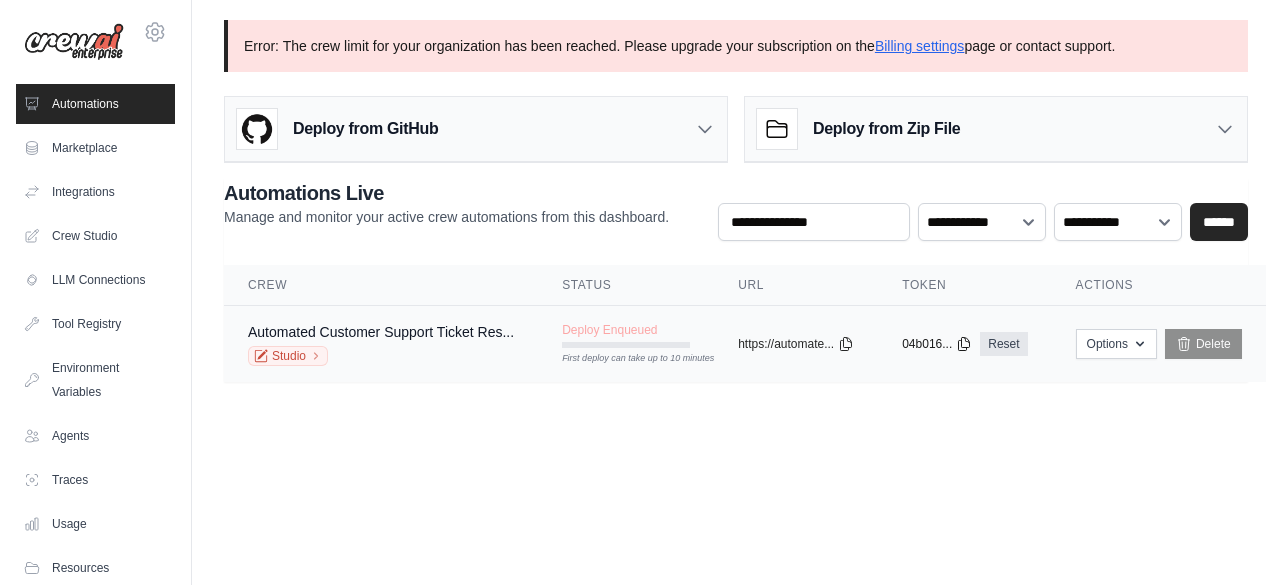 click 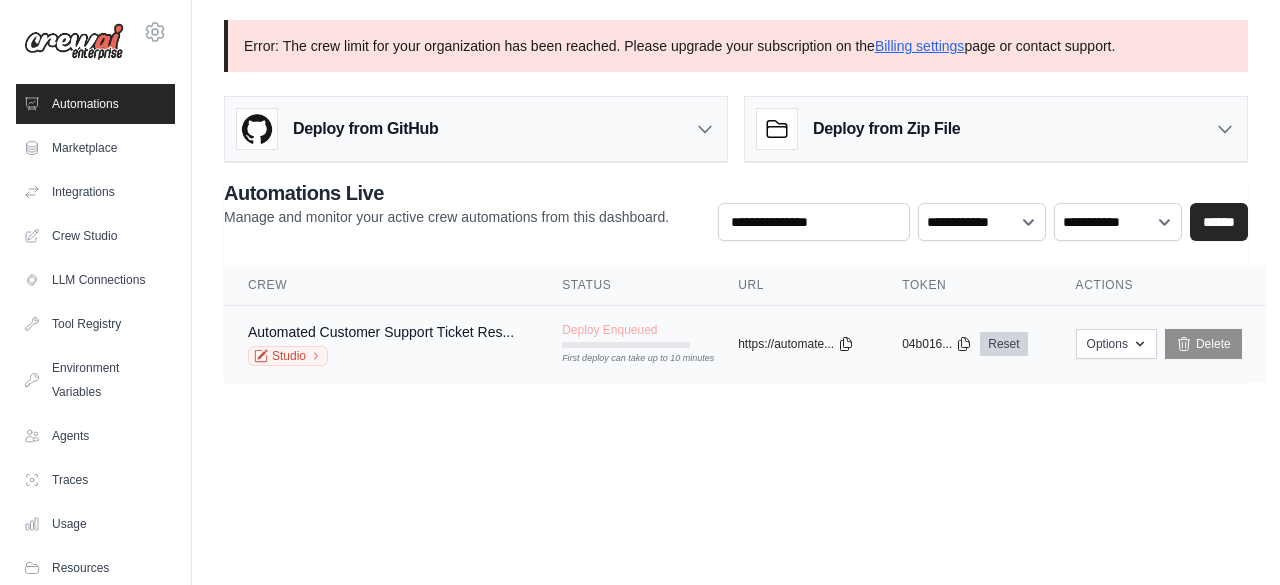 click on "Reset" at bounding box center [1003, 344] 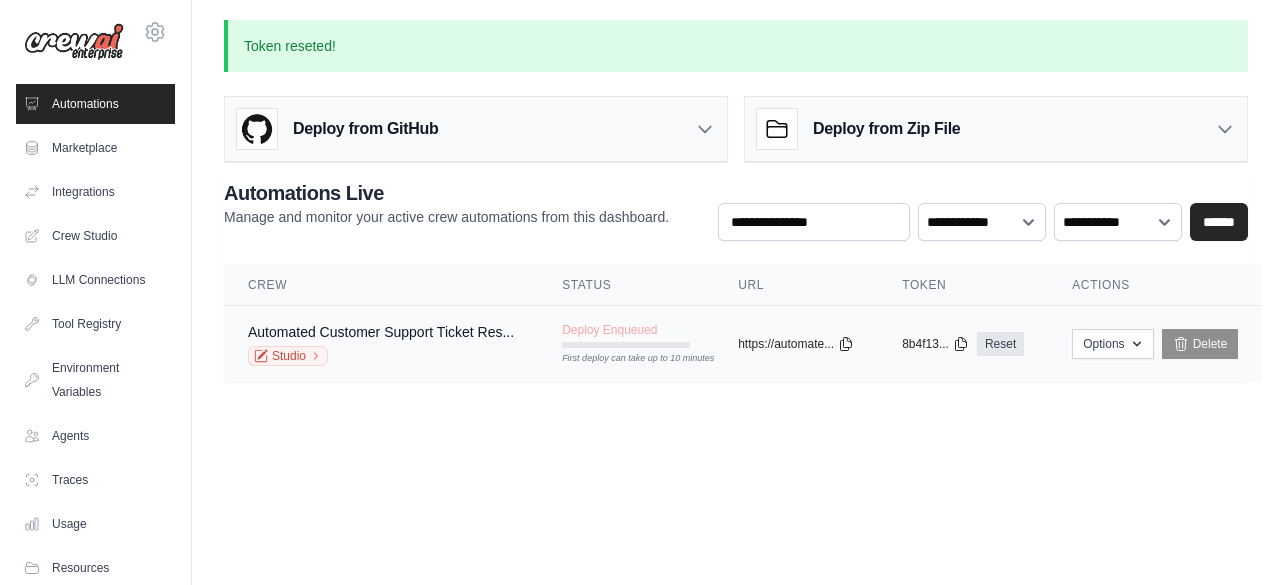 click on "Deploy Enqueued
First deploy can take up to 10 minutes" at bounding box center (626, 335) 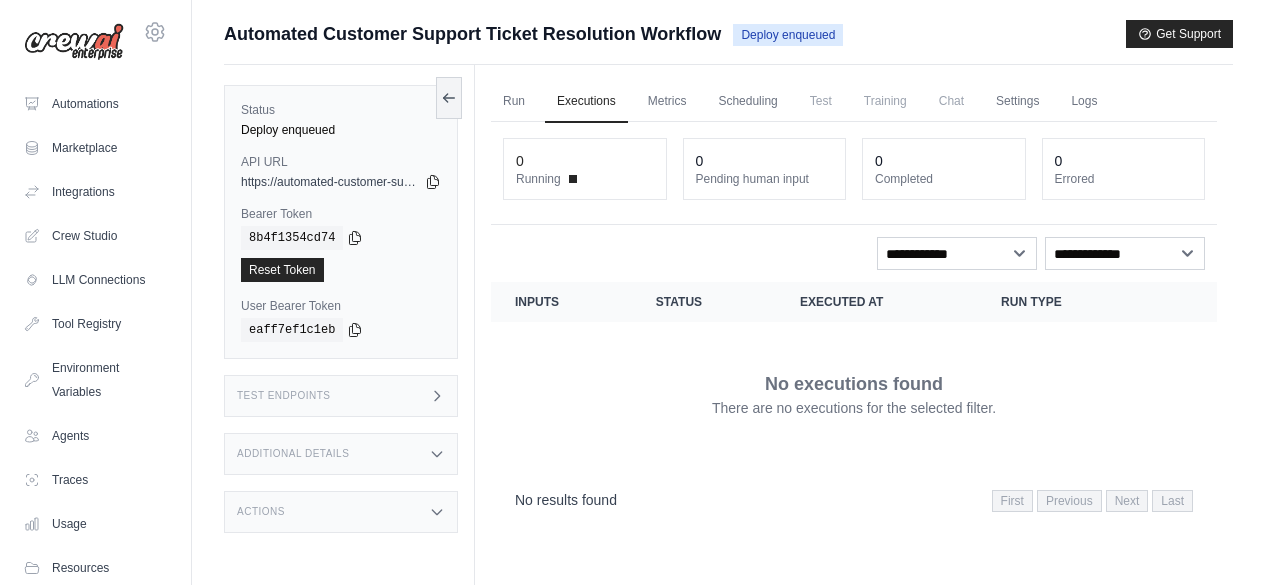 scroll, scrollTop: 0, scrollLeft: 0, axis: both 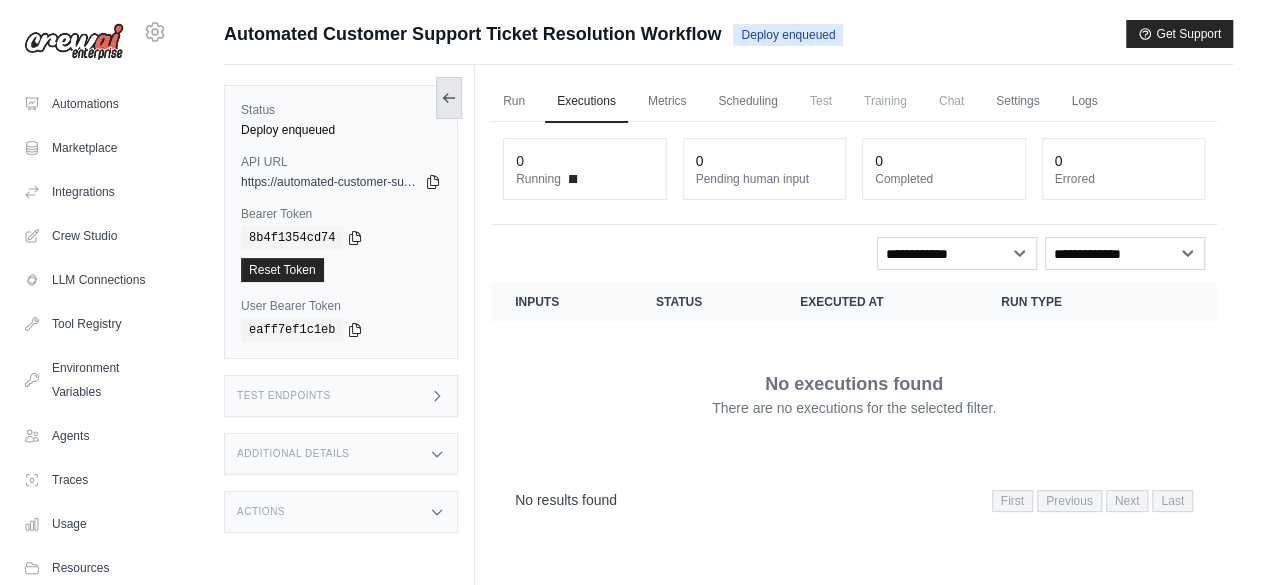 click 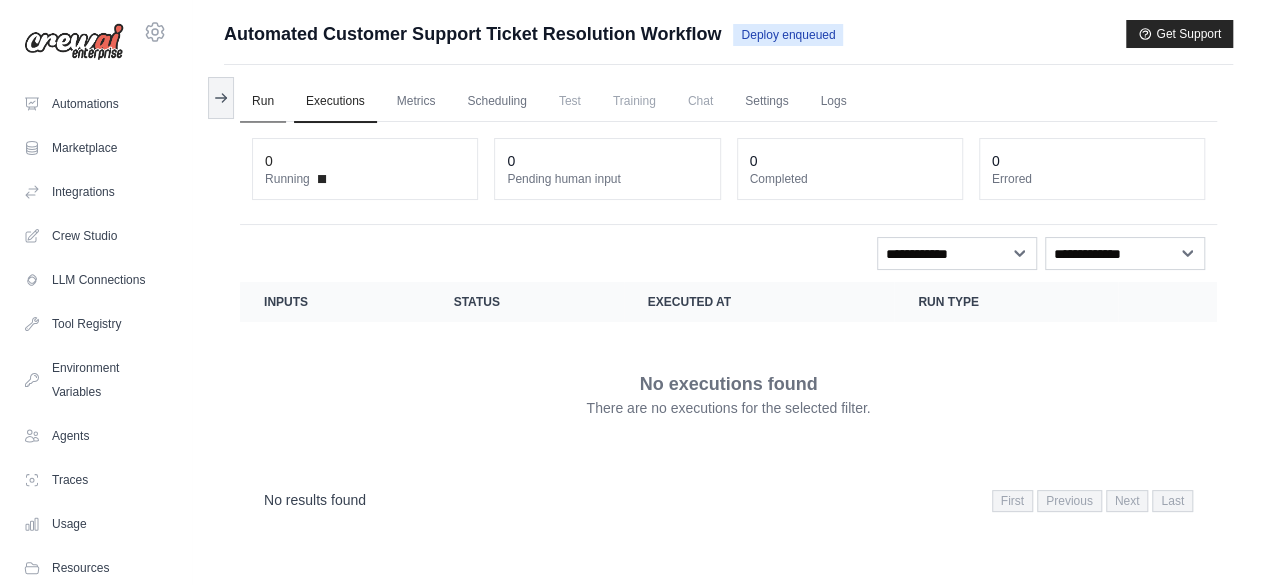 click on "Run" at bounding box center [263, 102] 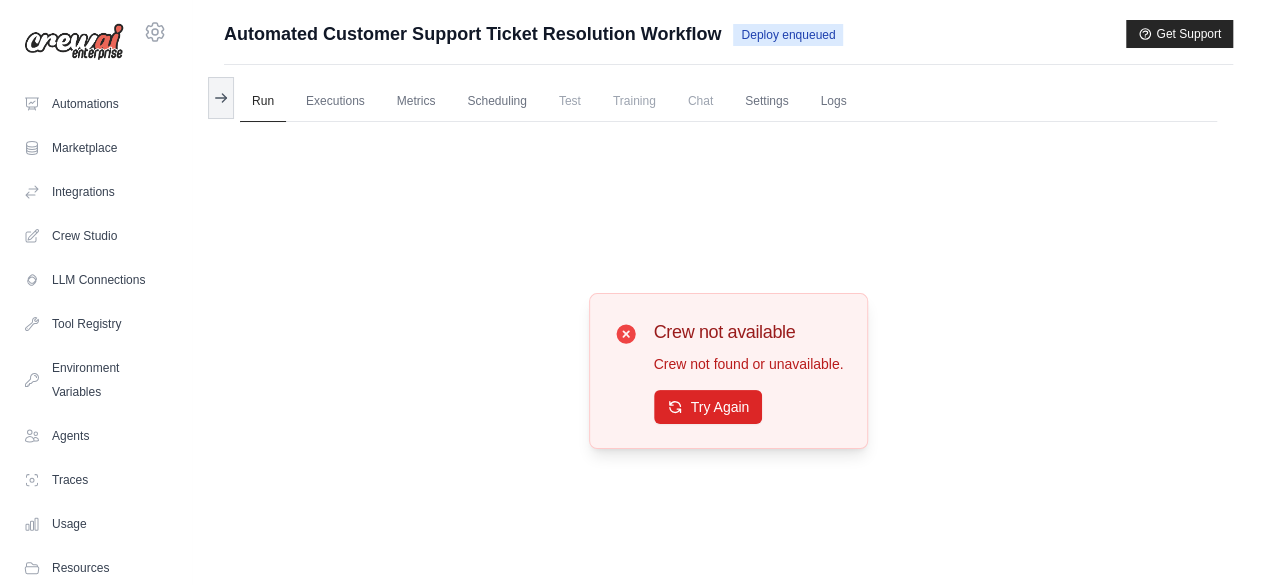 click on "Training" at bounding box center (634, 101) 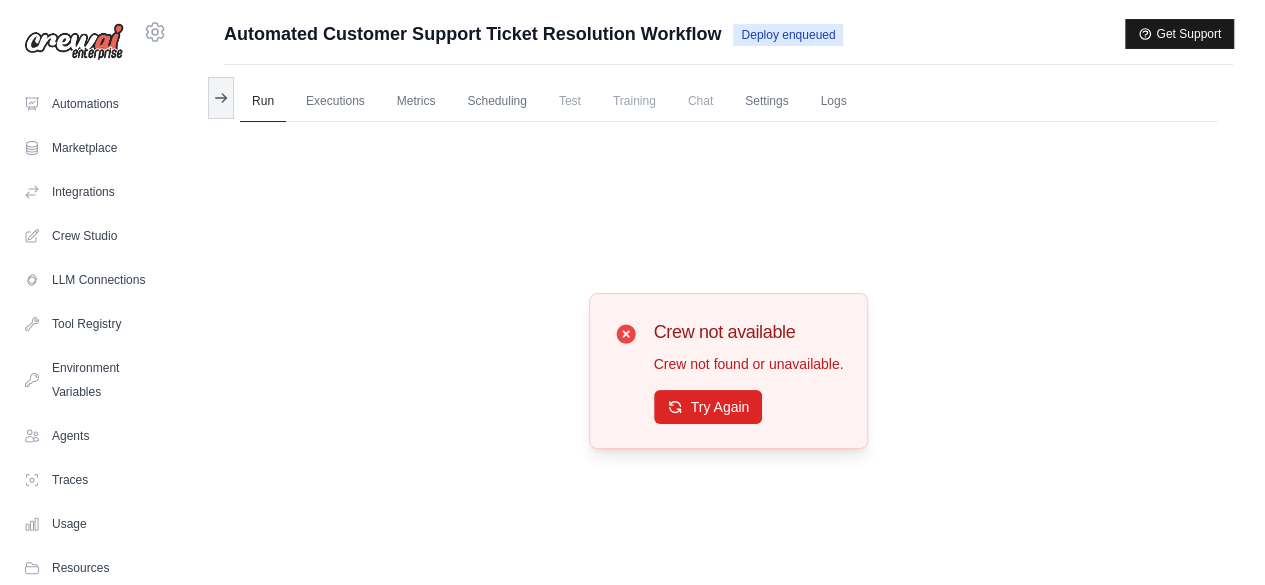click on "Get Support" at bounding box center [1179, 34] 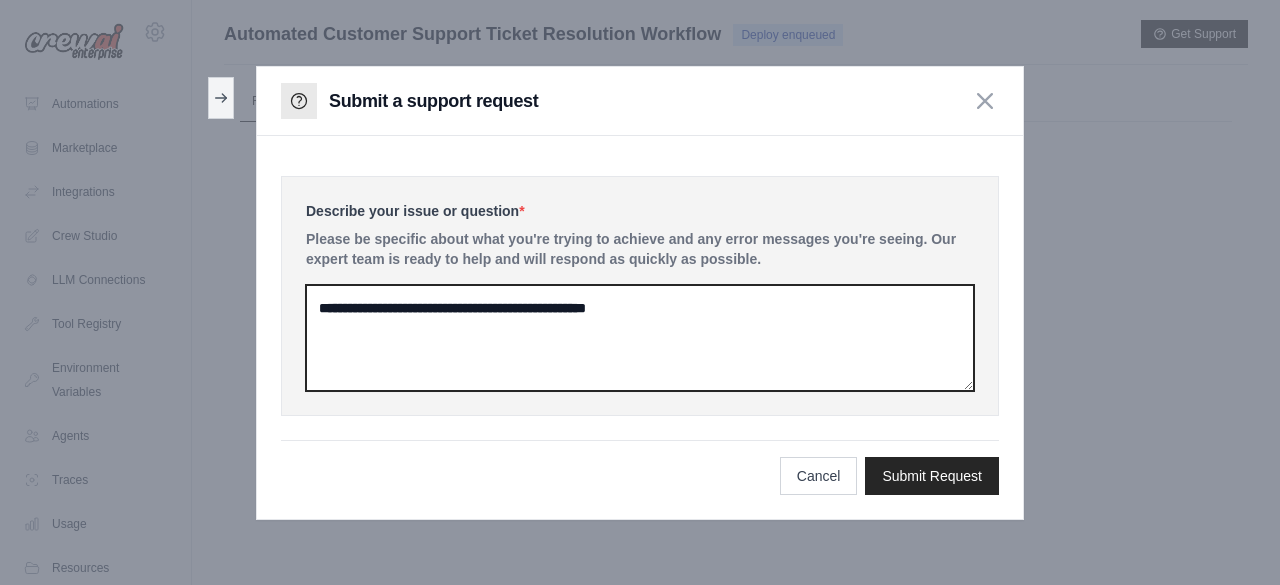 click at bounding box center (640, 338) 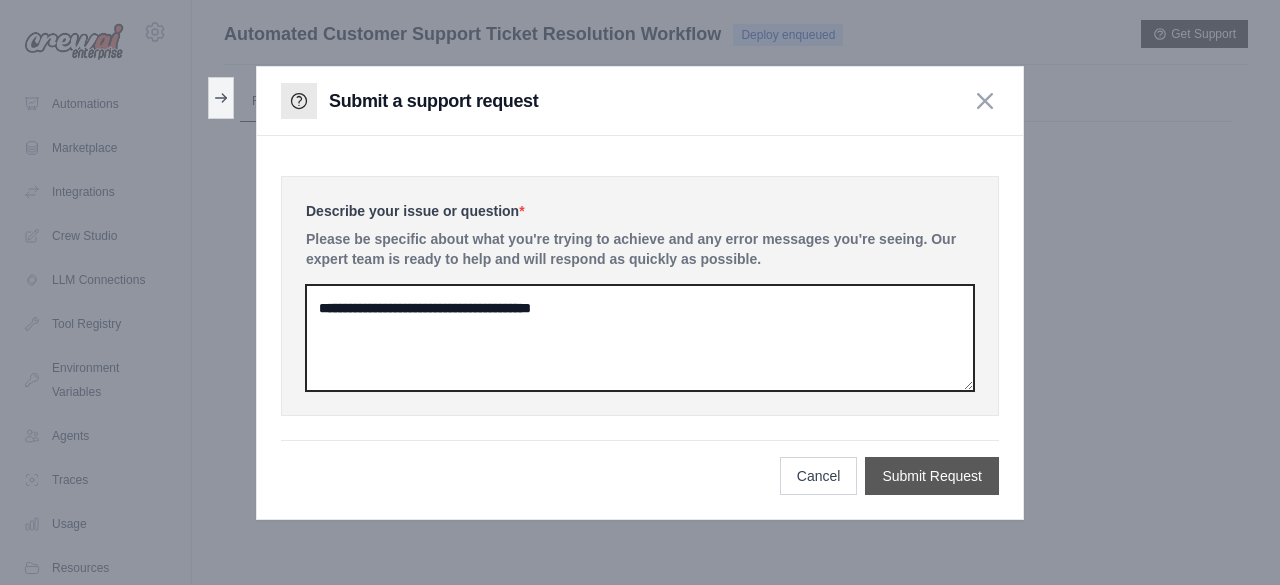 type on "**********" 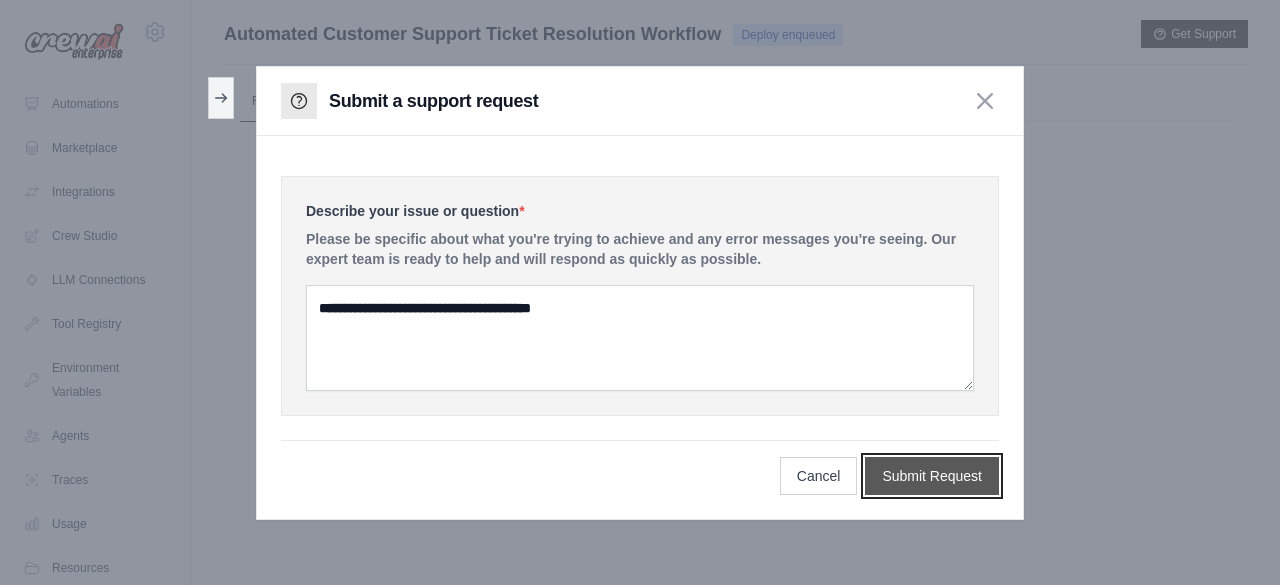 click on "Submit Request" at bounding box center (932, 476) 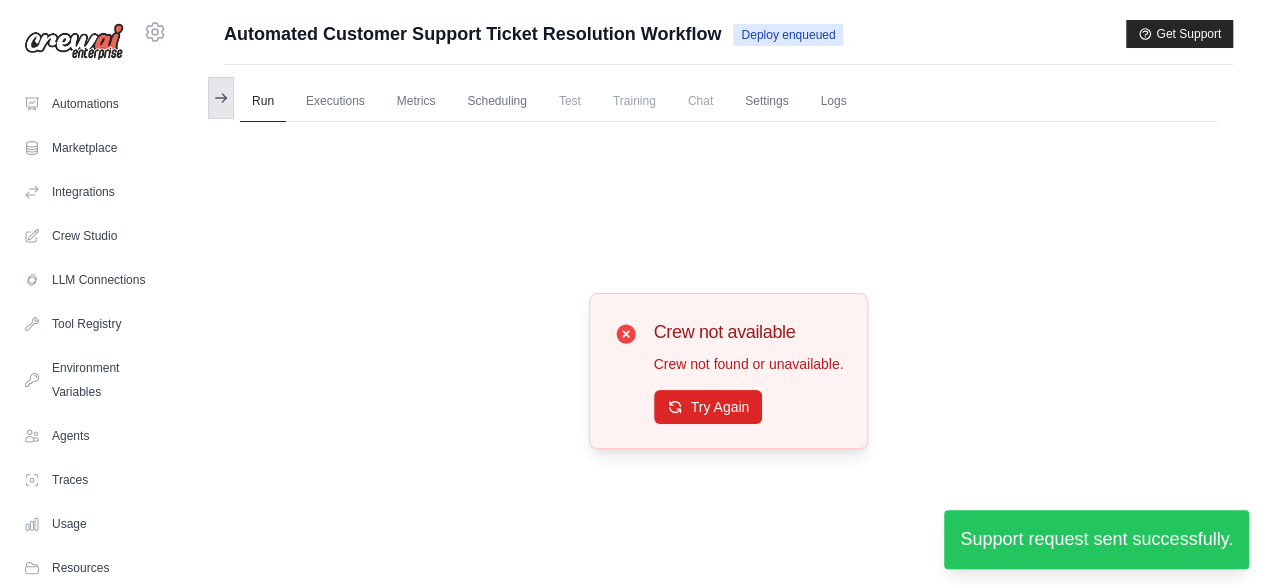 click 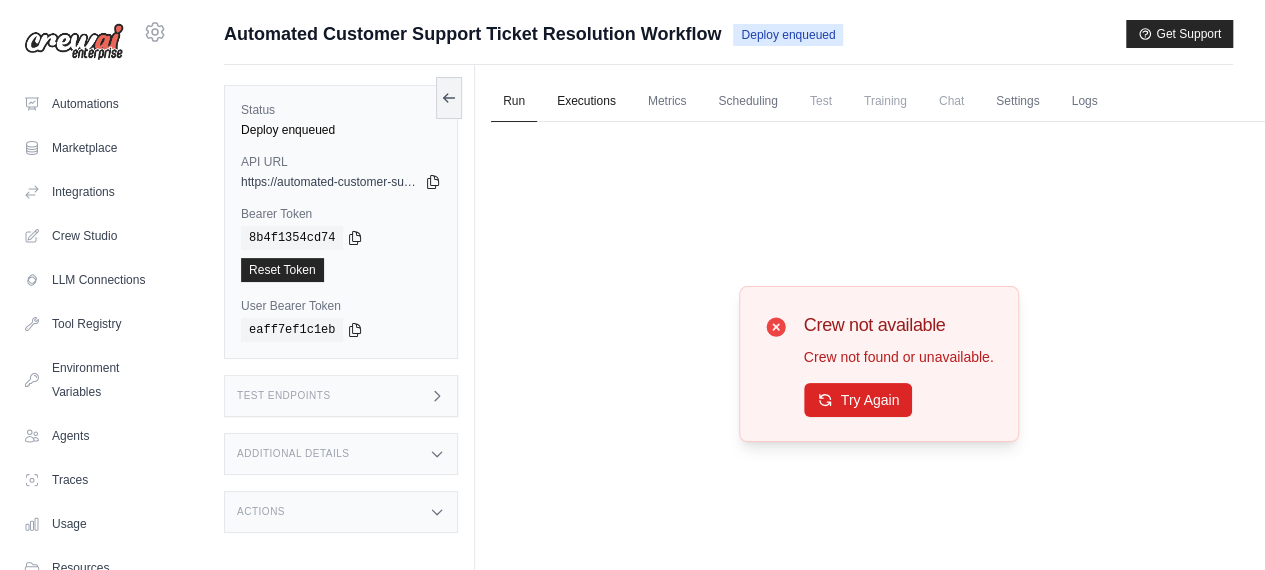 click on "Executions" at bounding box center (586, 102) 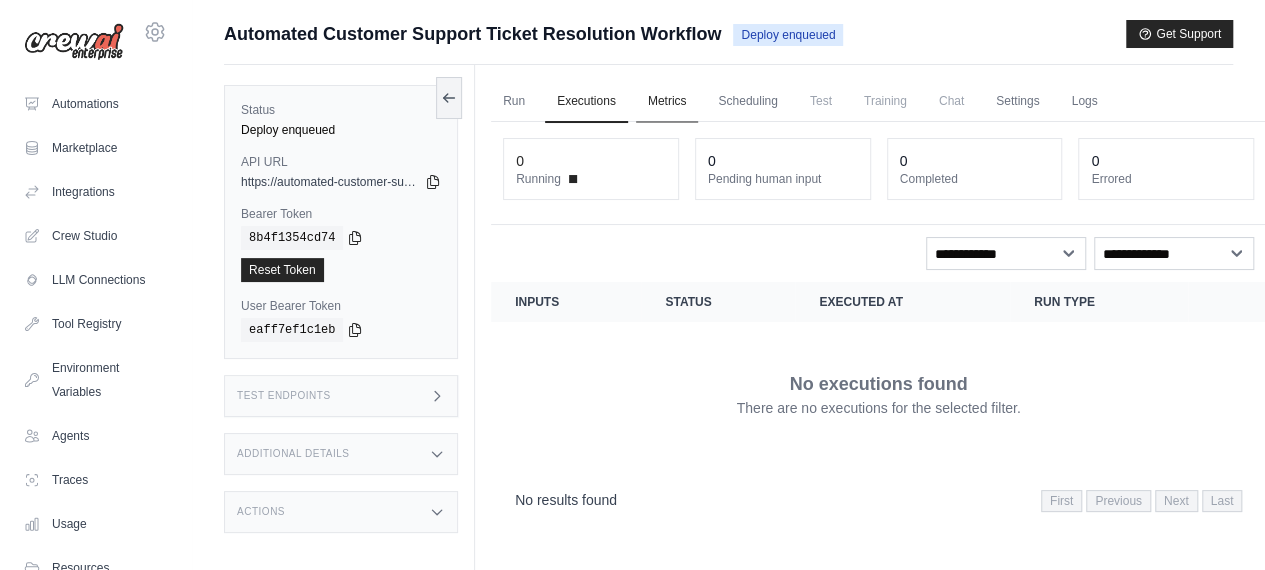 click on "Metrics" at bounding box center (667, 102) 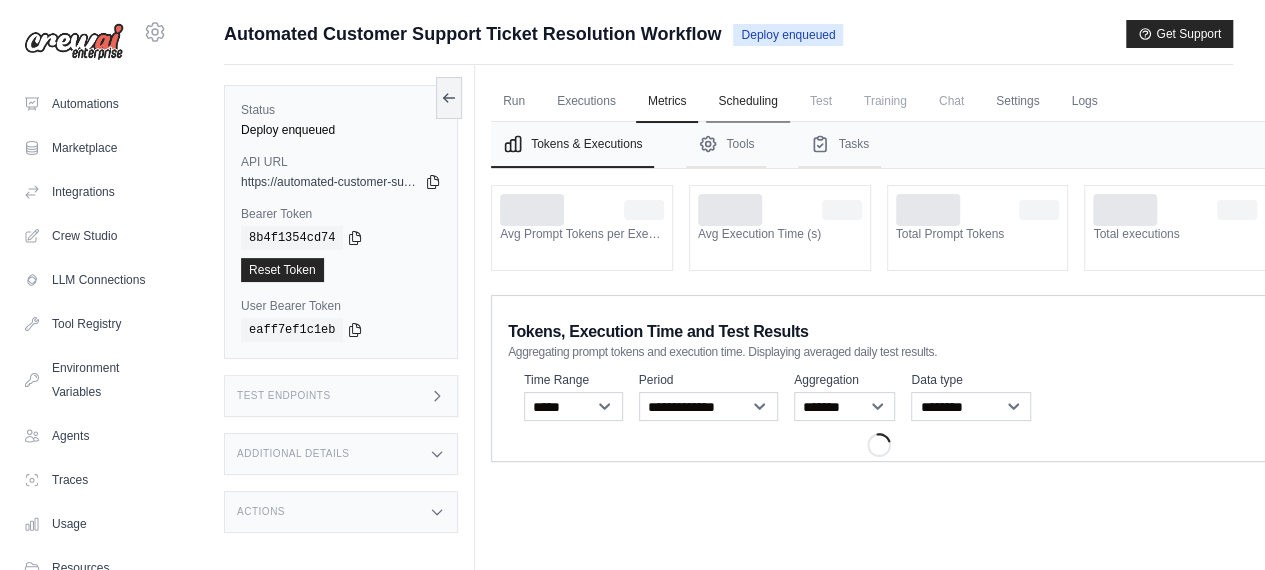 click on "Scheduling" at bounding box center (747, 102) 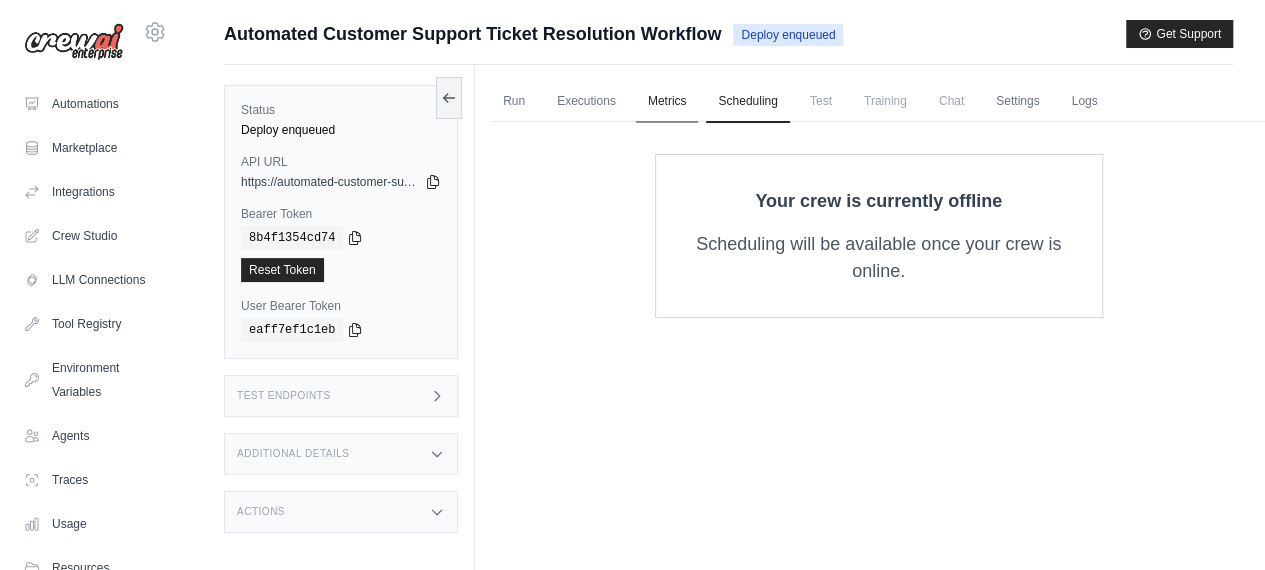 click on "Metrics" at bounding box center (667, 102) 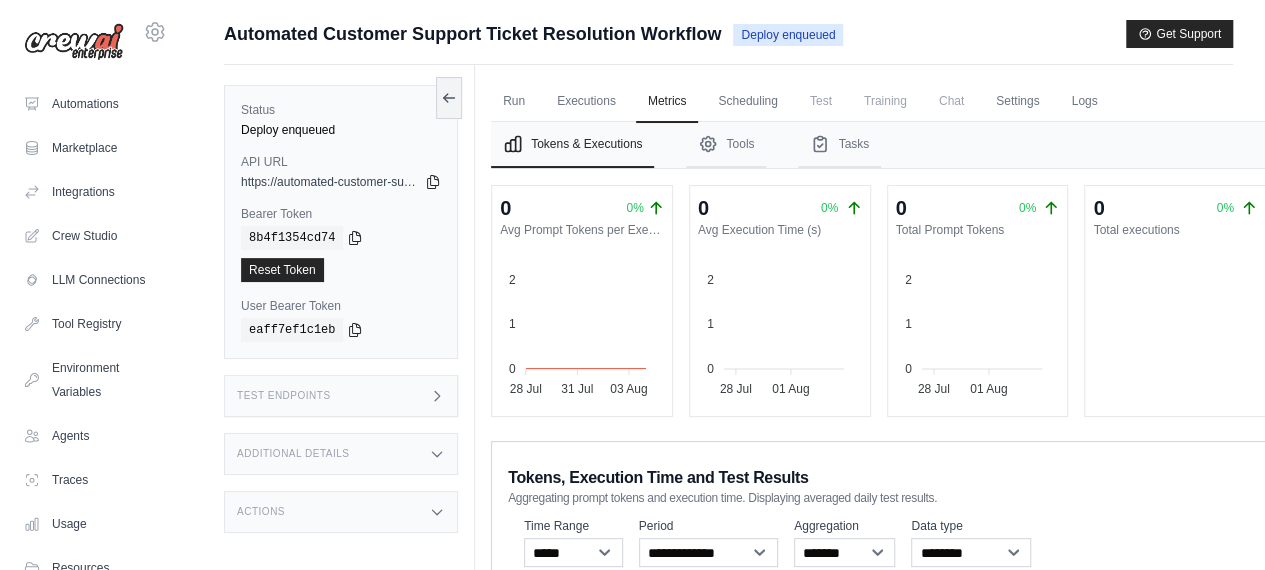 click on "Chat" at bounding box center [951, 101] 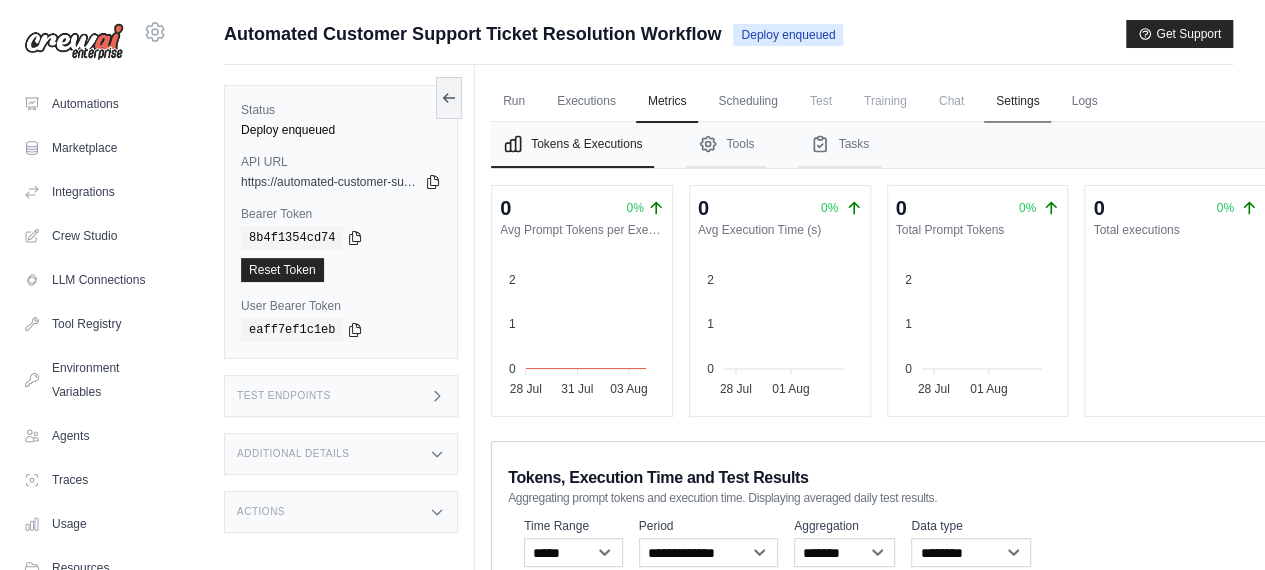 click on "Settings" at bounding box center [1017, 102] 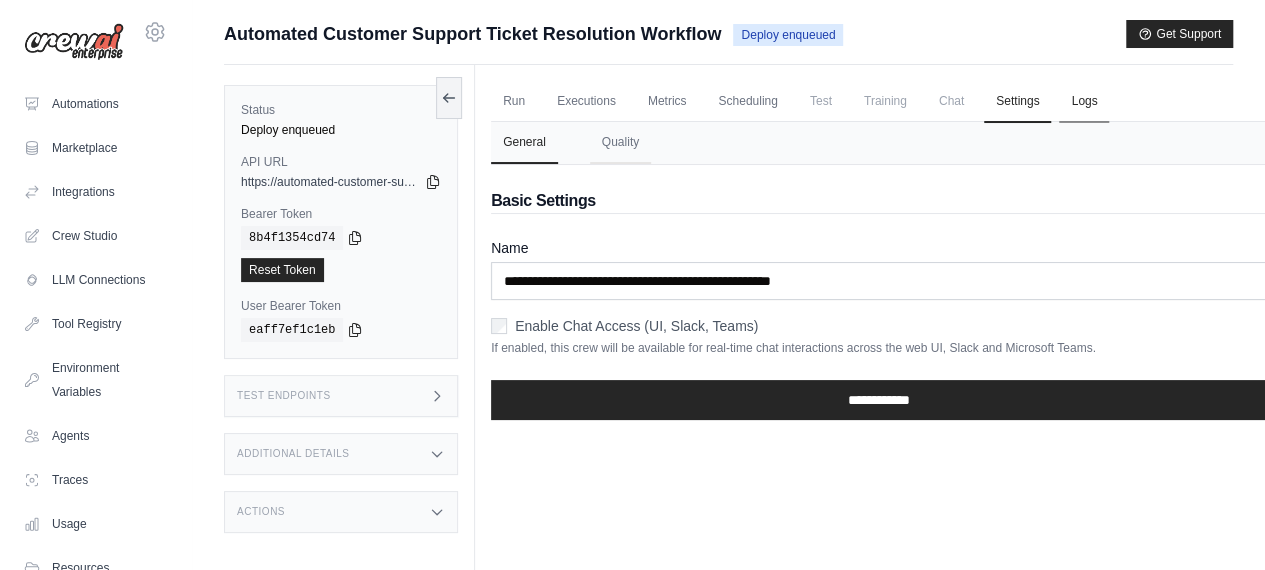 click on "Logs" at bounding box center [1084, 102] 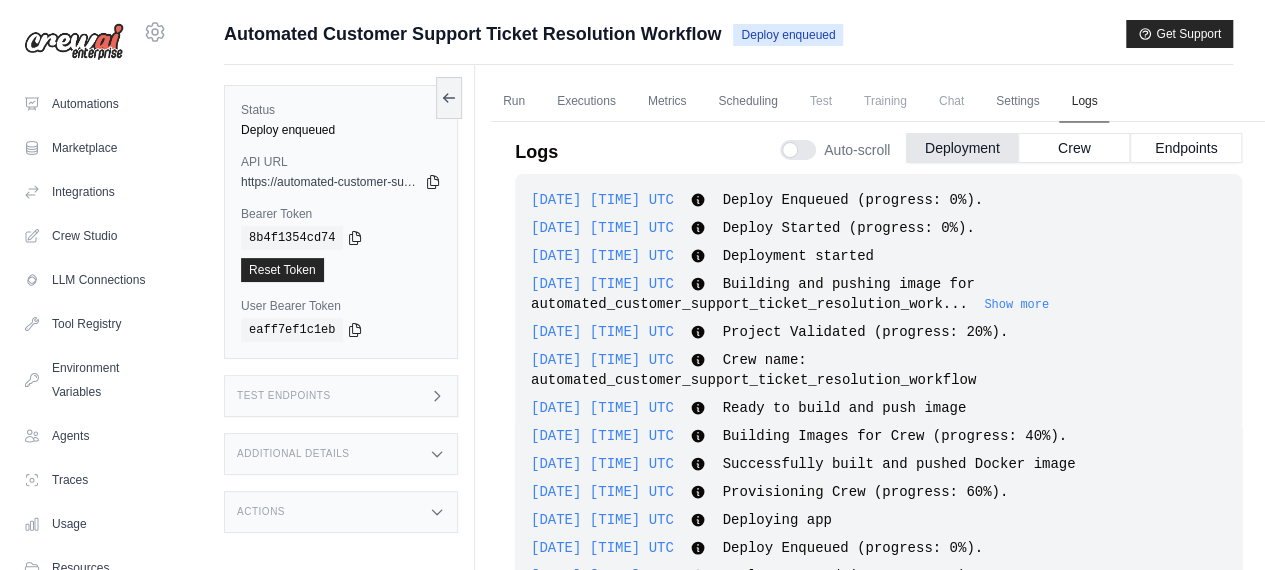 scroll, scrollTop: 438, scrollLeft: 0, axis: vertical 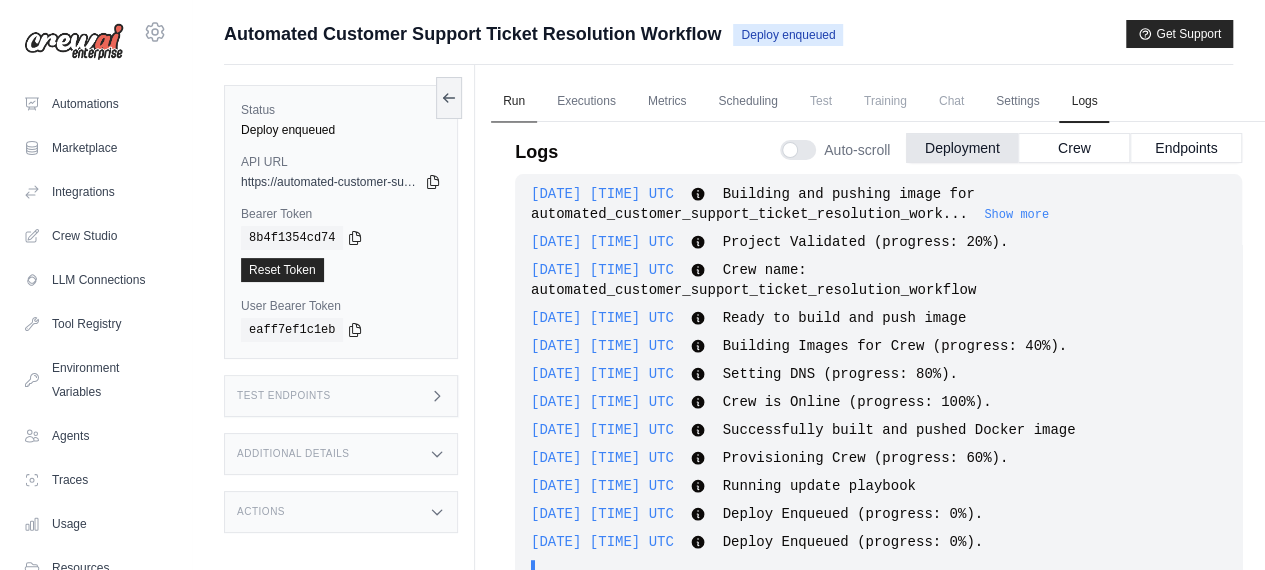 click on "Run" at bounding box center [514, 102] 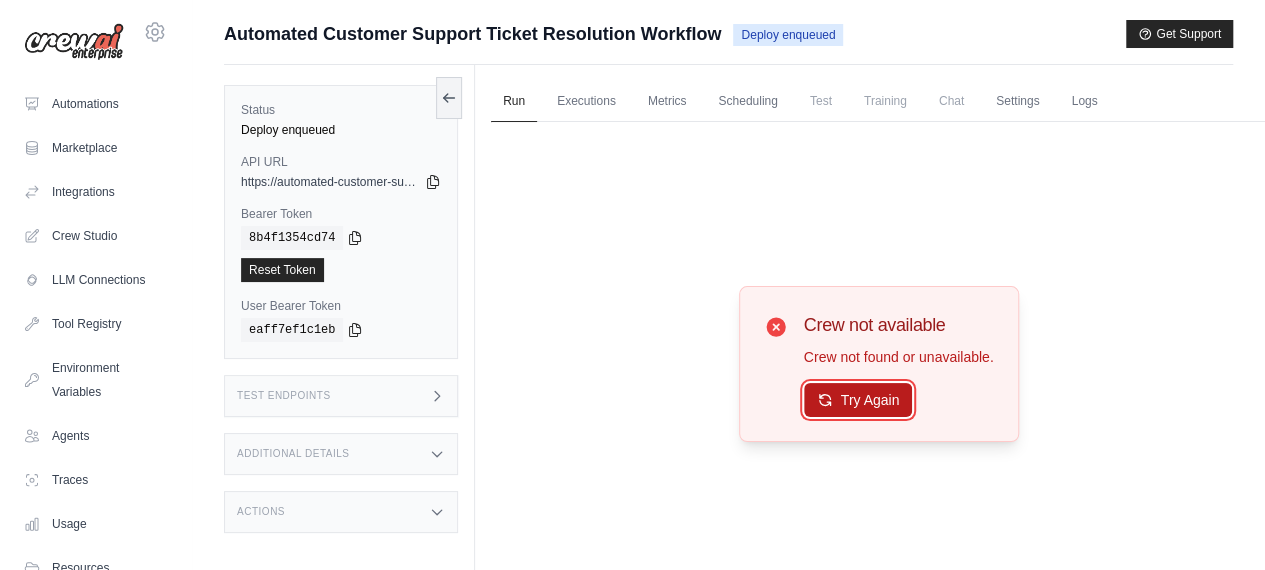 click 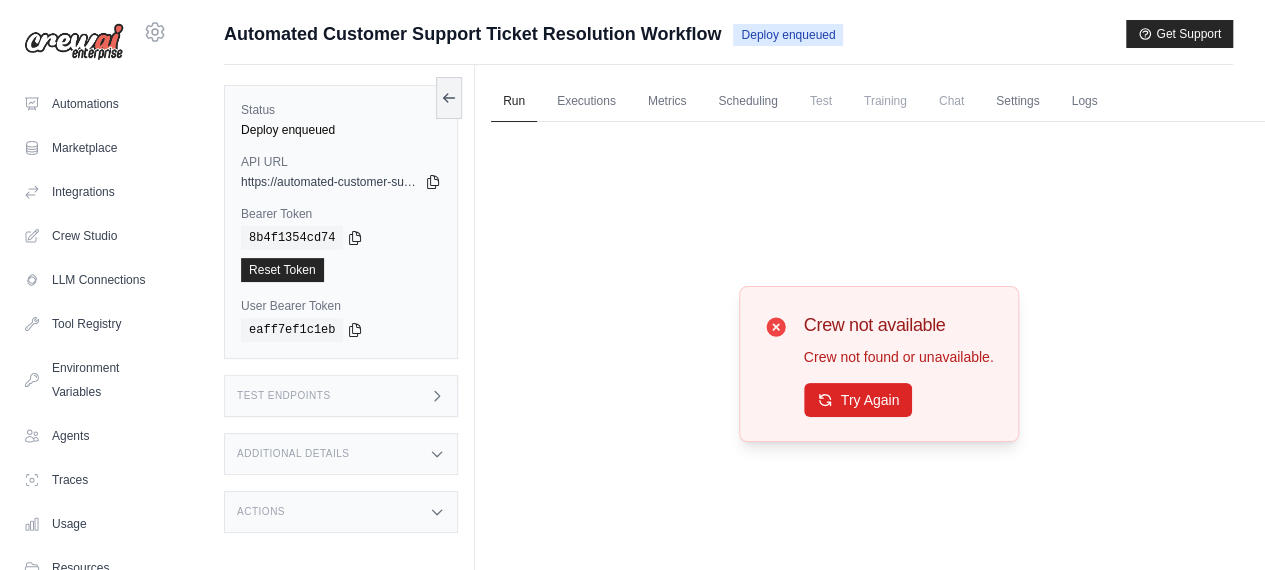 scroll, scrollTop: 100, scrollLeft: 0, axis: vertical 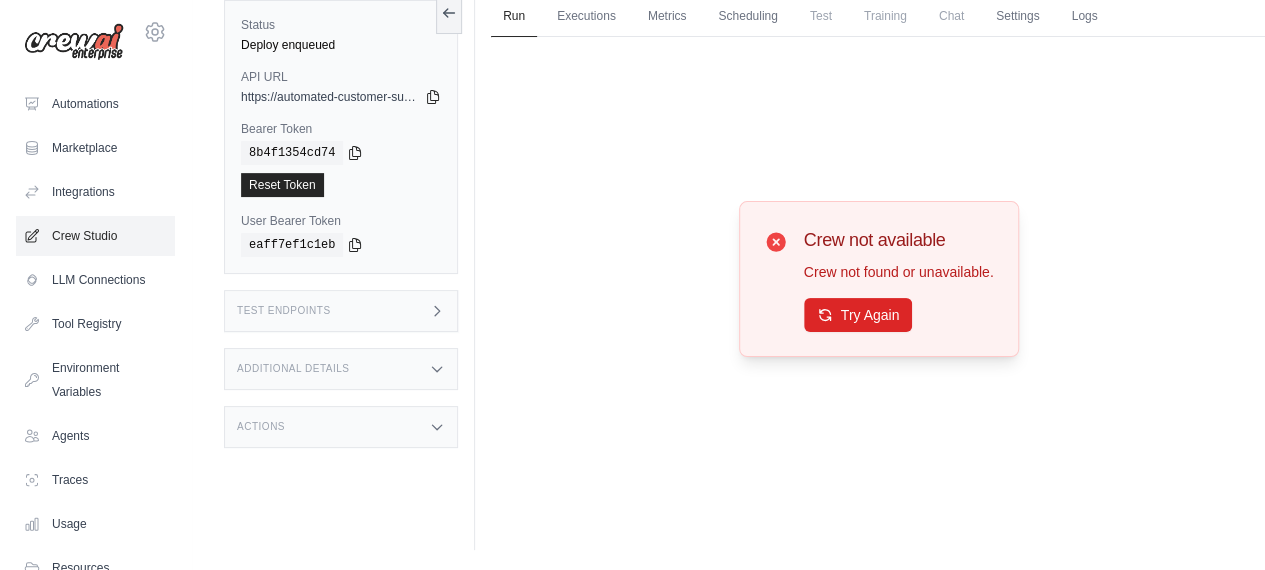 click on "Crew Studio" at bounding box center [95, 236] 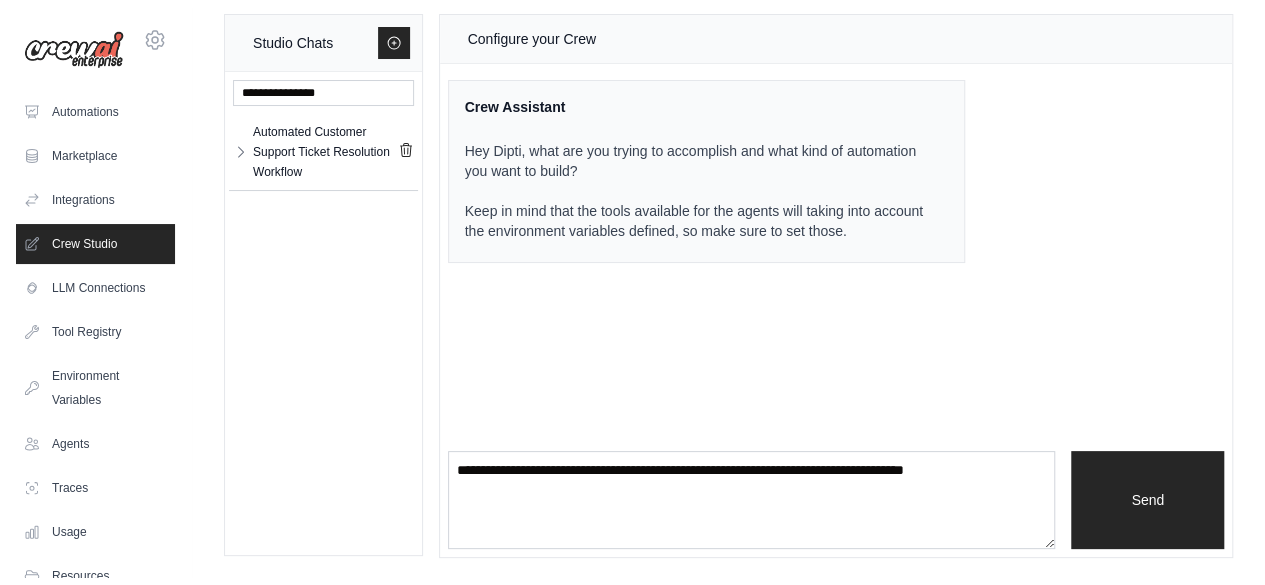 scroll, scrollTop: 0, scrollLeft: 0, axis: both 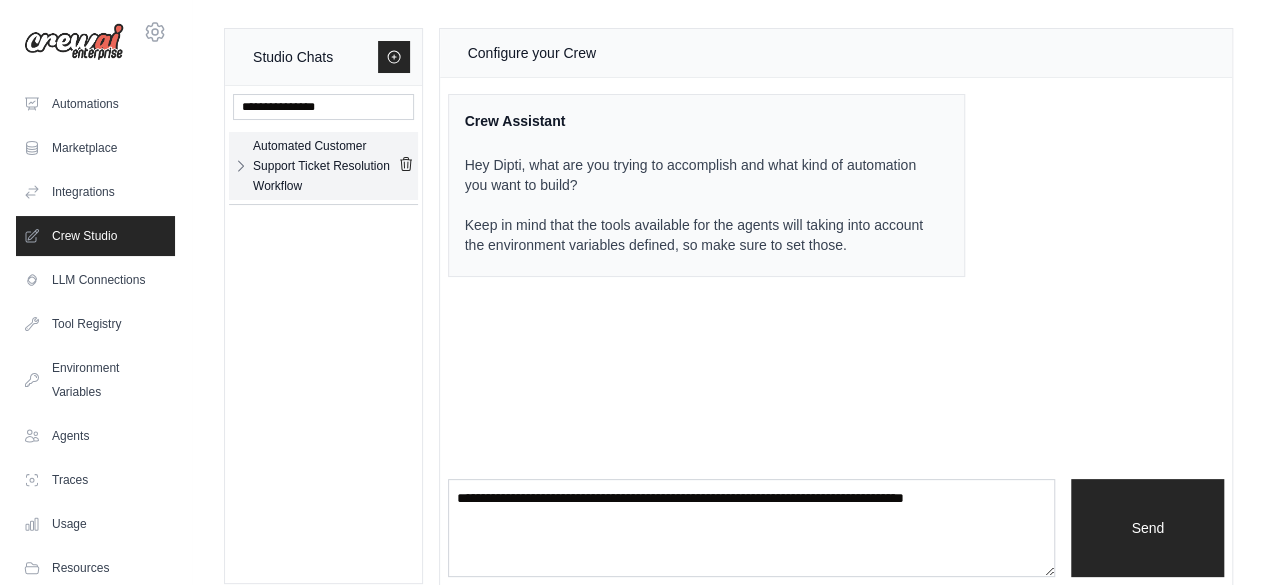 click on "Automated Customer Support Ticket Resolution Workflow" at bounding box center (325, 166) 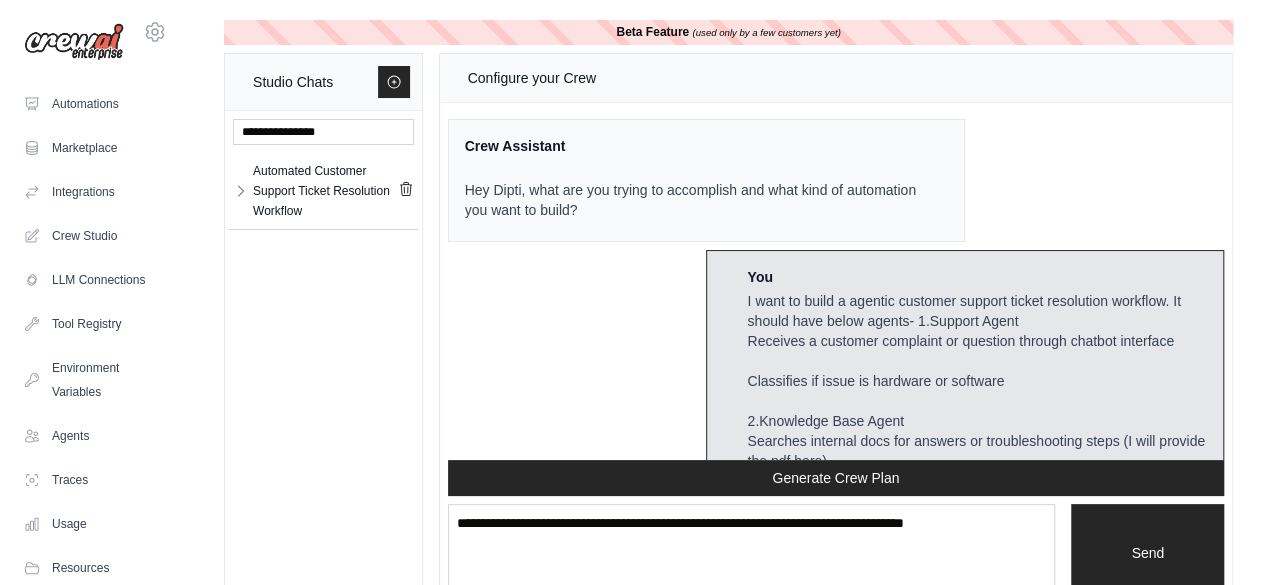 scroll, scrollTop: 8397, scrollLeft: 0, axis: vertical 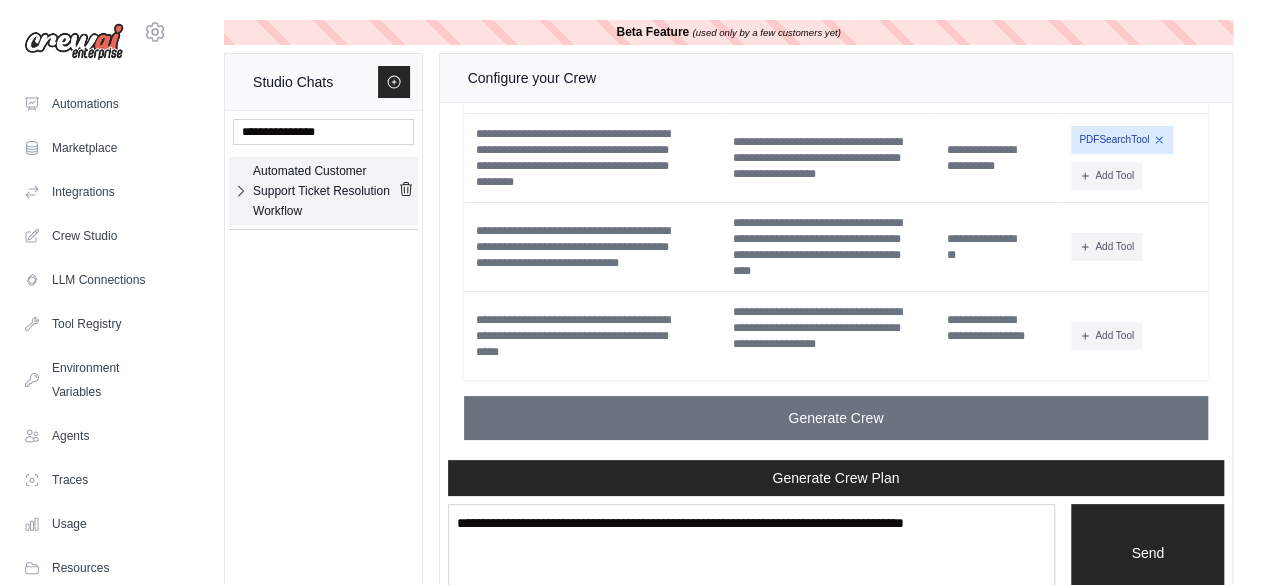 click 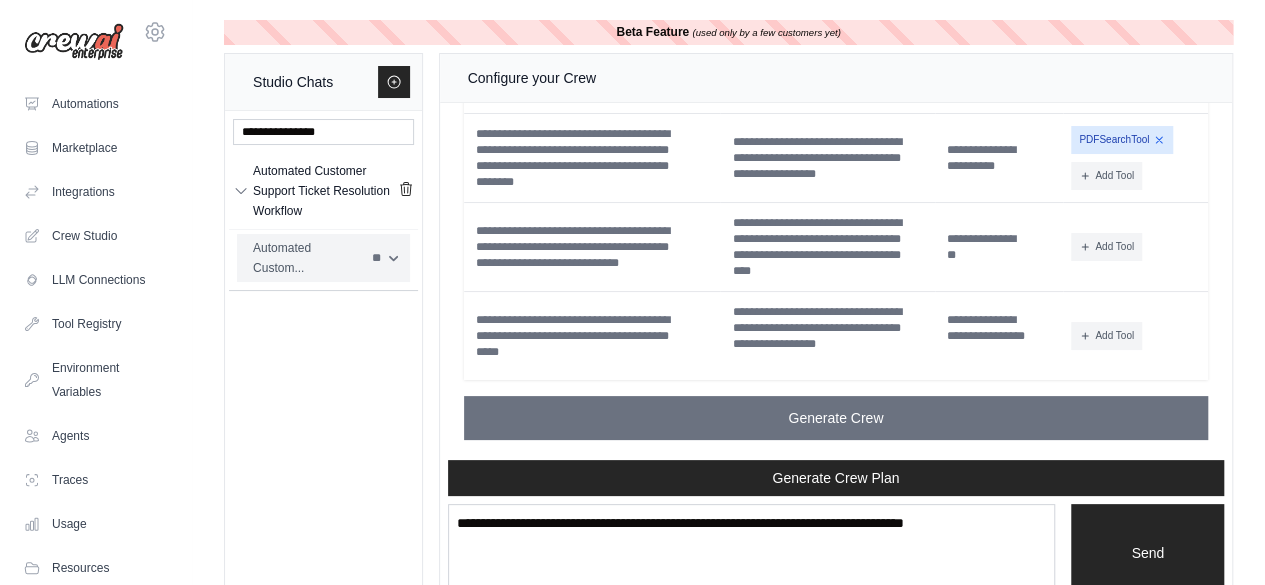 click on "**
**" at bounding box center (384, 258) 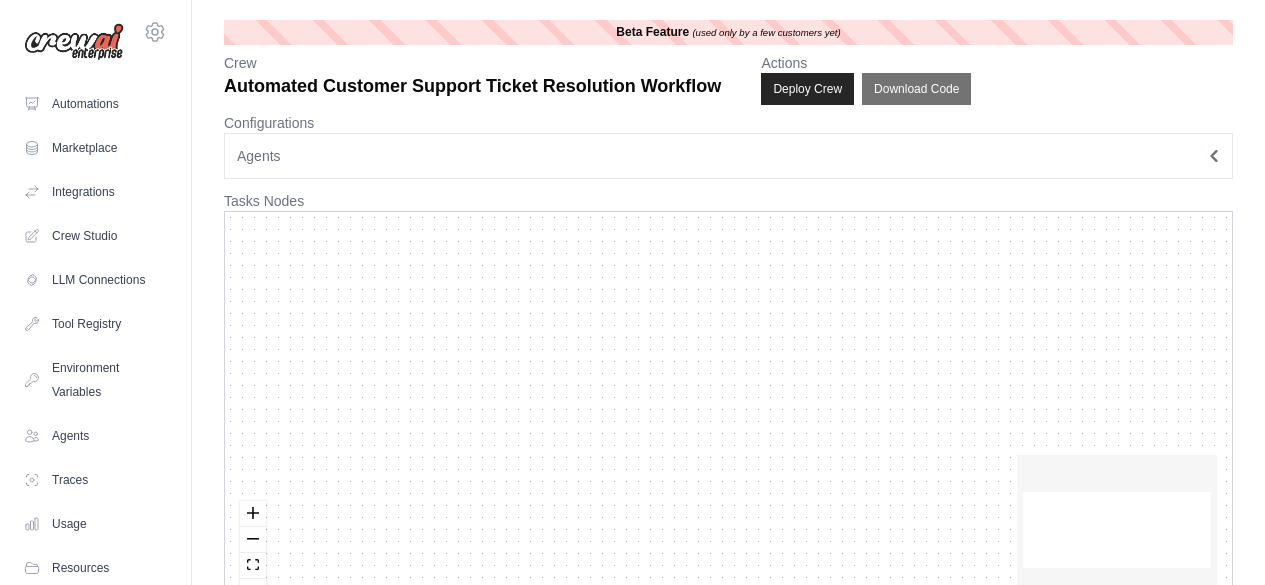 scroll, scrollTop: 0, scrollLeft: 0, axis: both 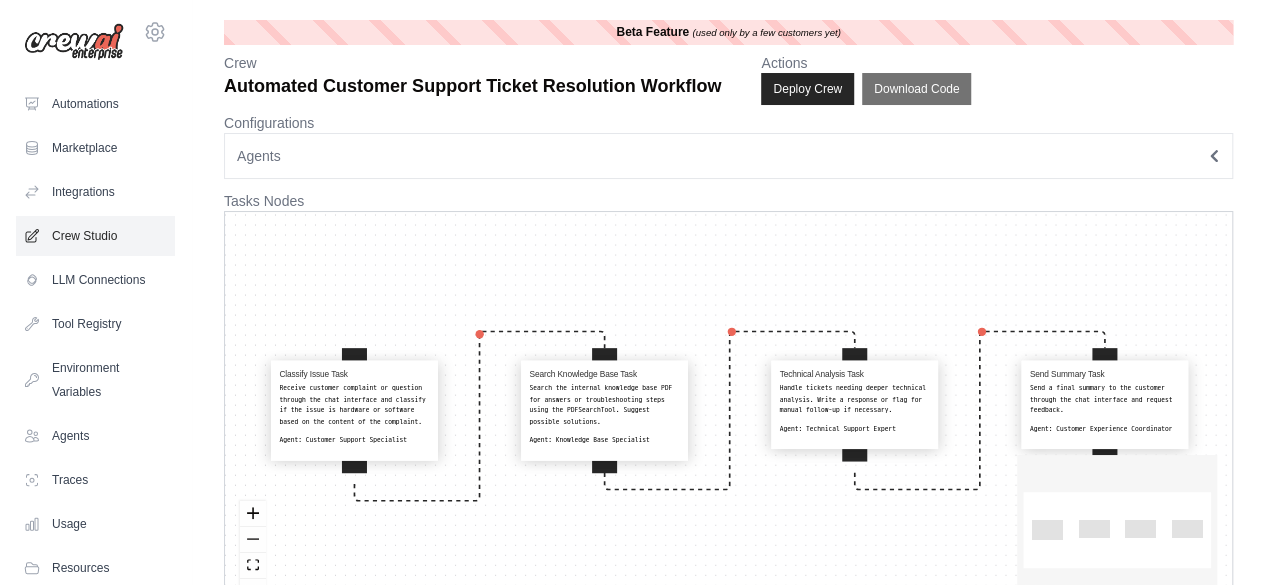 click on "Crew Studio" at bounding box center (95, 236) 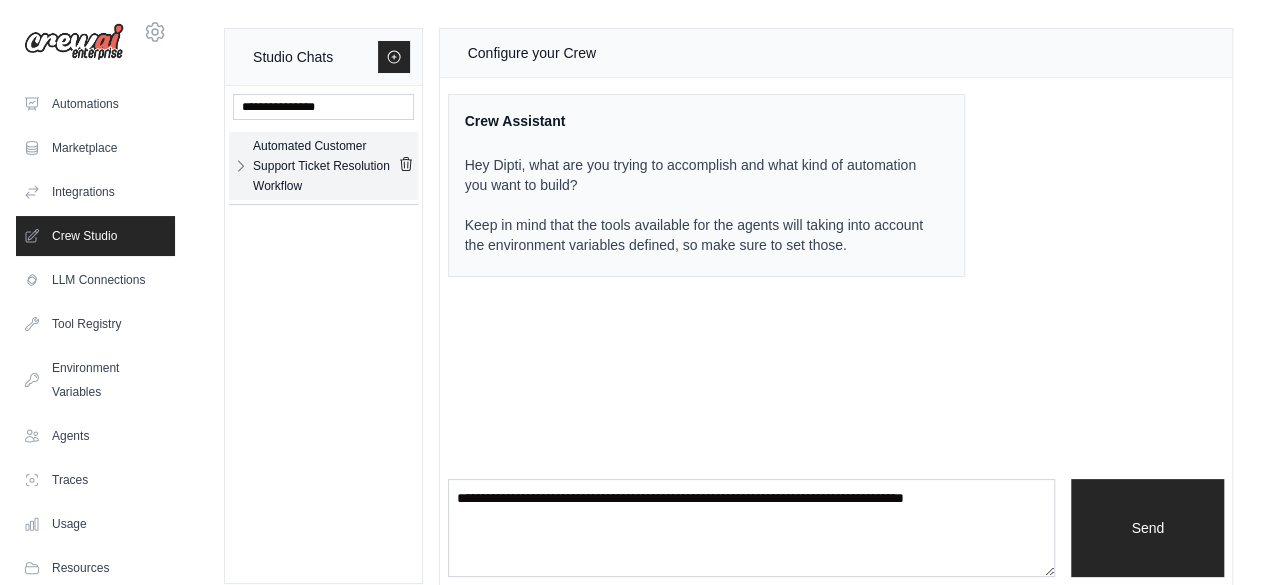 click on "Automated Customer Support Ticket Resolution Workflow" at bounding box center (325, 166) 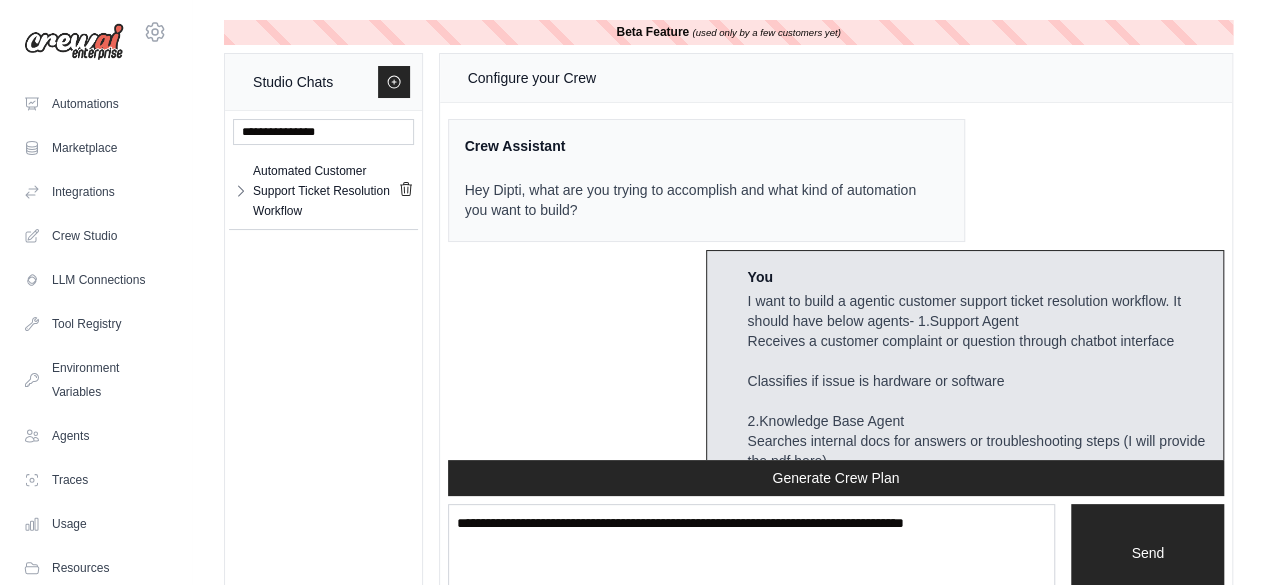 scroll, scrollTop: 8397, scrollLeft: 0, axis: vertical 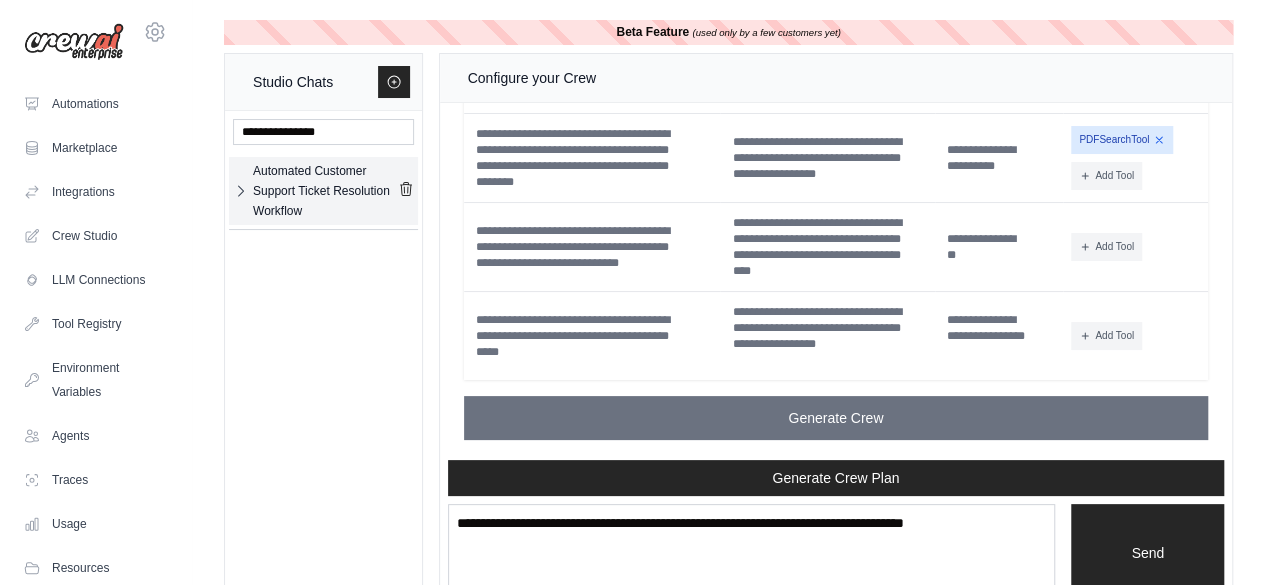 click 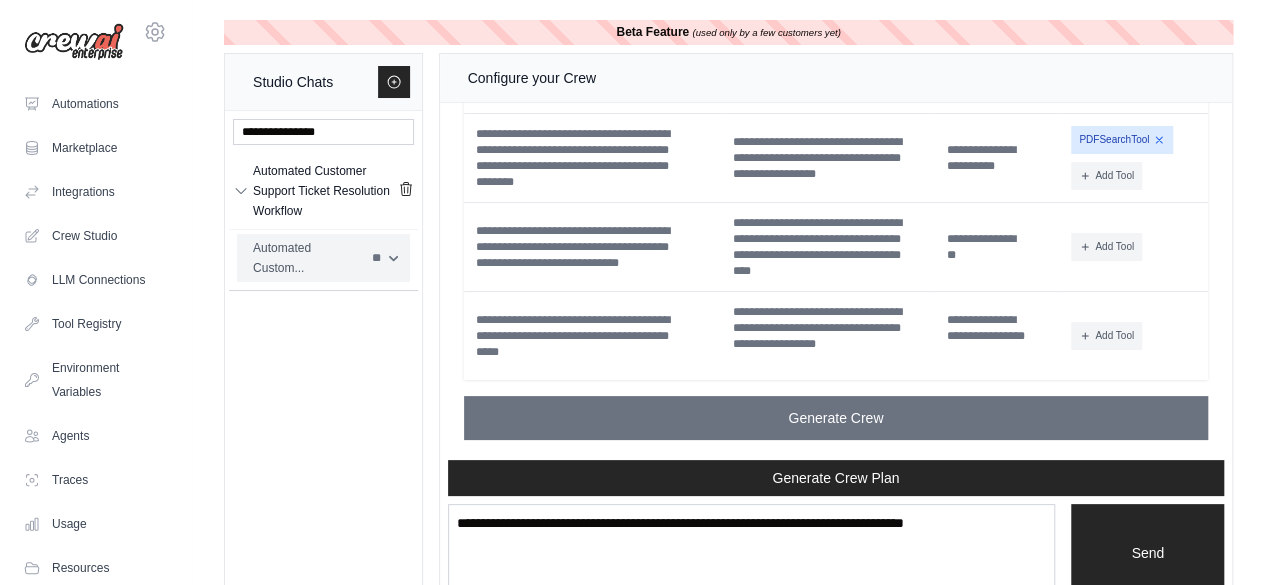 click on "Automated Custom..." at bounding box center (306, 258) 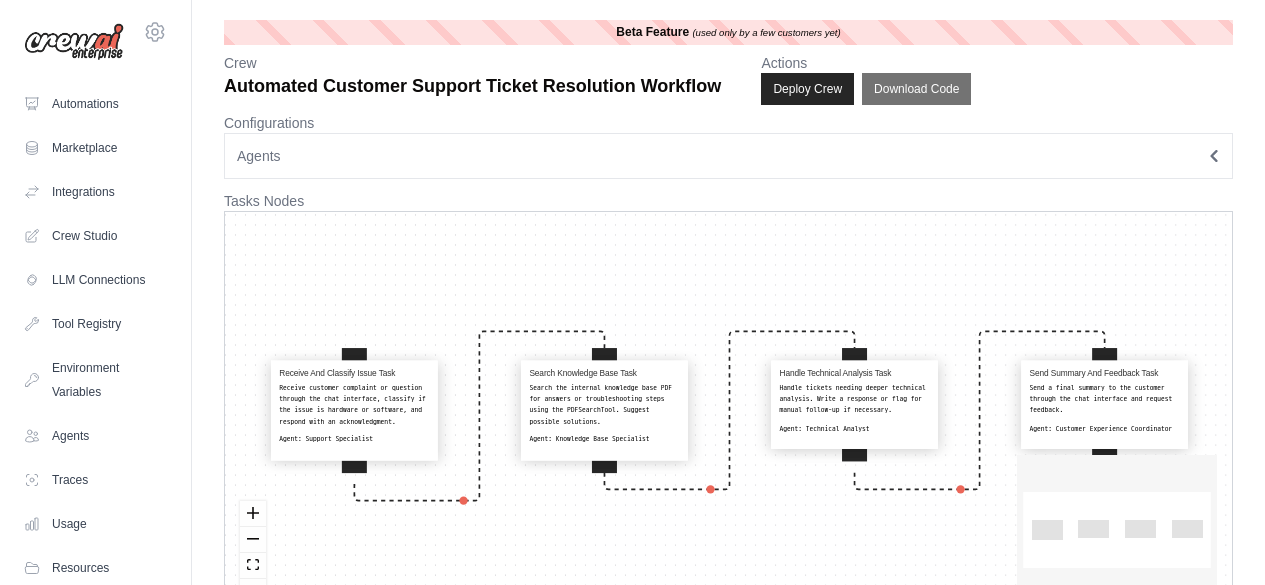 scroll, scrollTop: 0, scrollLeft: 0, axis: both 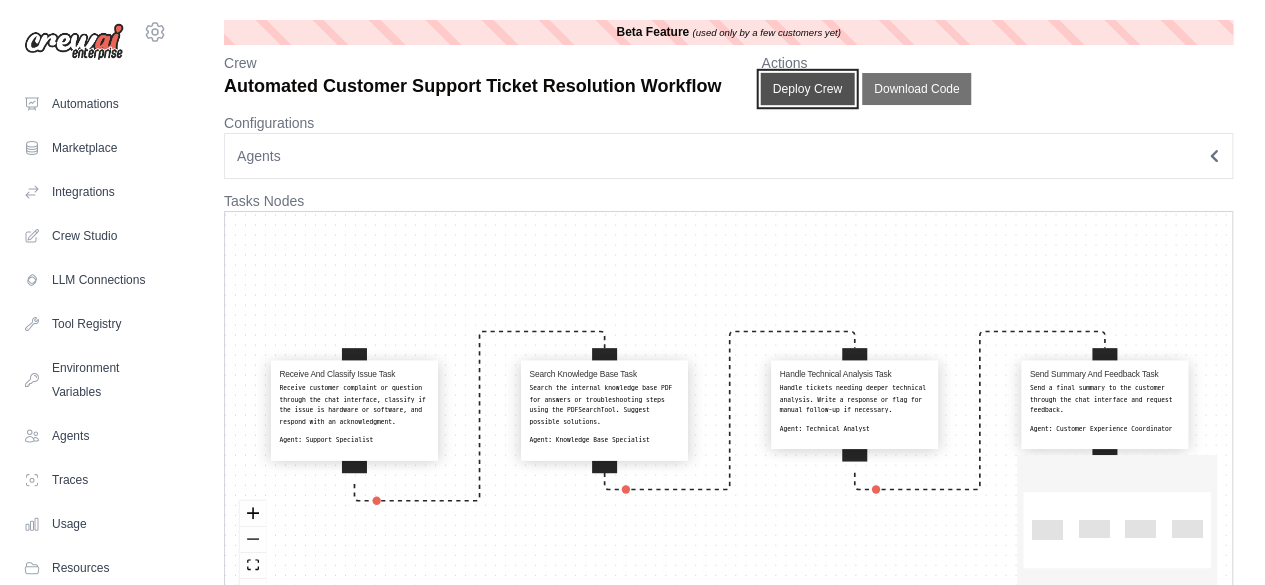 click on "Deploy Crew" at bounding box center (808, 89) 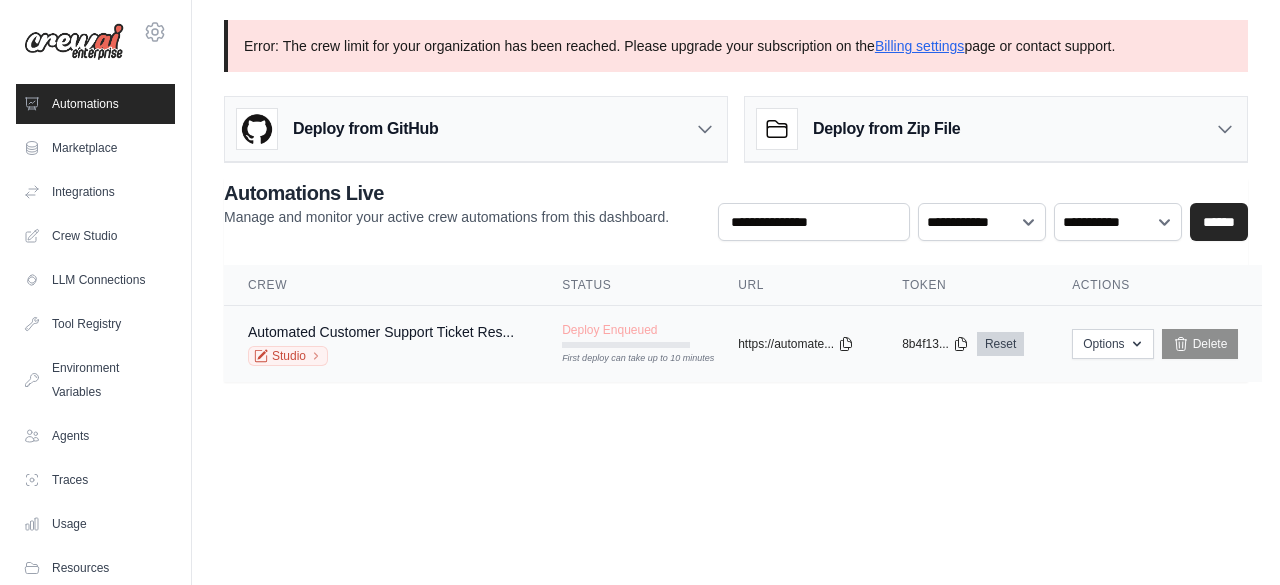 click on "Reset" at bounding box center [1000, 344] 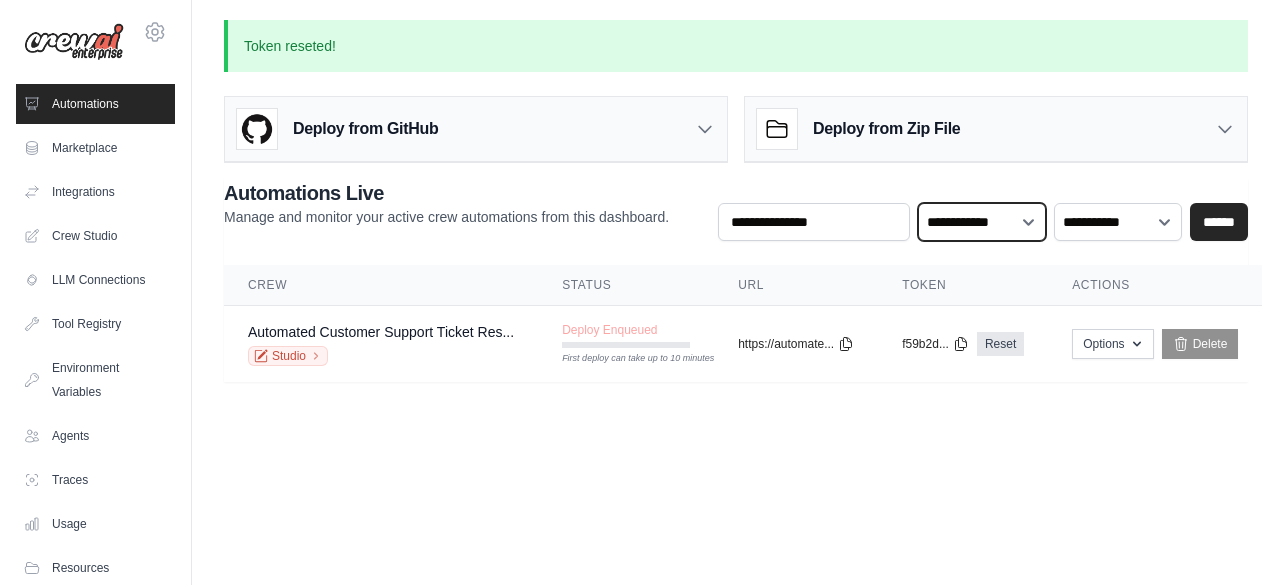 click on "**********" at bounding box center [982, 221] 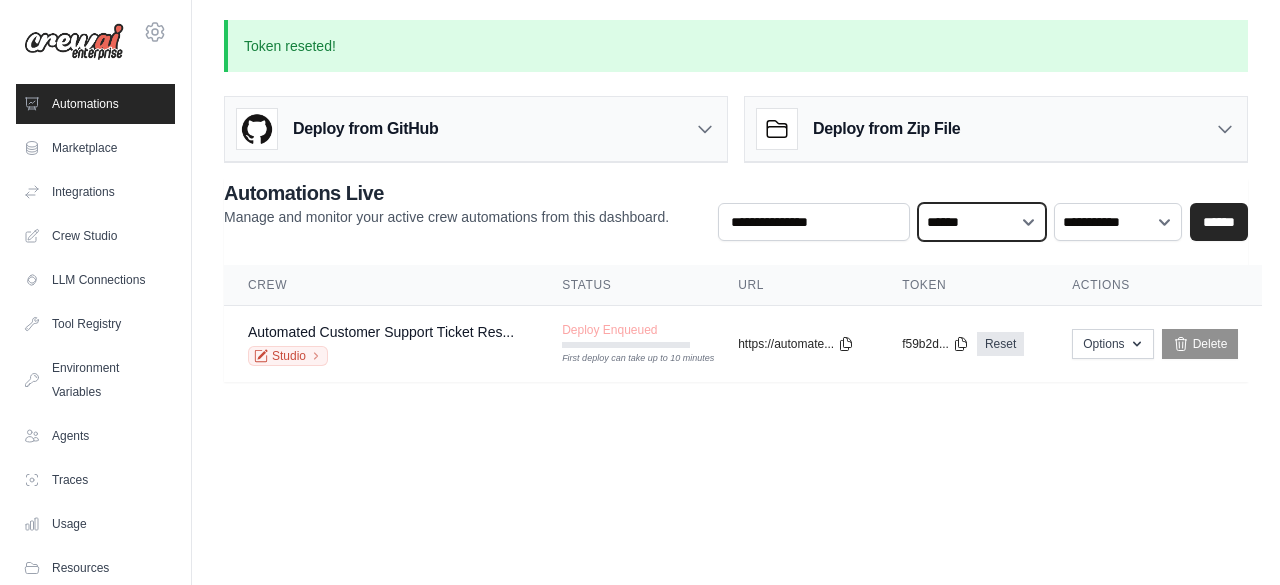 click on "**********" at bounding box center (982, 221) 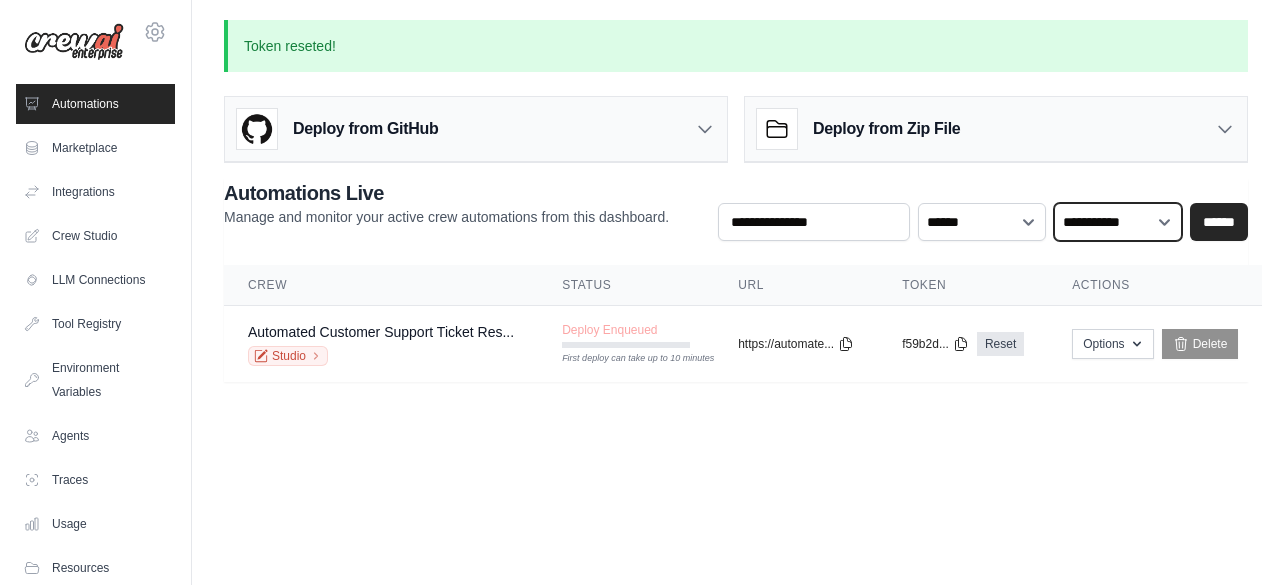 click on "**********" at bounding box center [1118, 221] 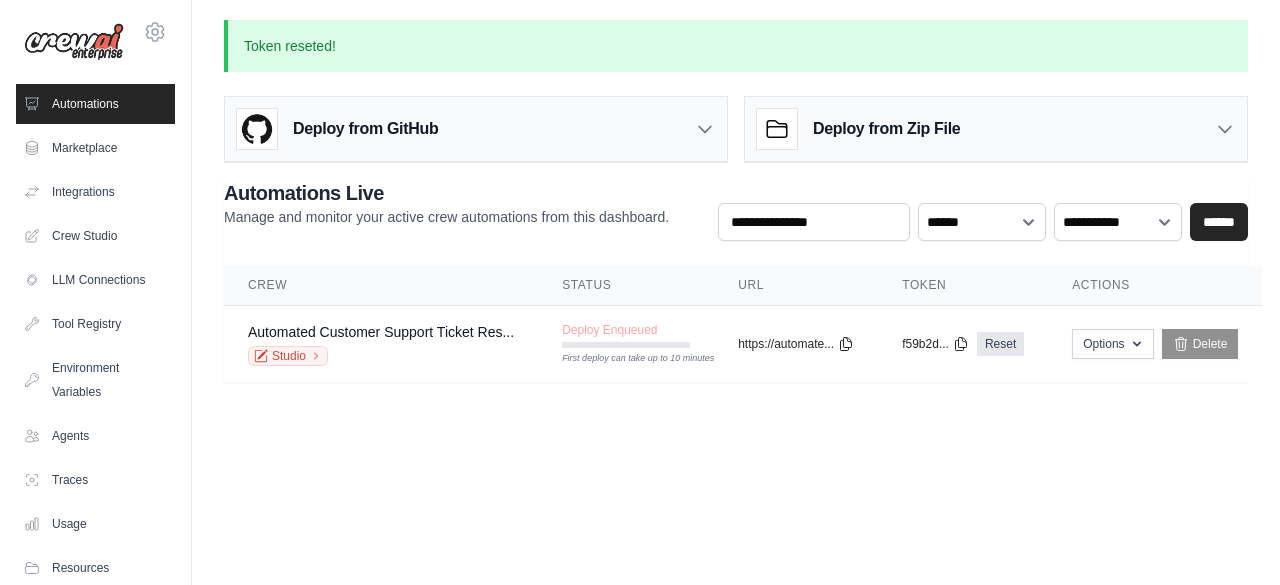 click on "kale.dipti88@gmail.com
Settings
Automations
Marketplace
Integrations" at bounding box center (640, 292) 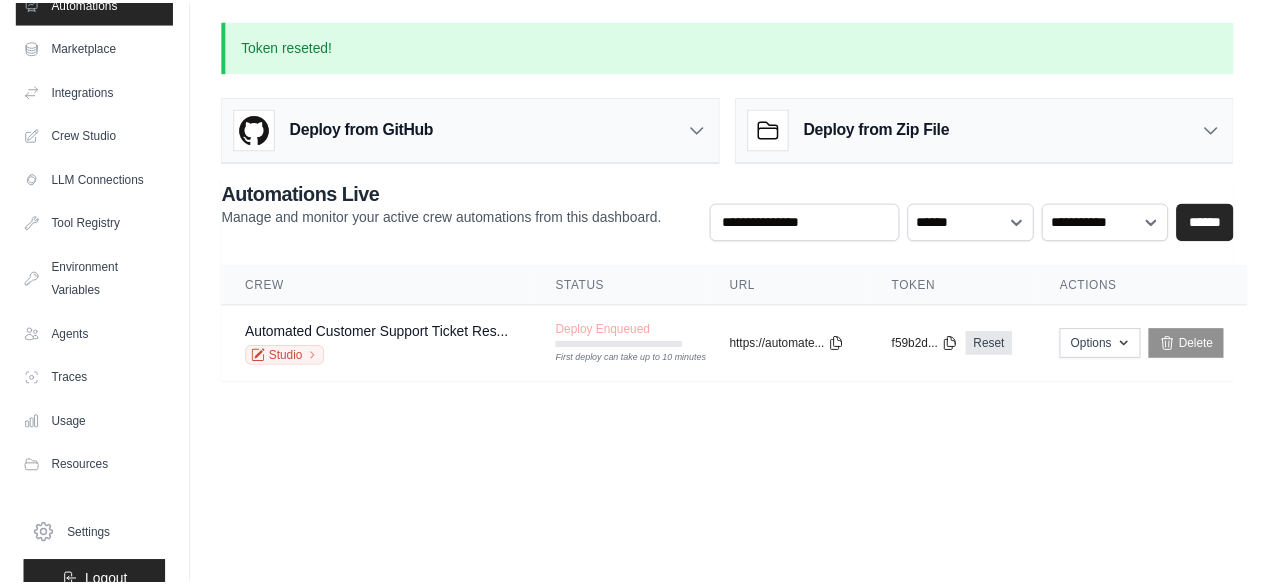 scroll, scrollTop: 132, scrollLeft: 0, axis: vertical 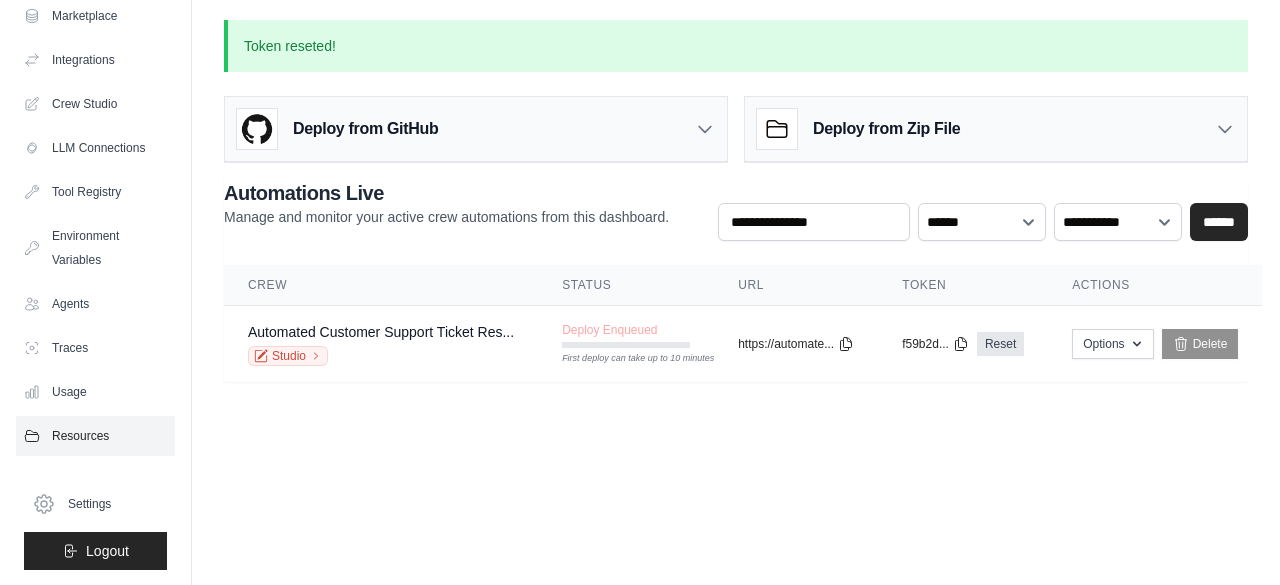 click on "Resources" at bounding box center (95, 436) 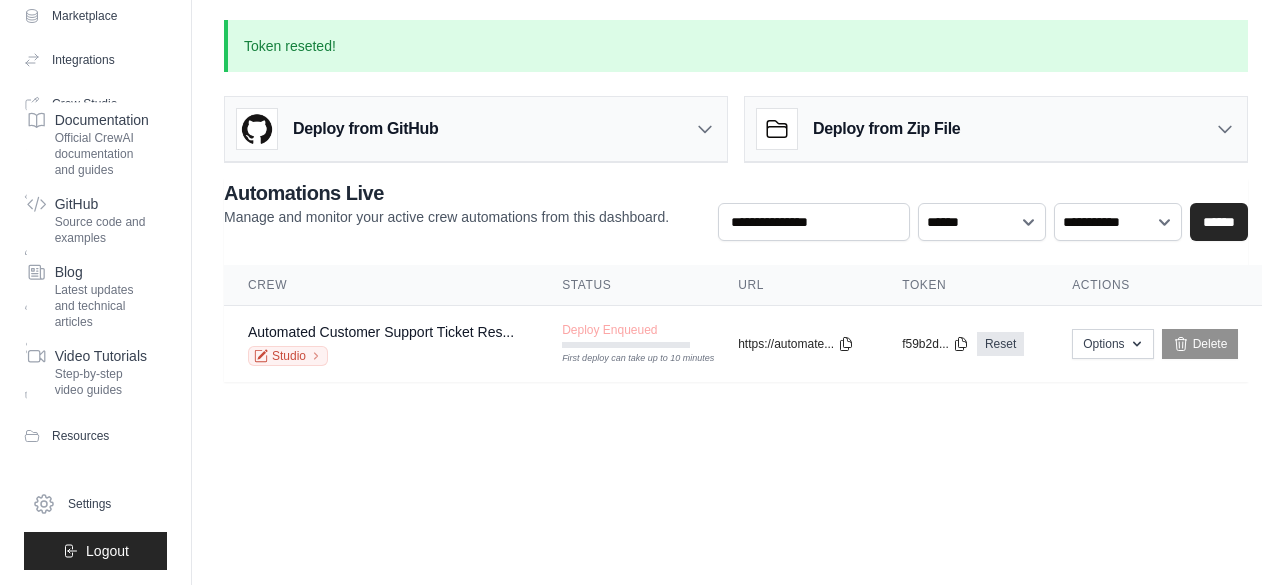 click on "kale.dipti88@gmail.com
Settings
Automations
Marketplace
Integrations" at bounding box center (640, 292) 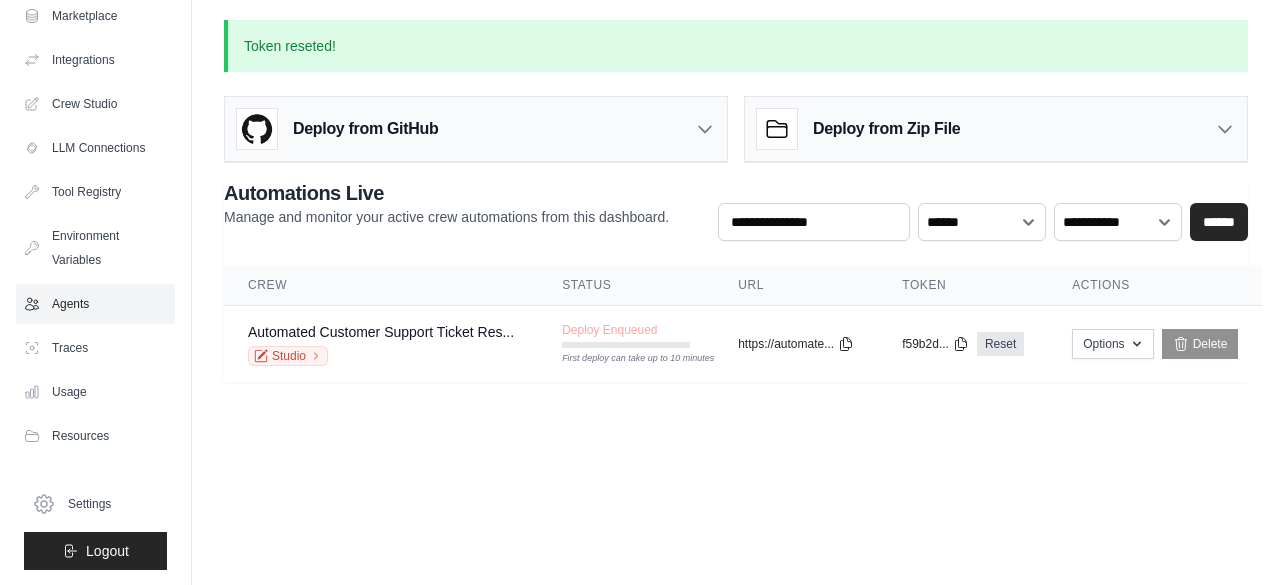 click on "Agents" at bounding box center (95, 304) 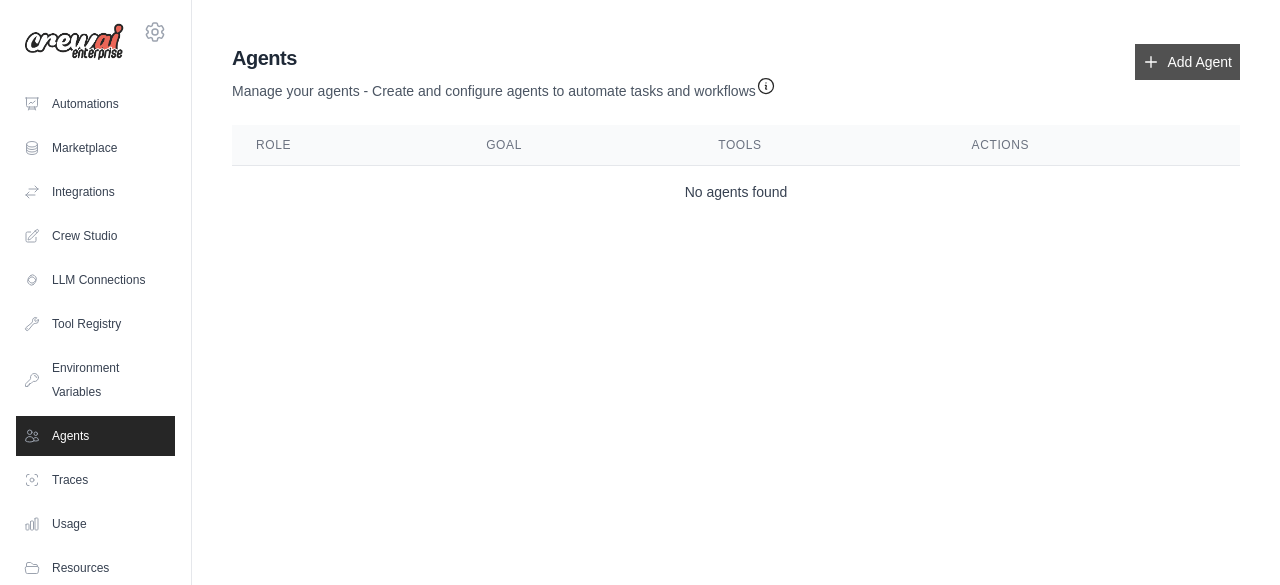 click 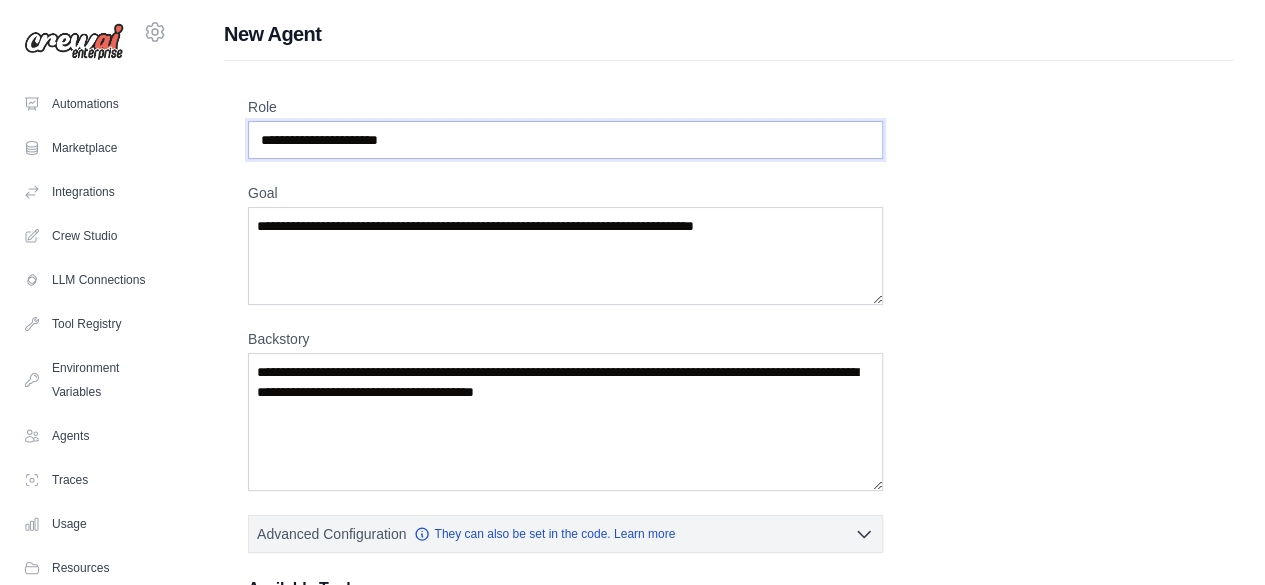 click on "Role" at bounding box center (565, 140) 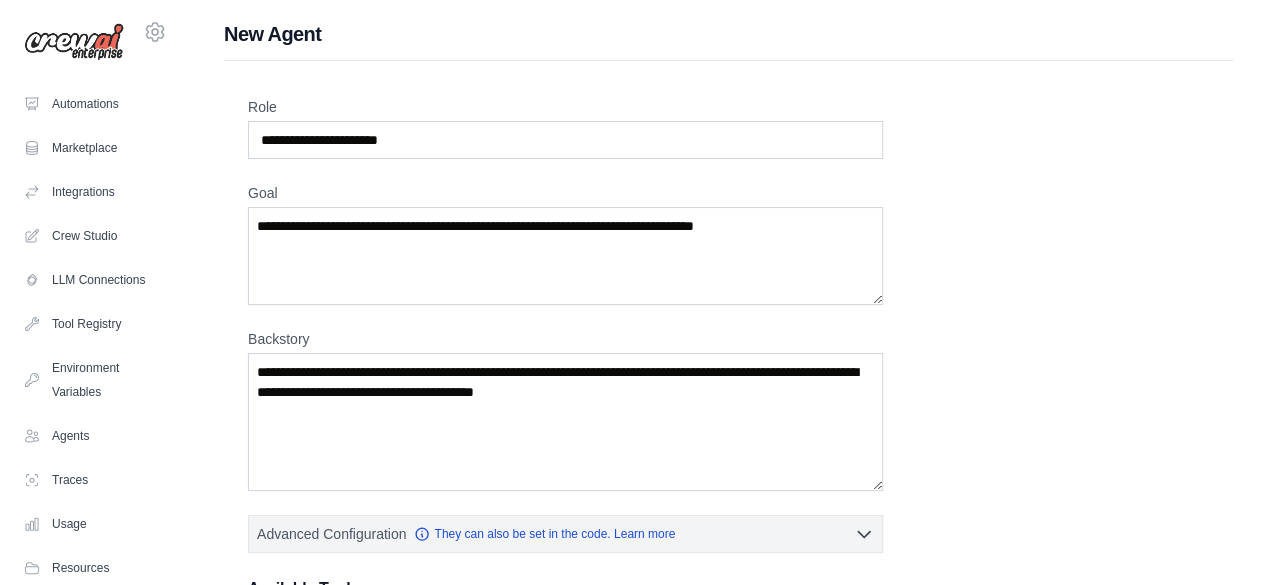 click on "Role
Goal
Backstory
Advanced Configuration
They can also be set in the code. Learn more
Enable reasoning" at bounding box center [728, 495] 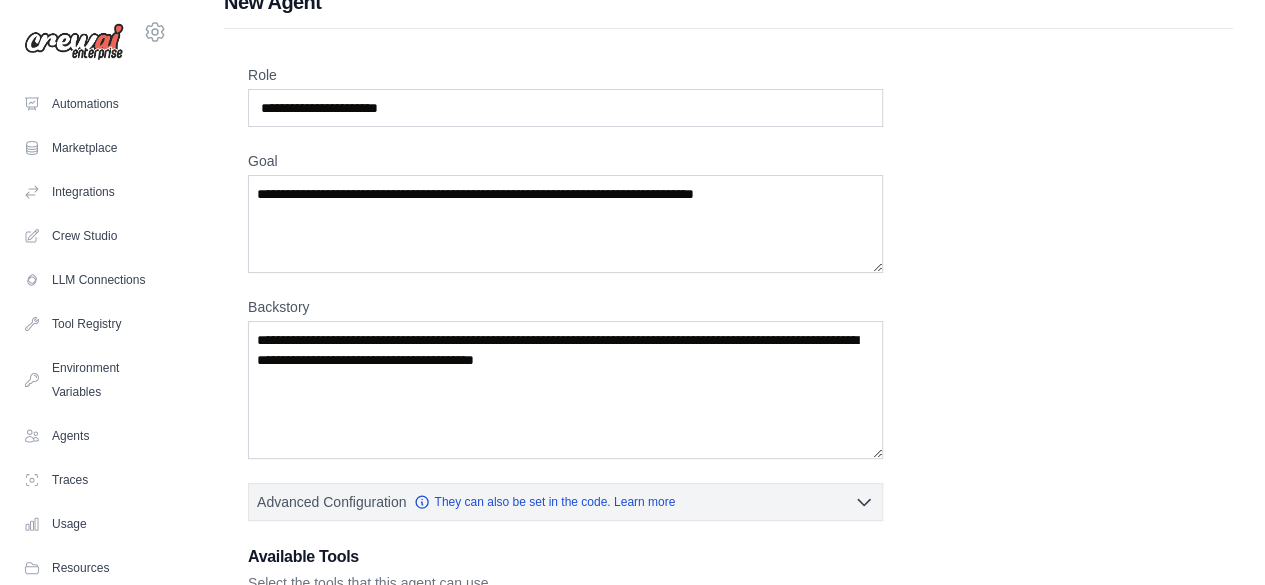 scroll, scrollTop: 0, scrollLeft: 0, axis: both 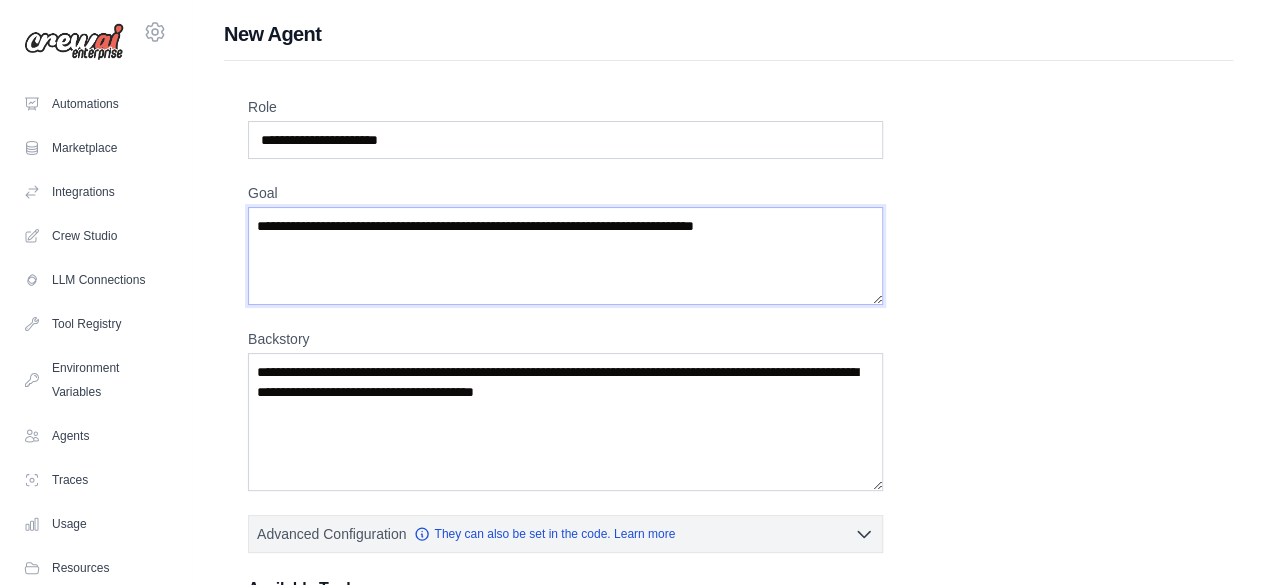 drag, startPoint x: 802, startPoint y: 222, endPoint x: 303, endPoint y: 204, distance: 499.32455 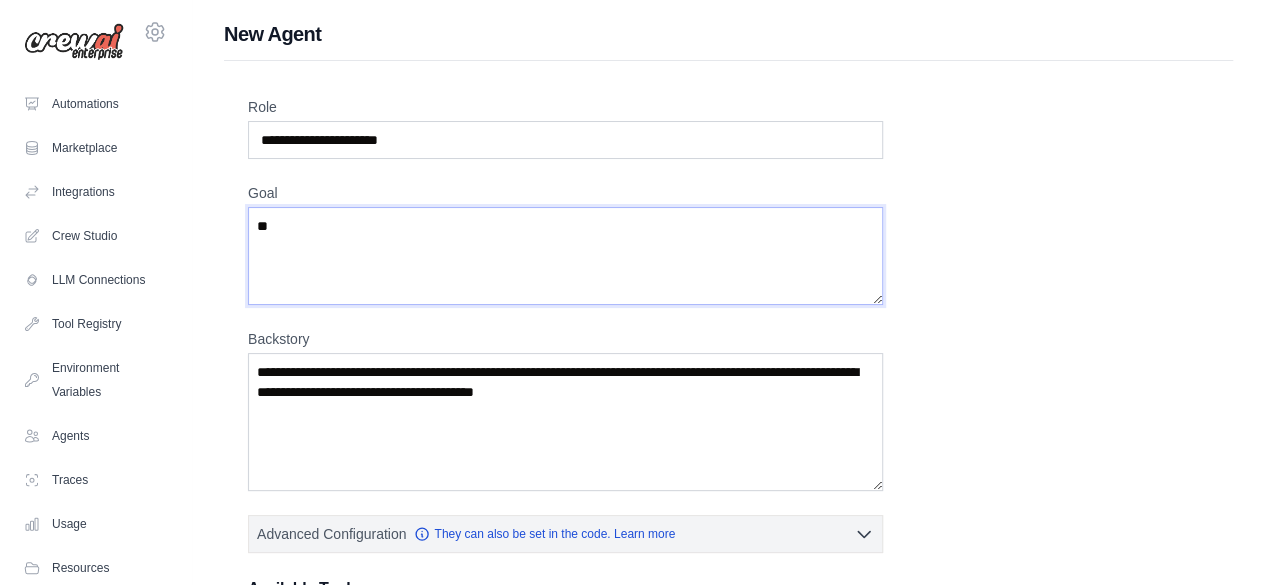 type on "*" 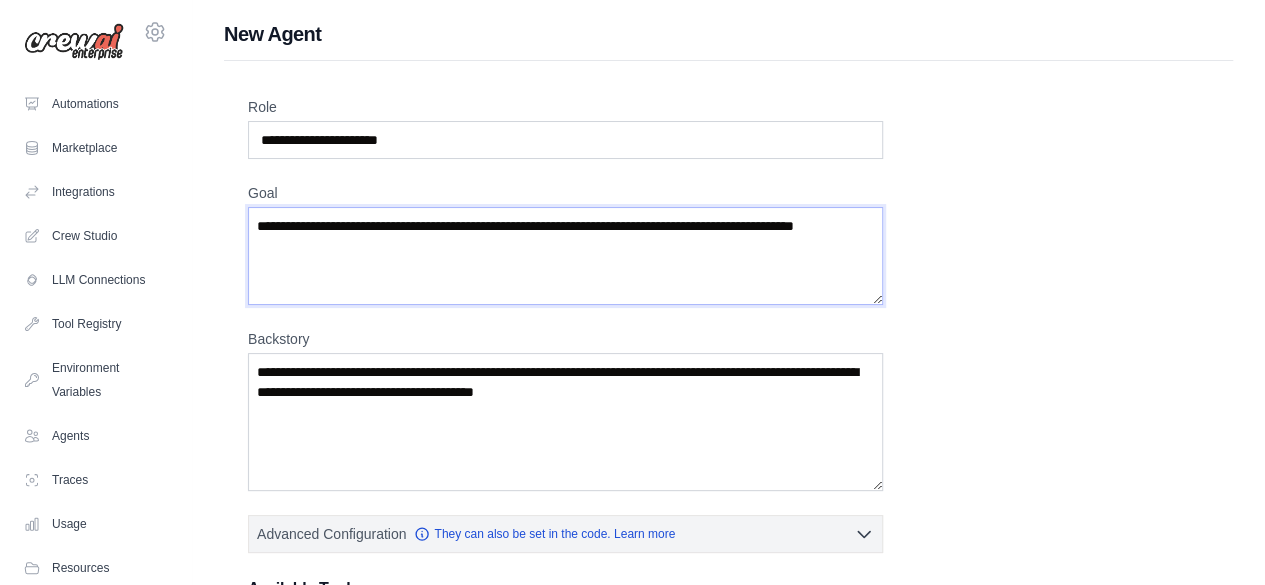 type on "**********" 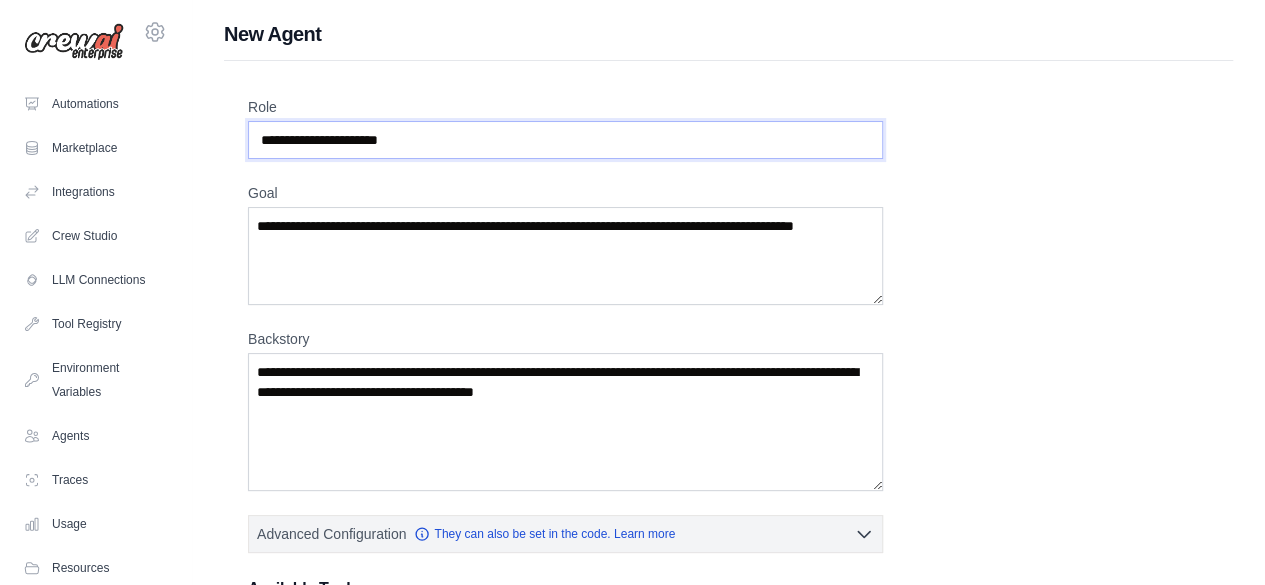 click on "Role" at bounding box center (565, 140) 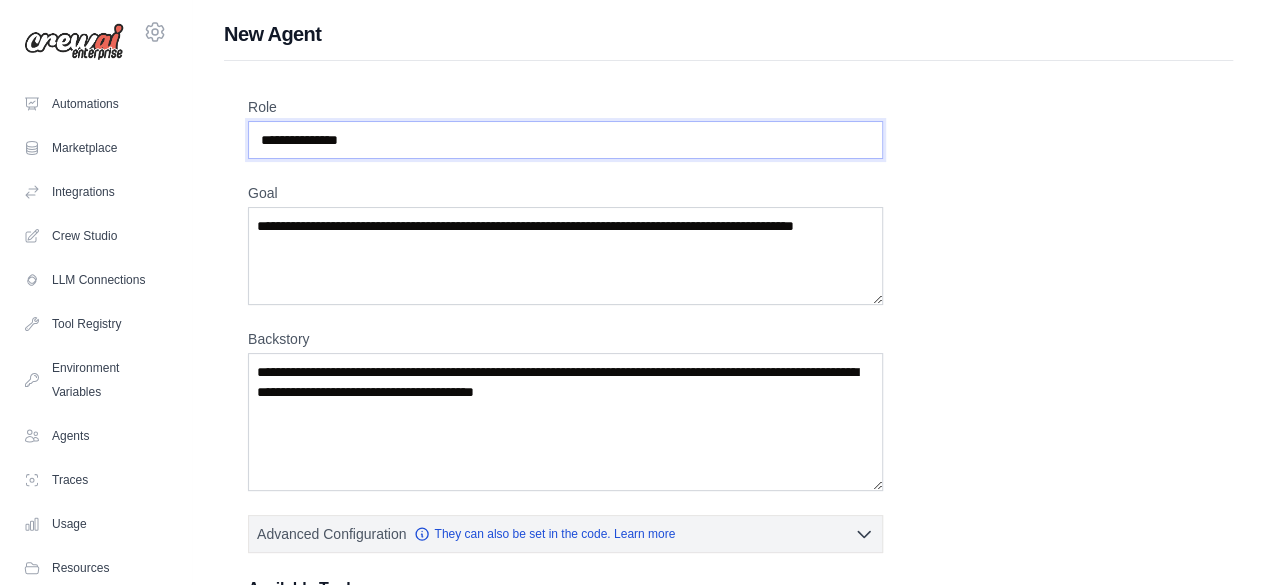 type on "**********" 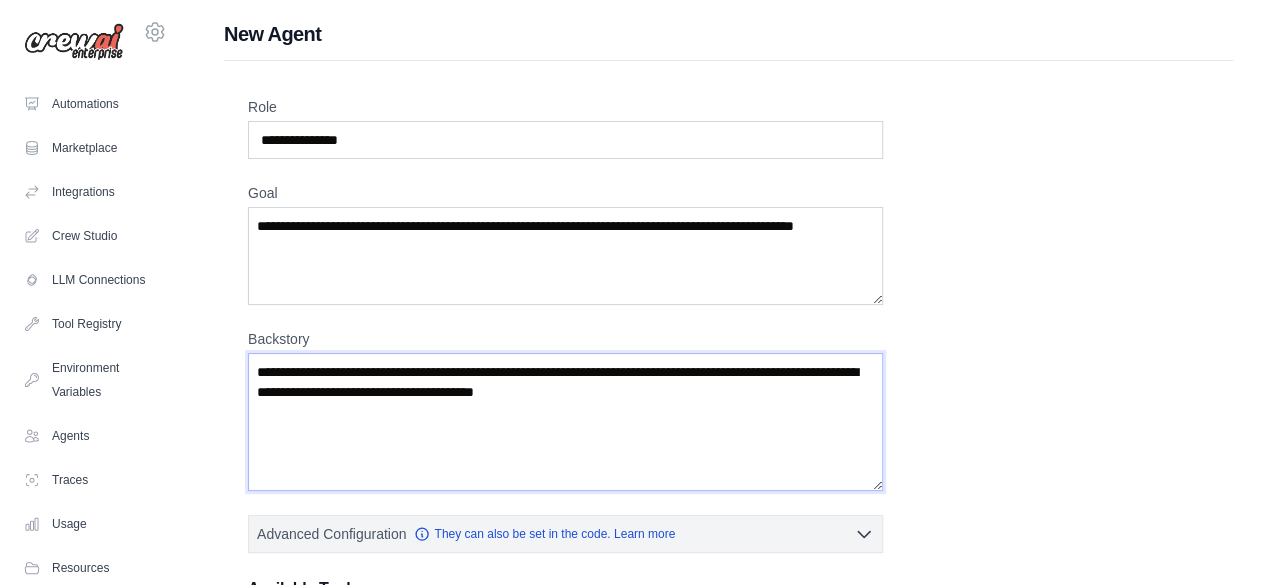 click on "Backstory" at bounding box center (565, 422) 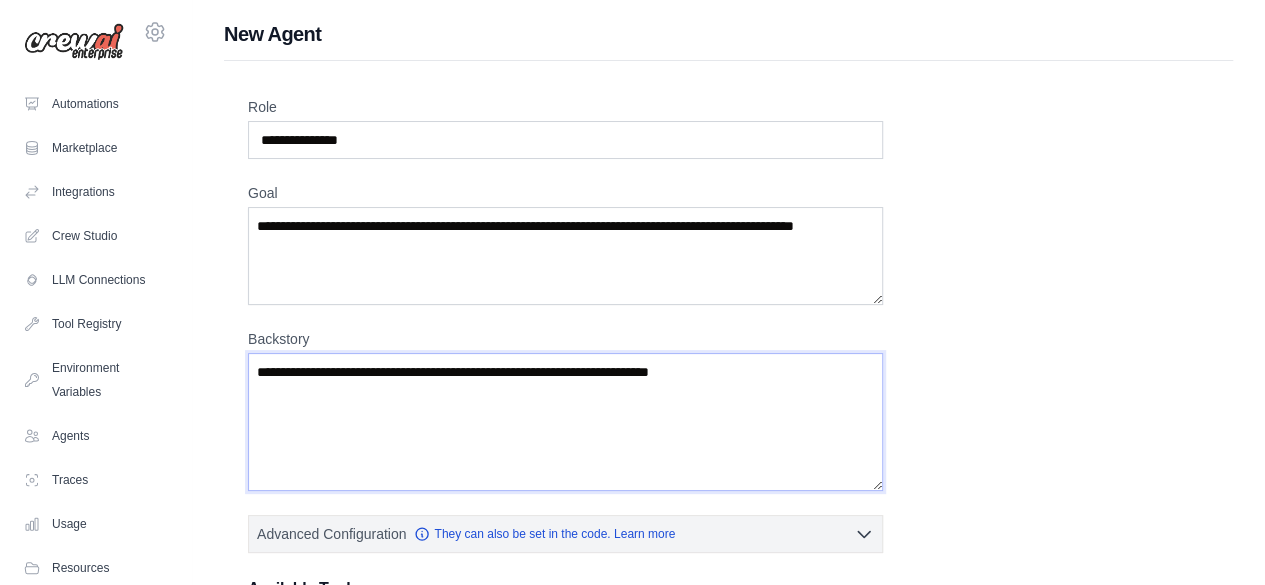 scroll, scrollTop: 392, scrollLeft: 0, axis: vertical 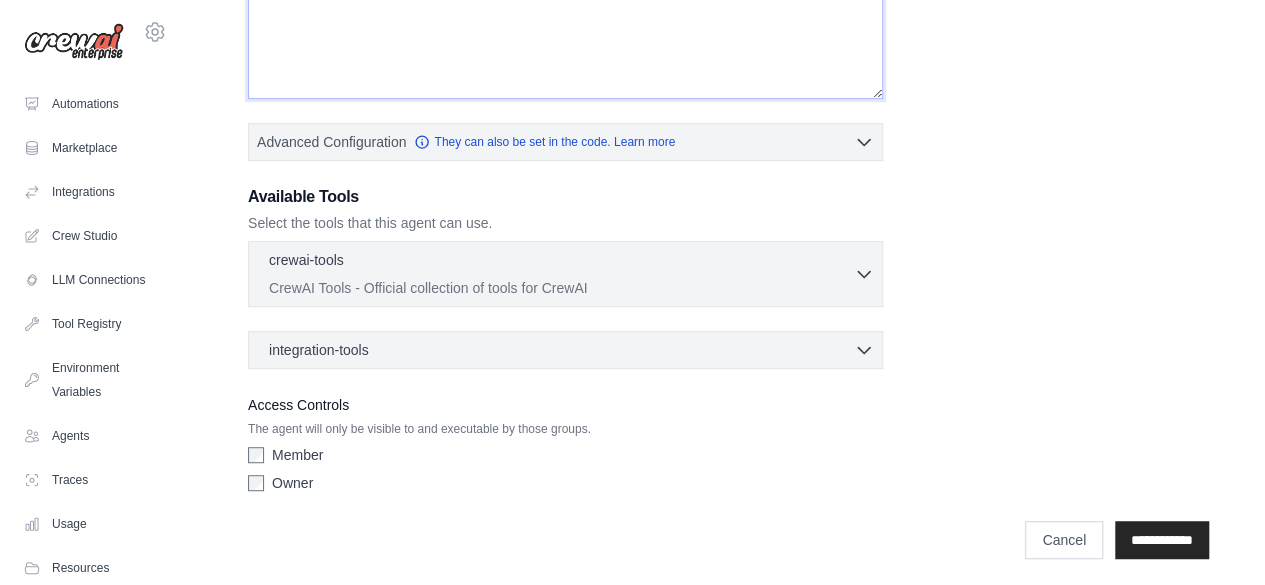 type on "**********" 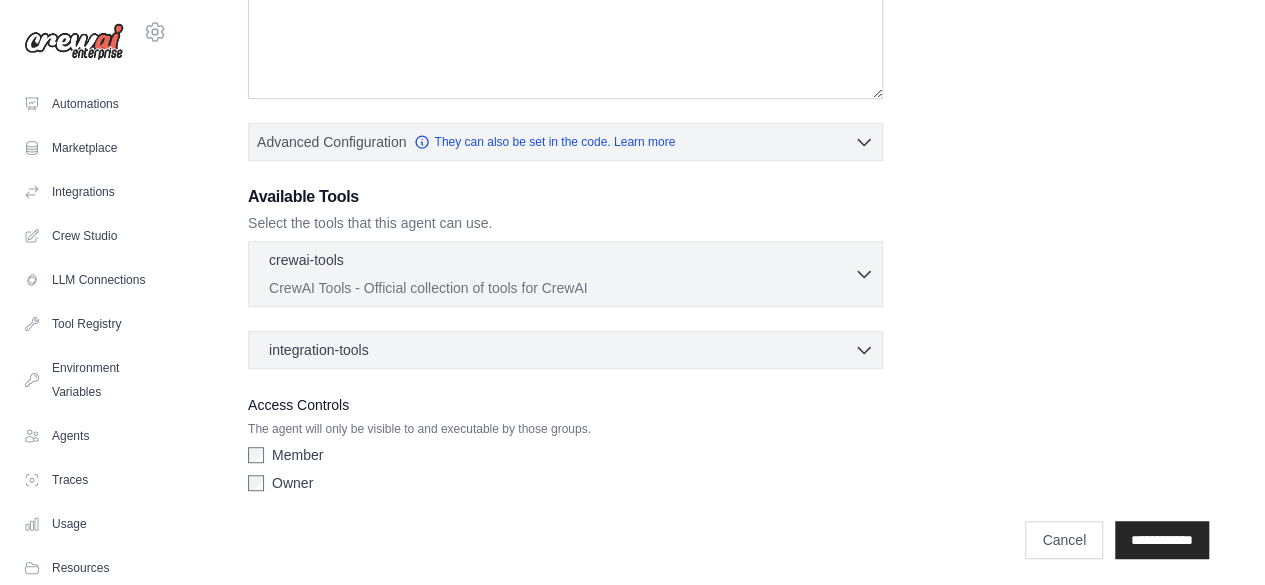 click on "CrewAI Tools - Official collection of tools for CrewAI" at bounding box center (561, 288) 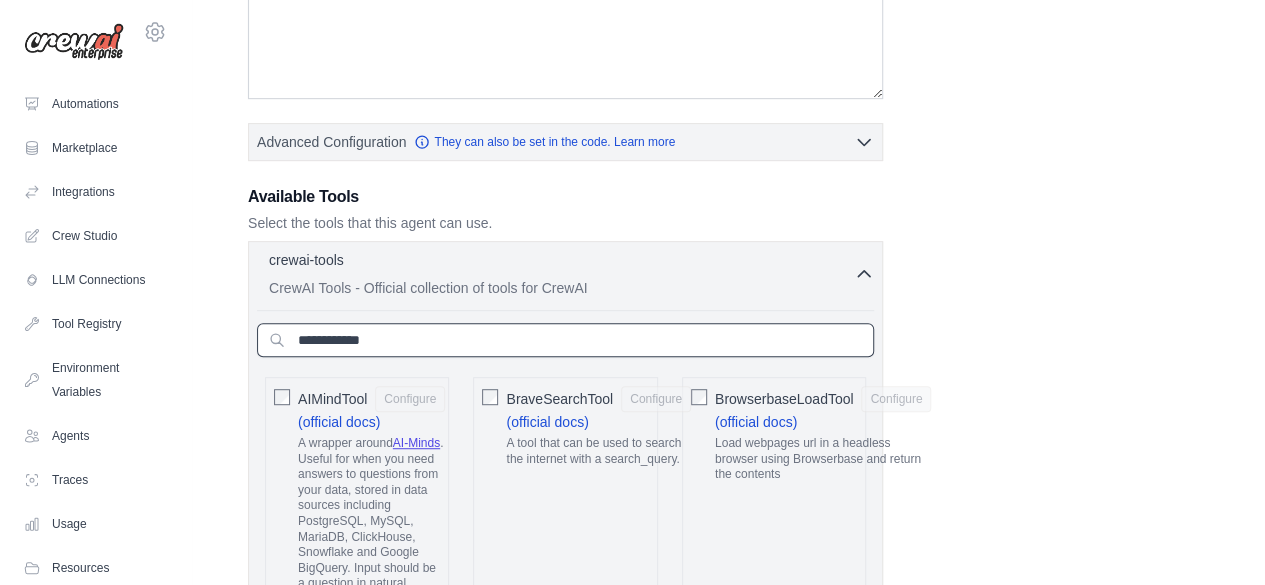 click at bounding box center [565, 340] 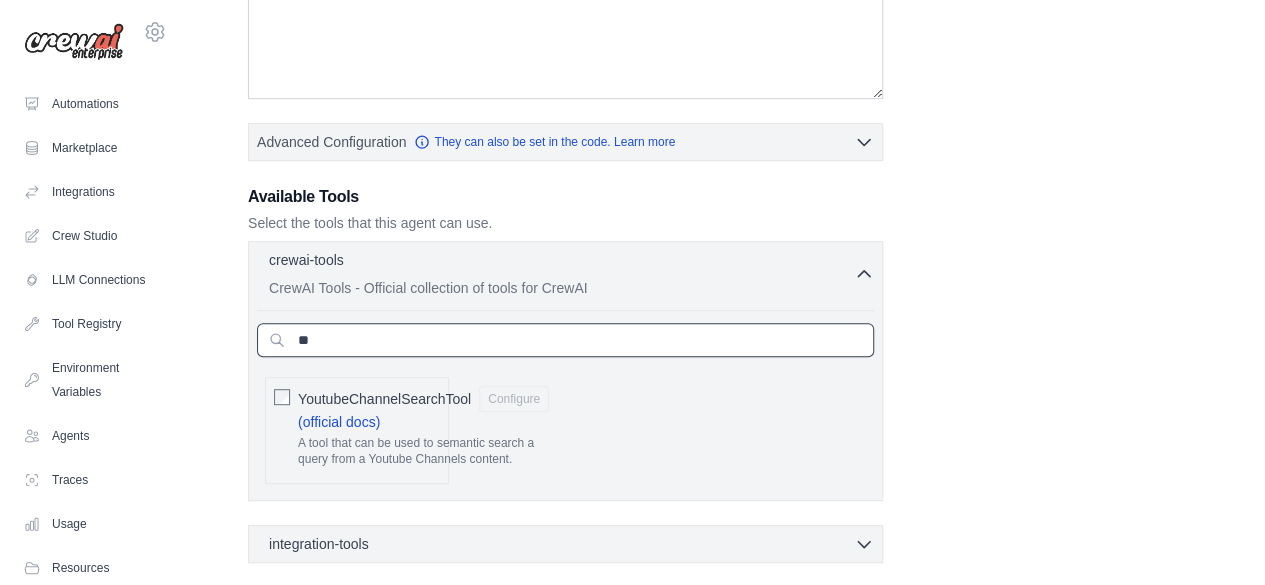 type on "*" 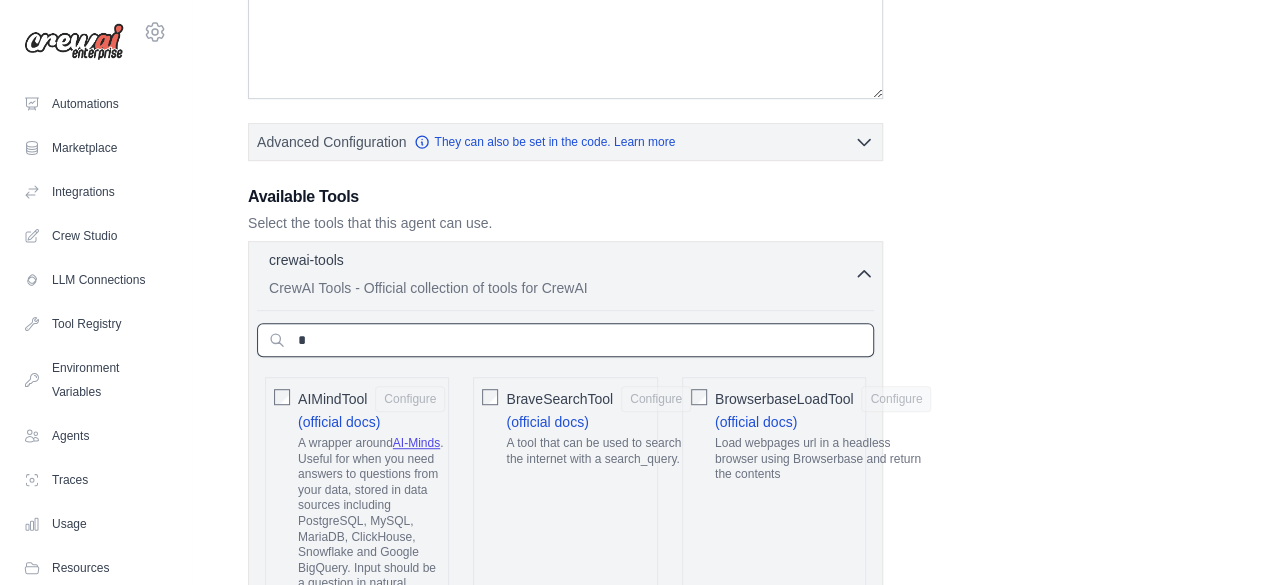 type 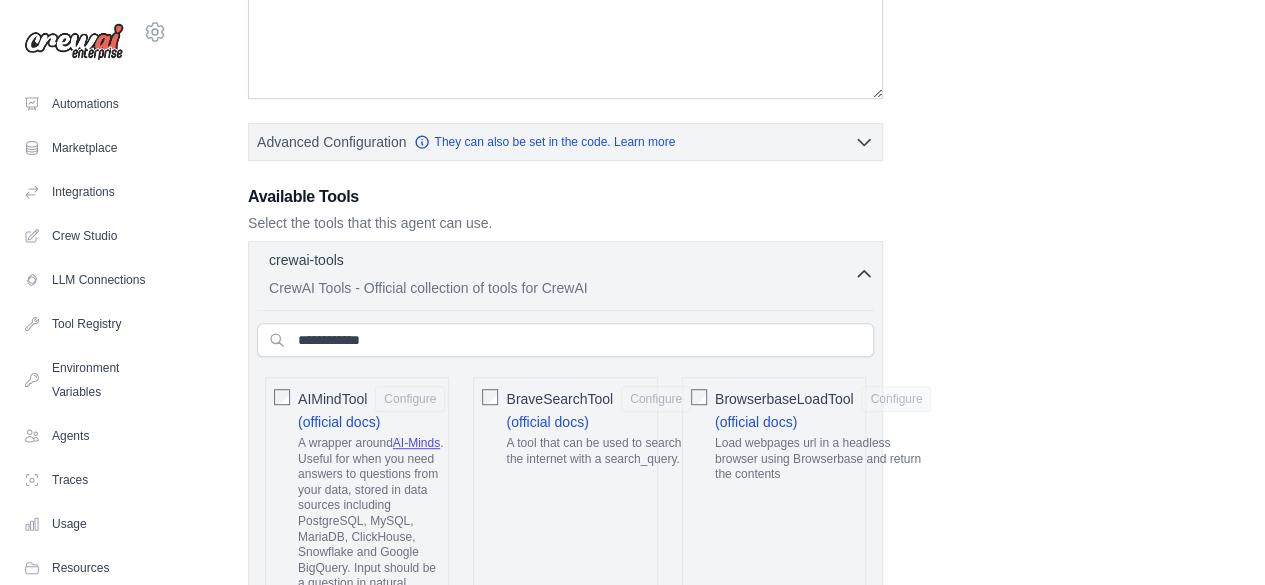 click on "**********" at bounding box center (728, 2076) 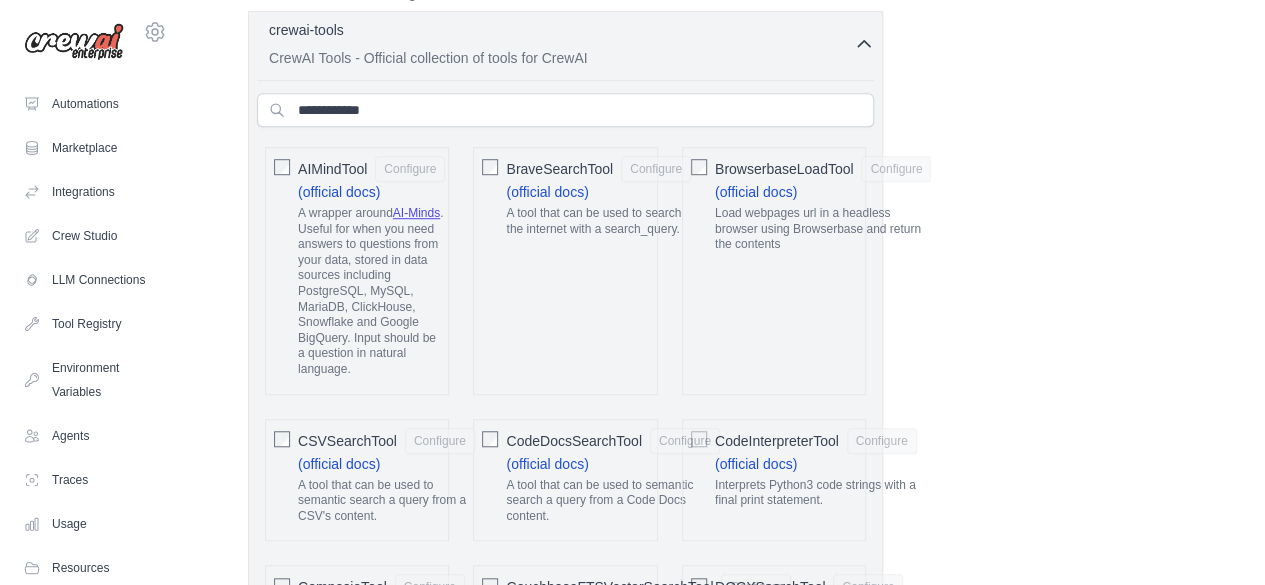 scroll, scrollTop: 552, scrollLeft: 0, axis: vertical 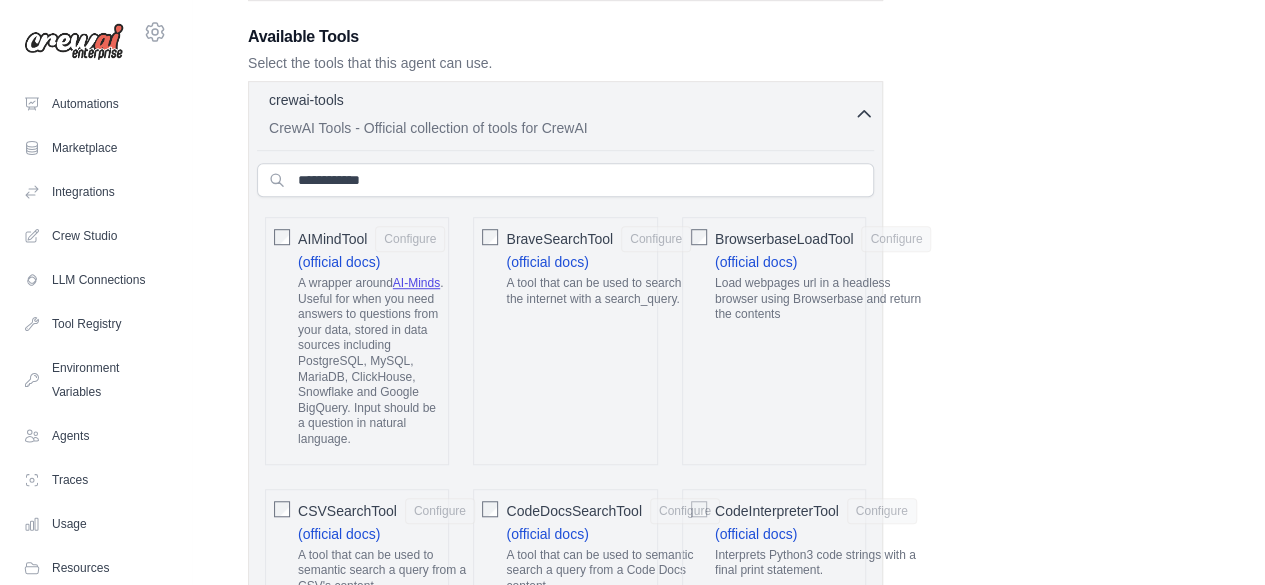 click 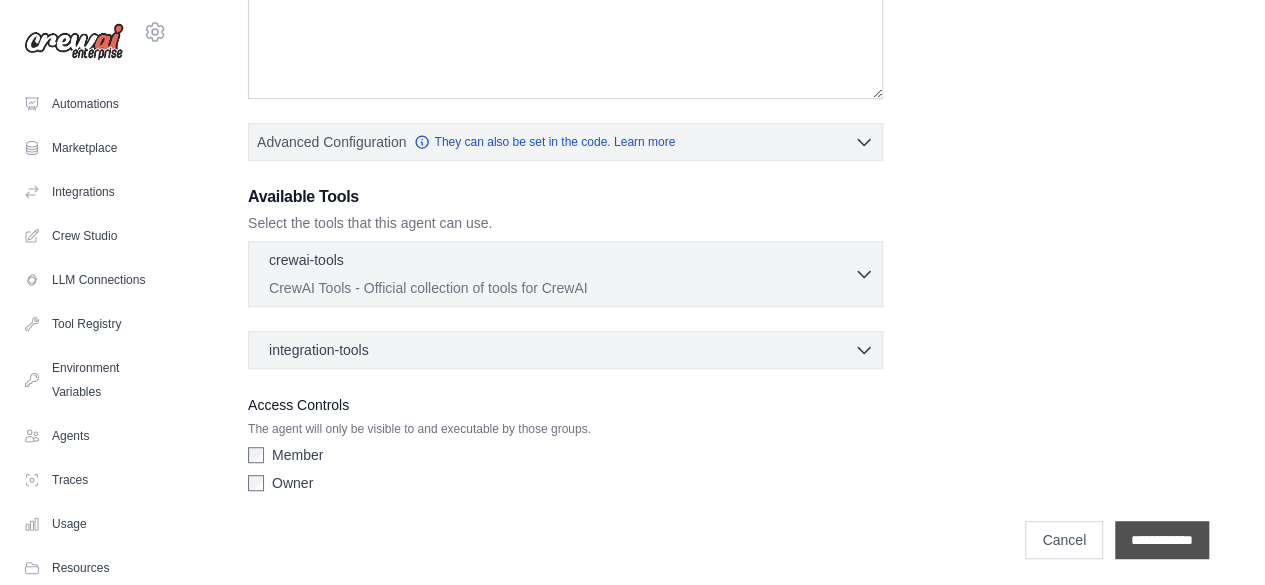 click on "**********" at bounding box center [1162, 540] 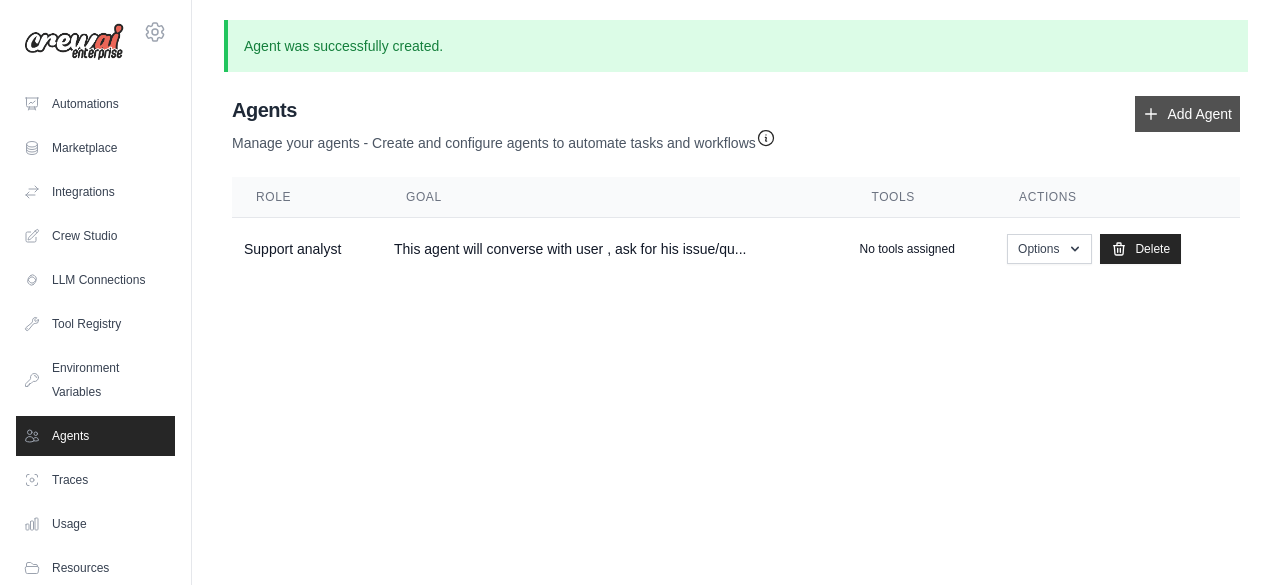 click on "Add Agent" at bounding box center [1187, 114] 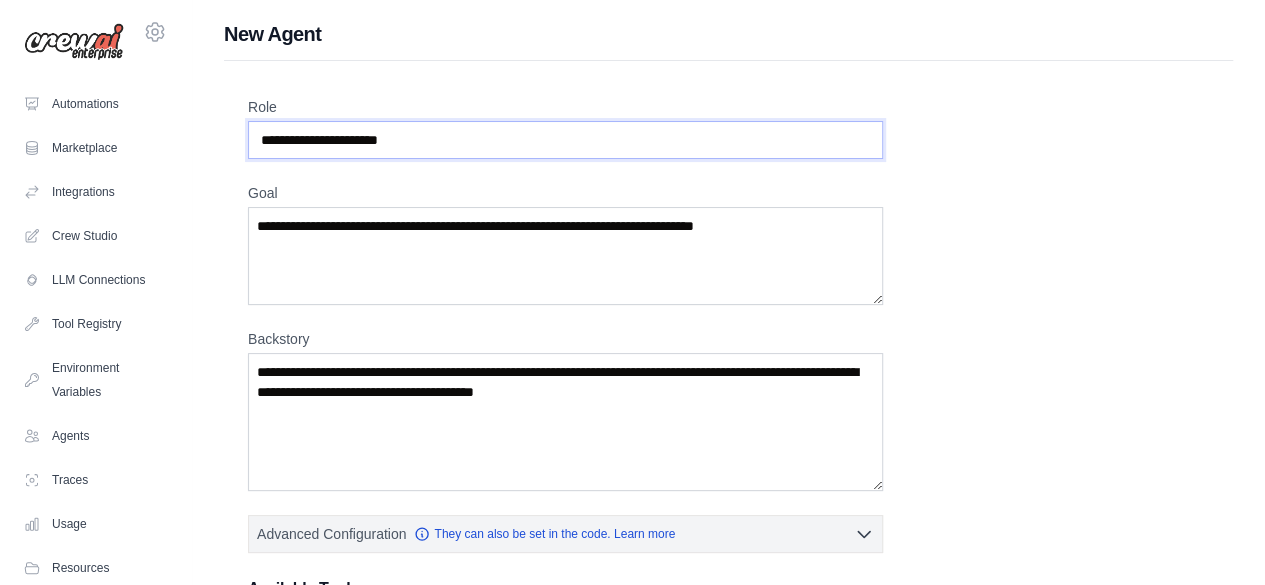click on "Role" at bounding box center [565, 140] 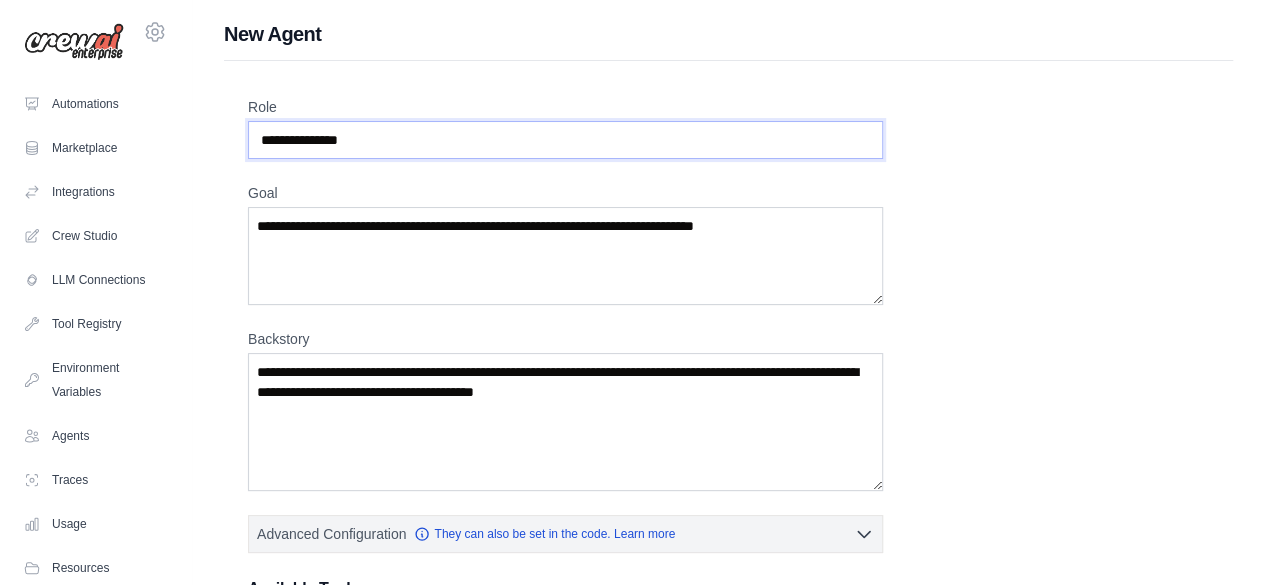 type on "**********" 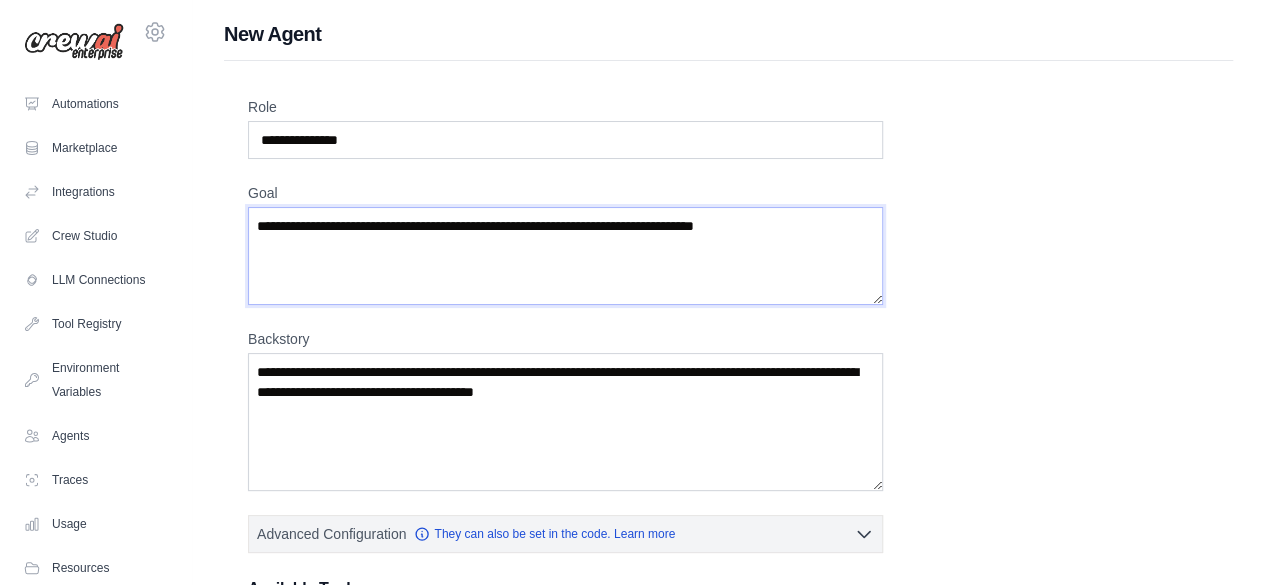 click on "Goal" at bounding box center (565, 256) 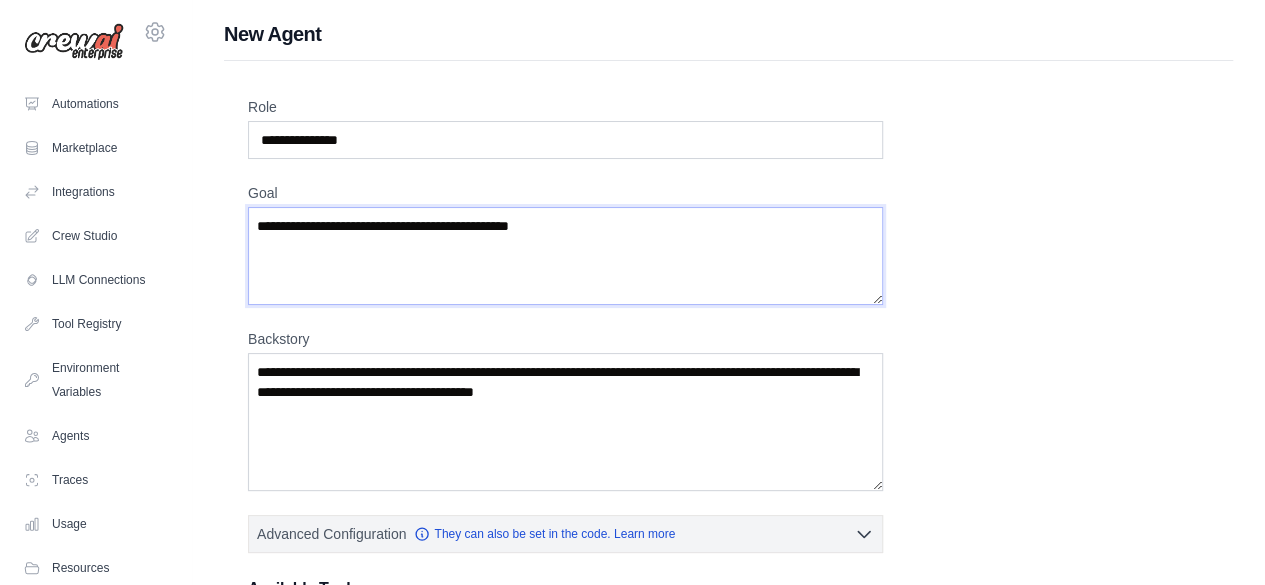 click on "**********" at bounding box center (565, 256) 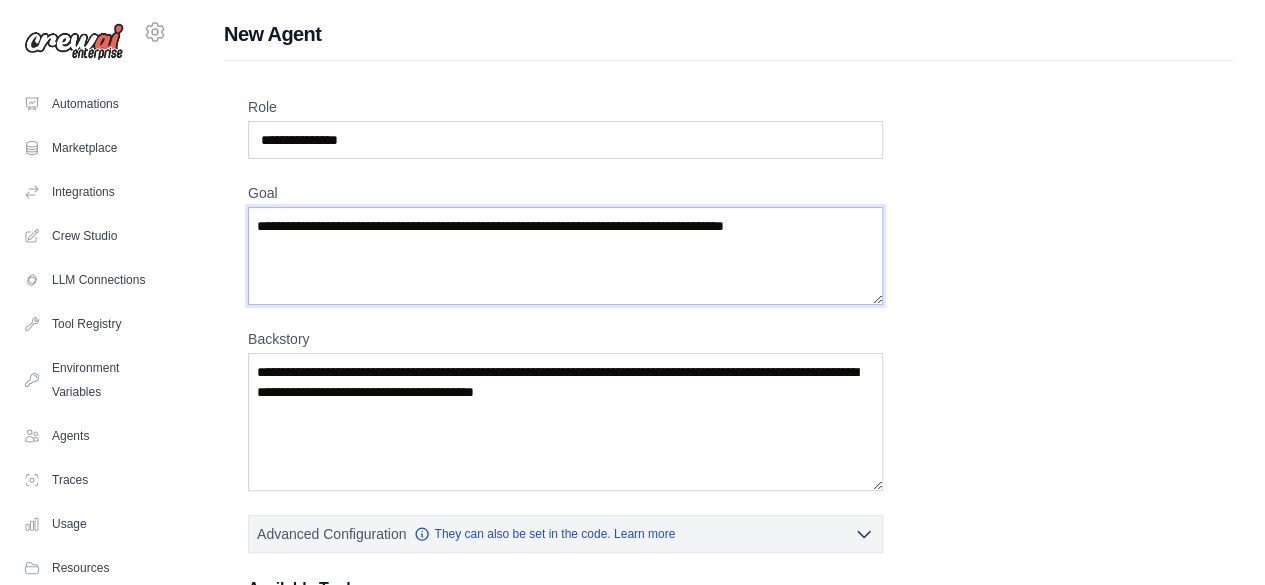 type on "**********" 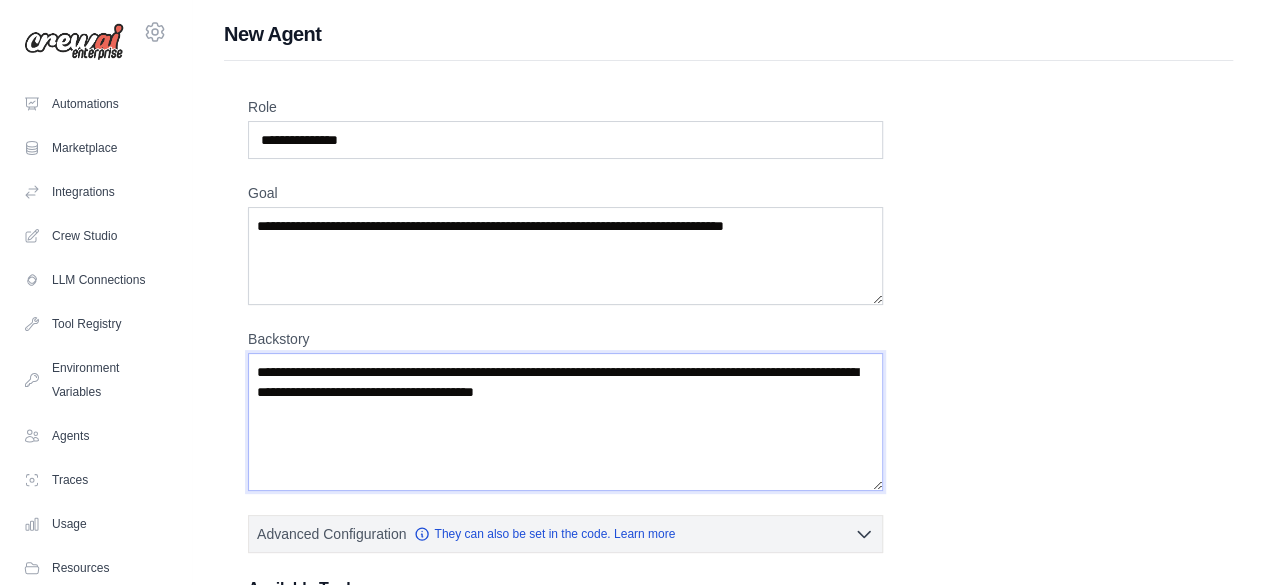 click on "Backstory" at bounding box center [565, 422] 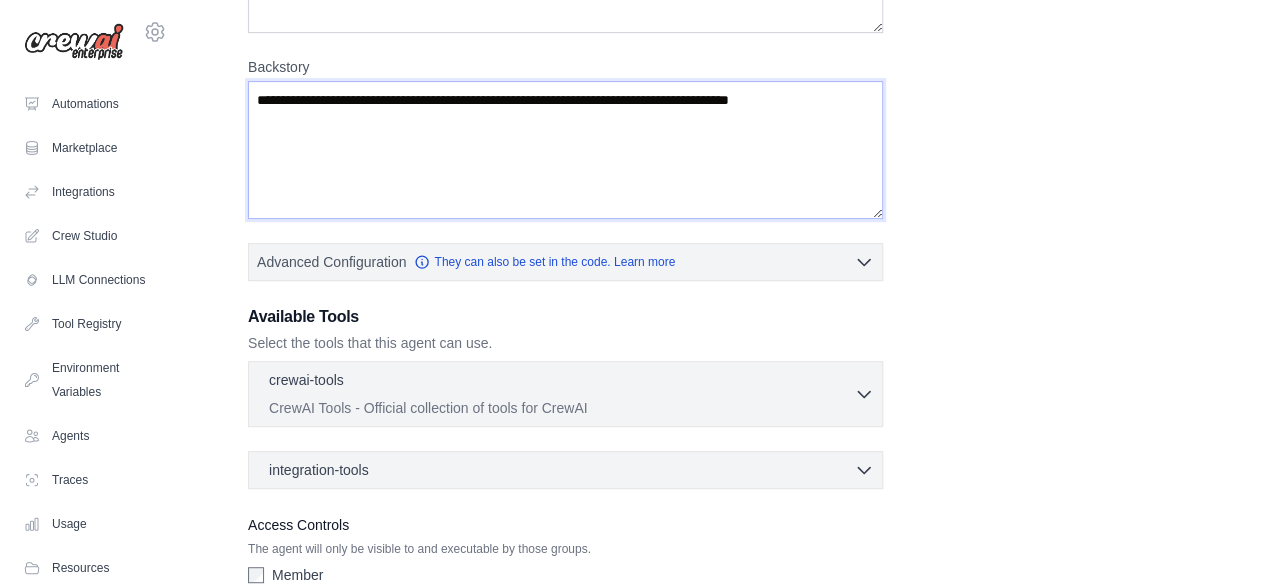 scroll, scrollTop: 392, scrollLeft: 0, axis: vertical 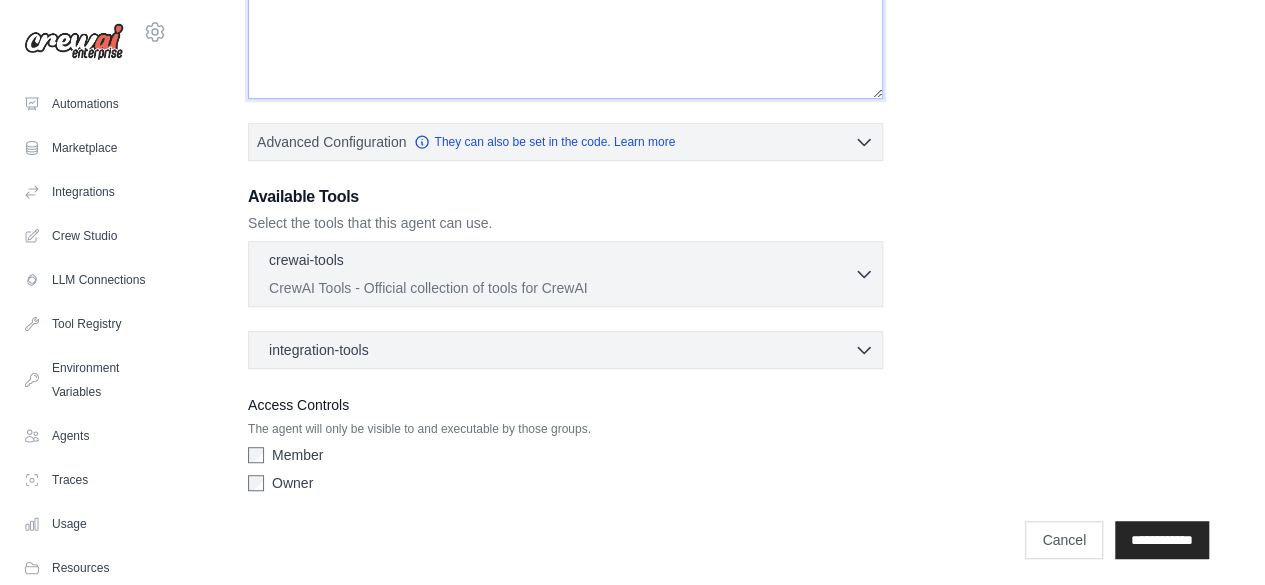 type on "**********" 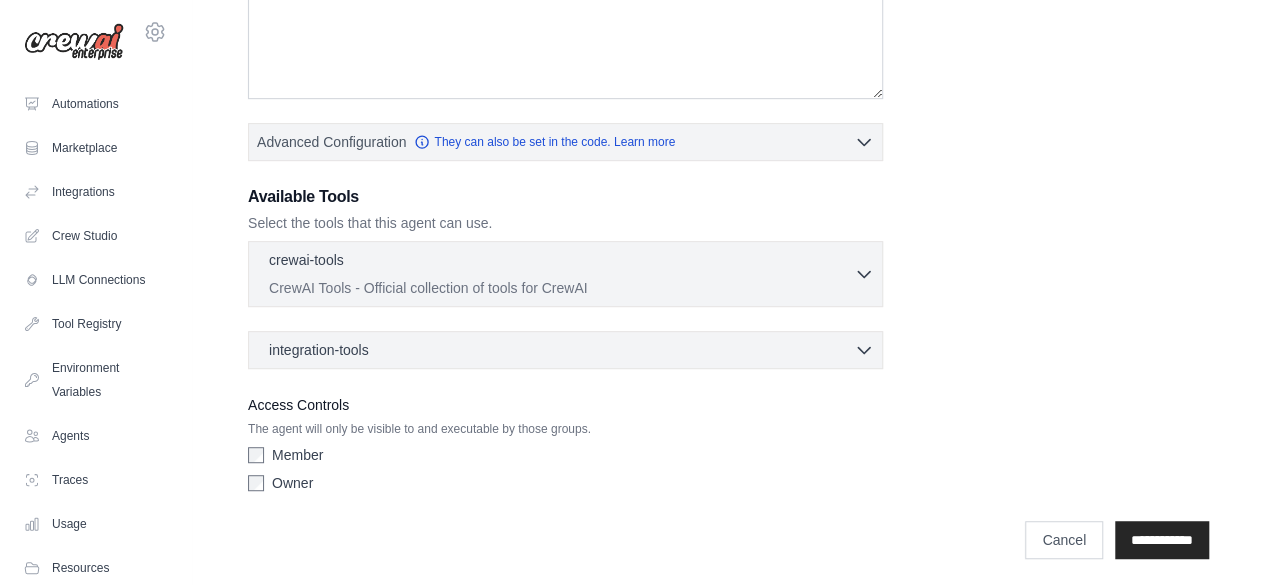 click on "crewai-tools
0 selected" at bounding box center (561, 262) 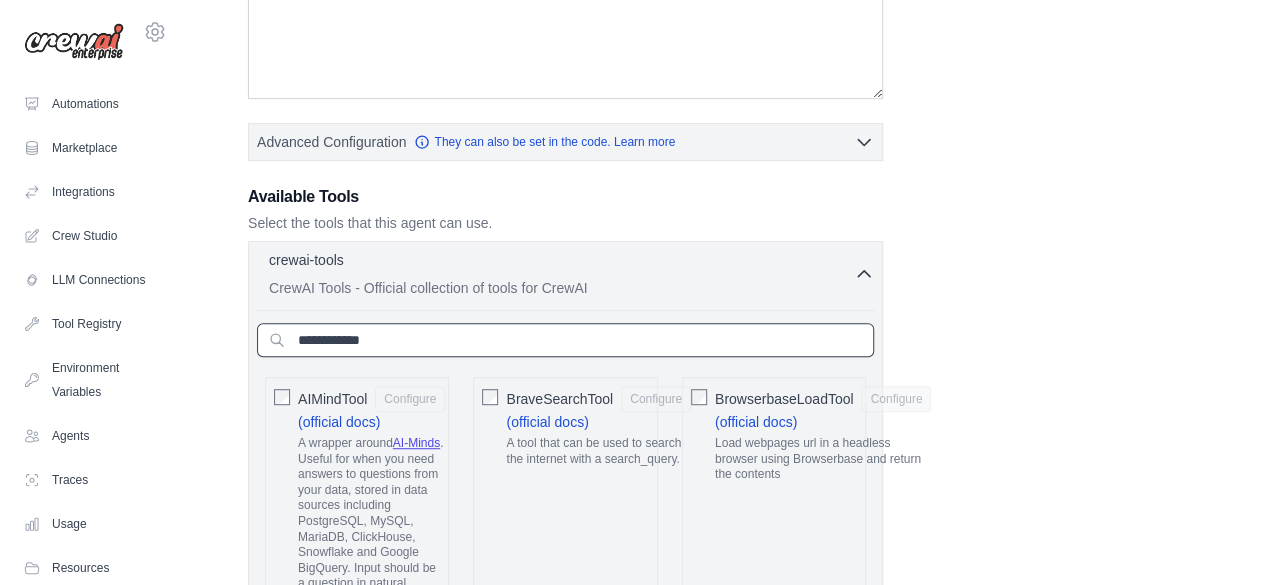 click at bounding box center (565, 340) 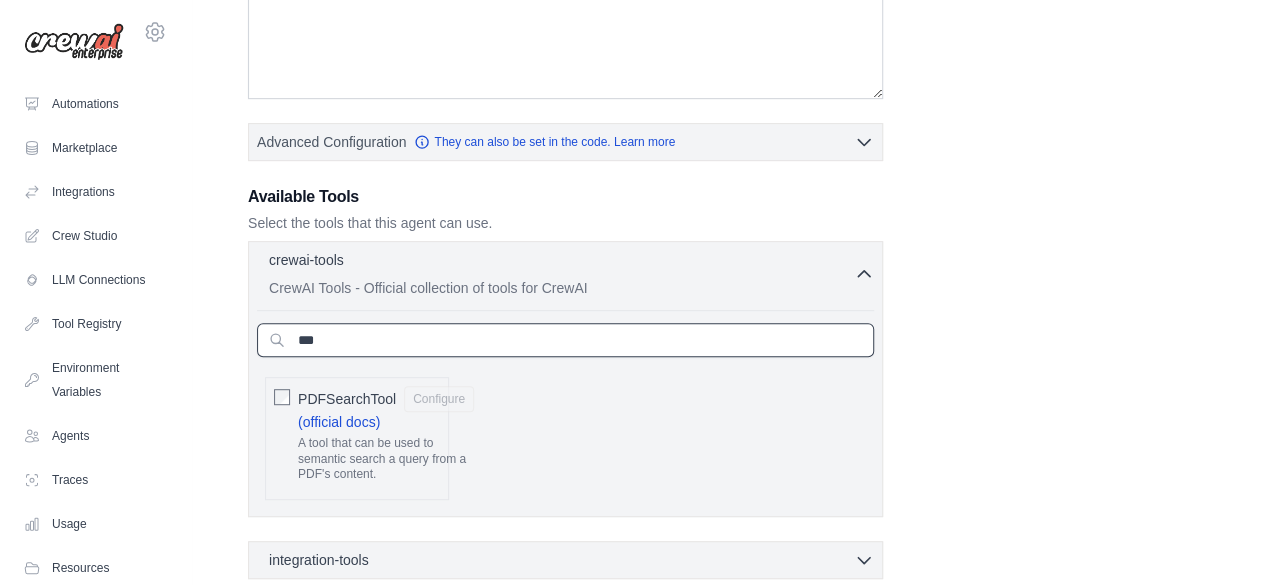 type on "***" 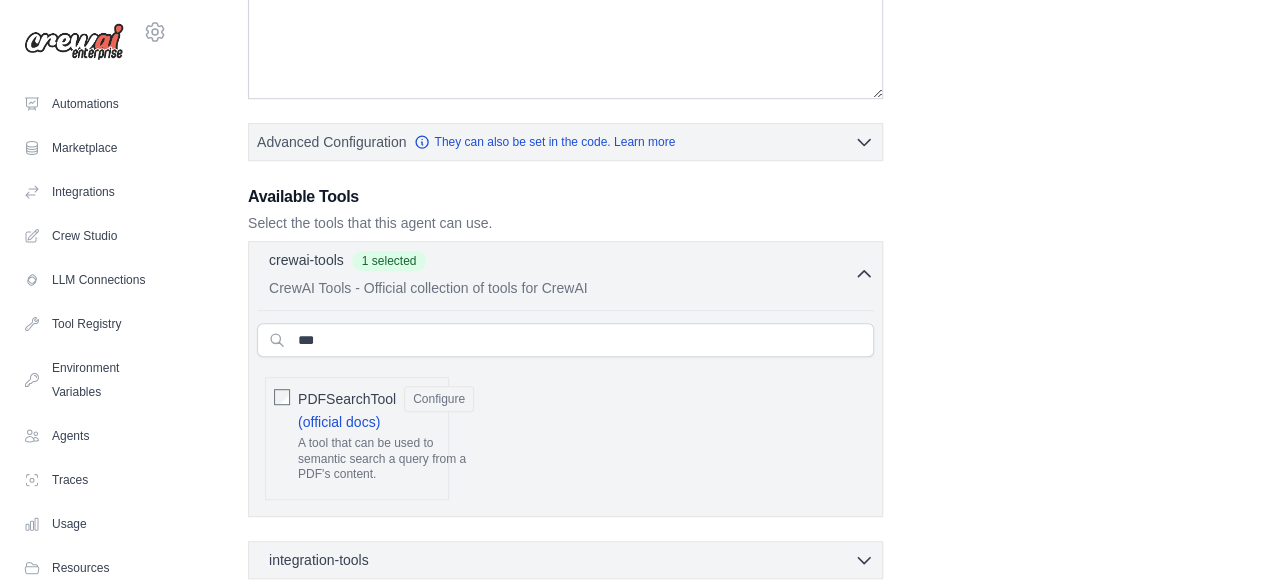 click on "**********" at bounding box center (728, 208) 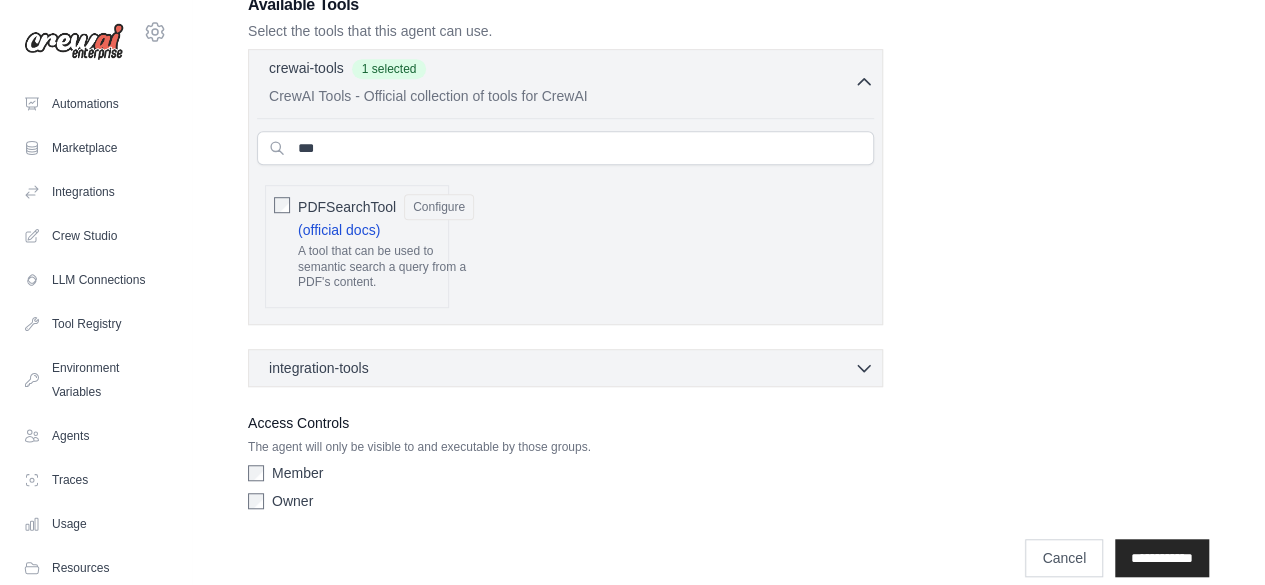 scroll, scrollTop: 600, scrollLeft: 0, axis: vertical 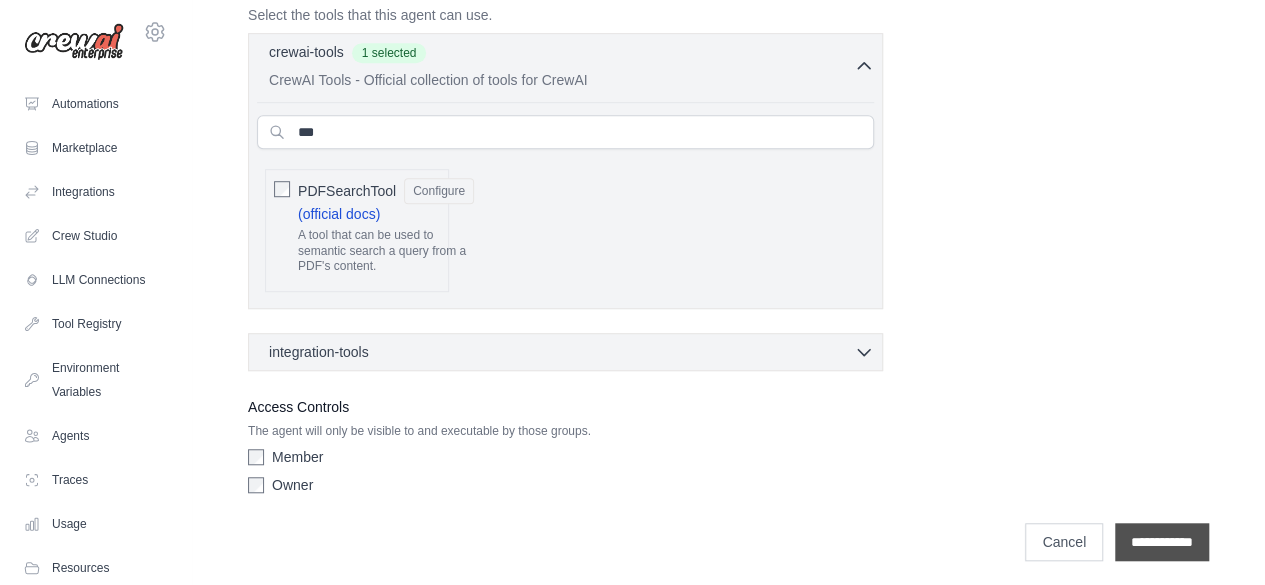 click on "**********" at bounding box center (1162, 542) 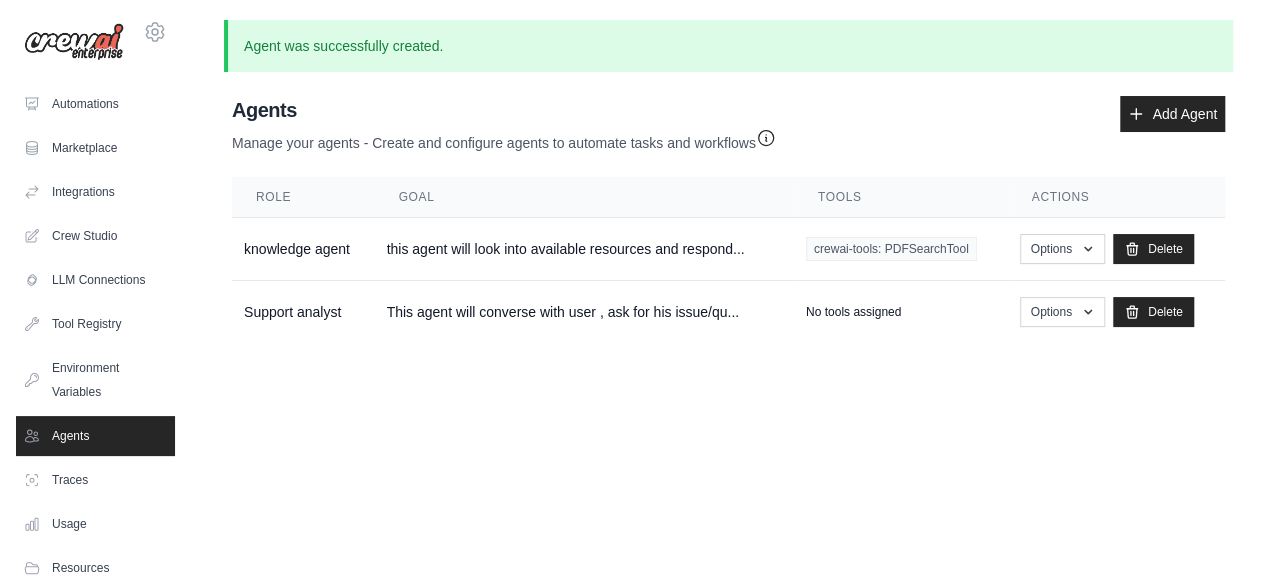 scroll, scrollTop: 0, scrollLeft: 0, axis: both 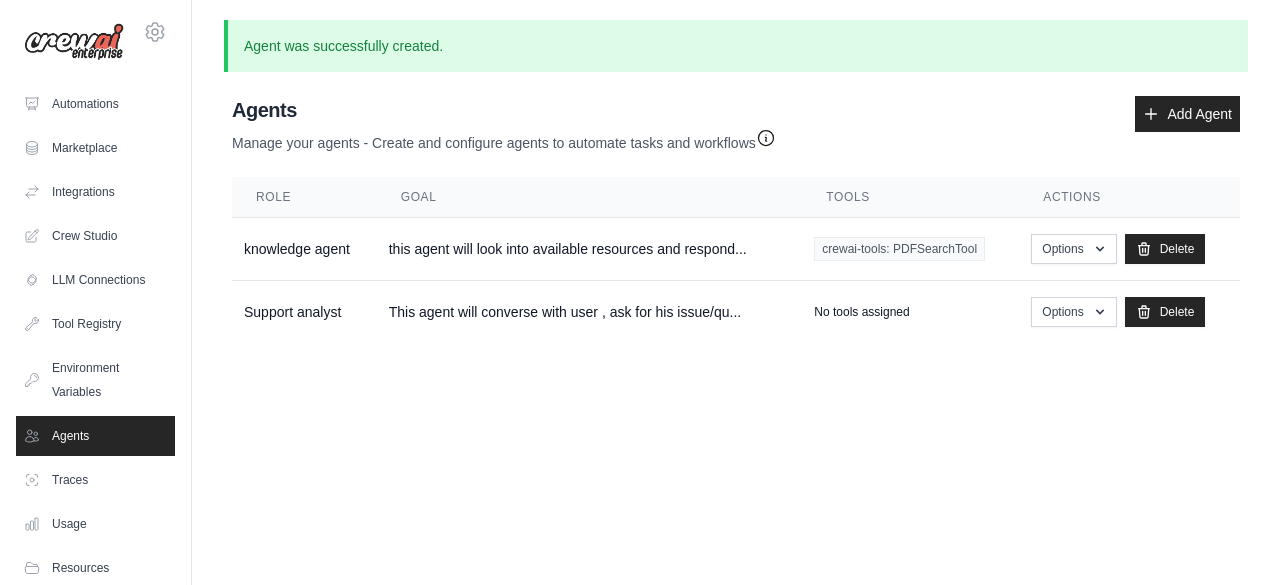 click 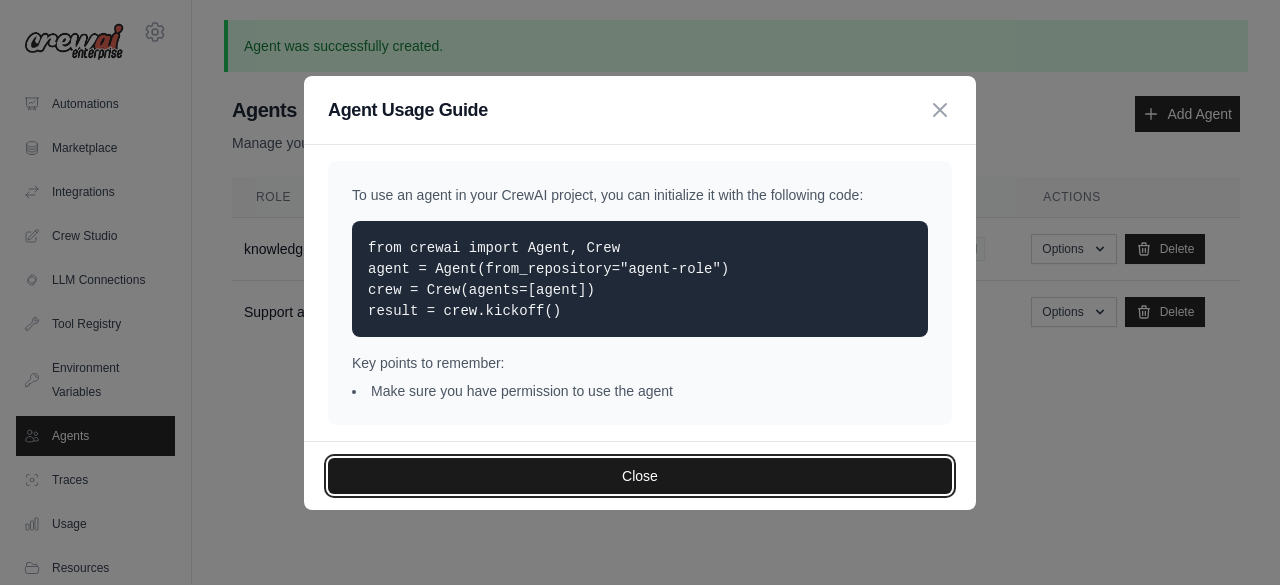 click on "Close" at bounding box center (640, 476) 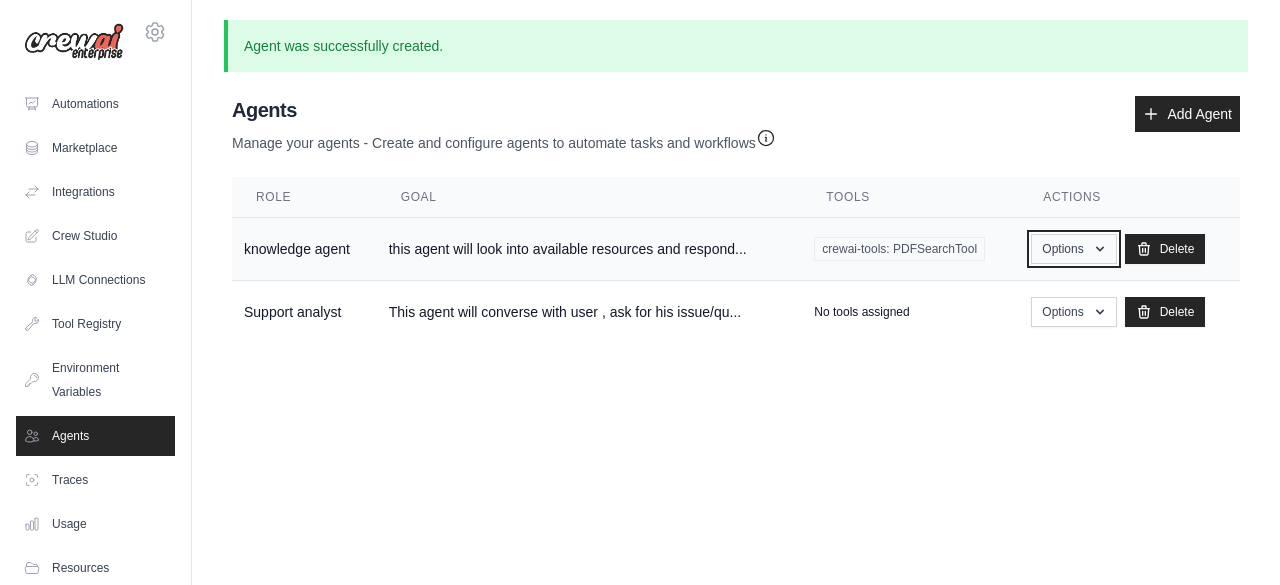 click on "Options" at bounding box center [1073, 249] 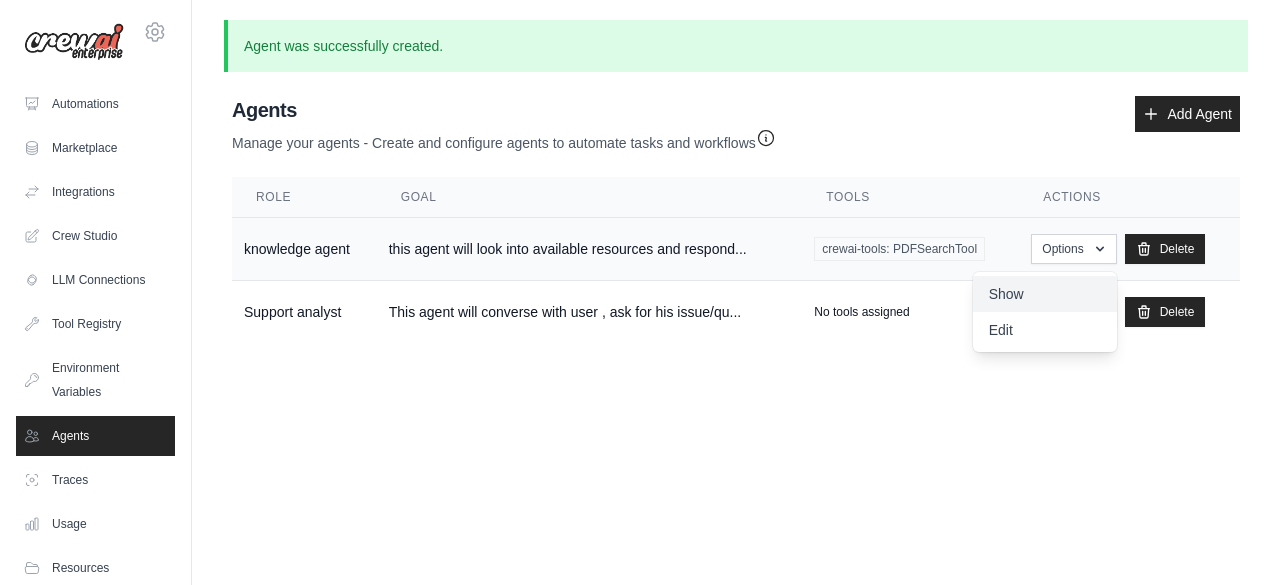 click on "Show" at bounding box center [1045, 294] 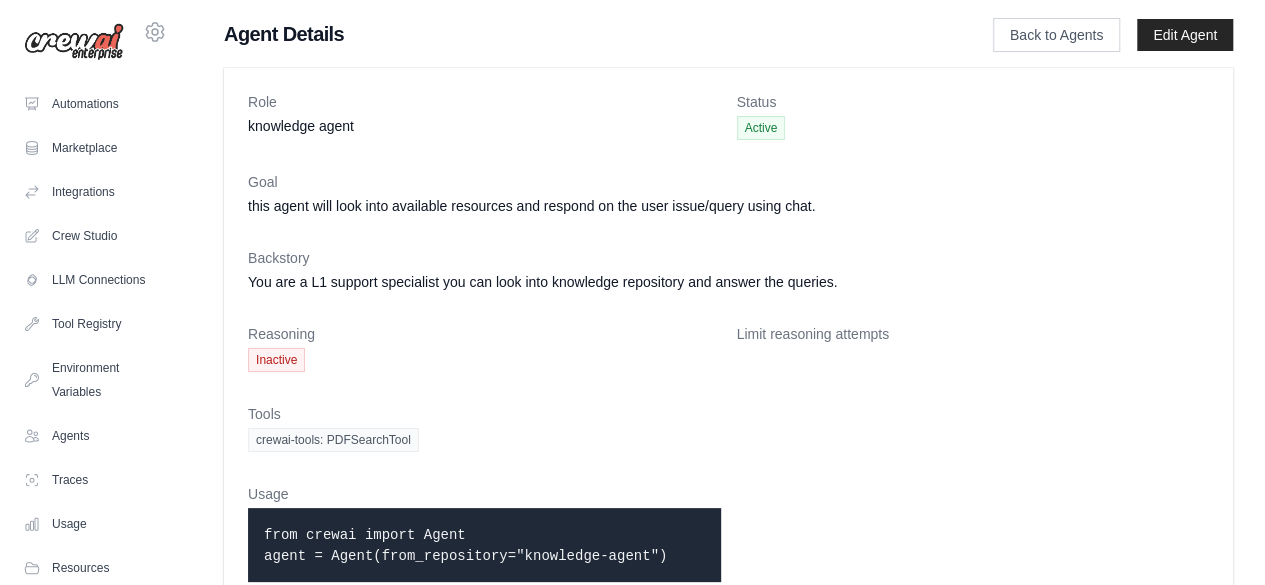 click on "Tools" at bounding box center (728, 414) 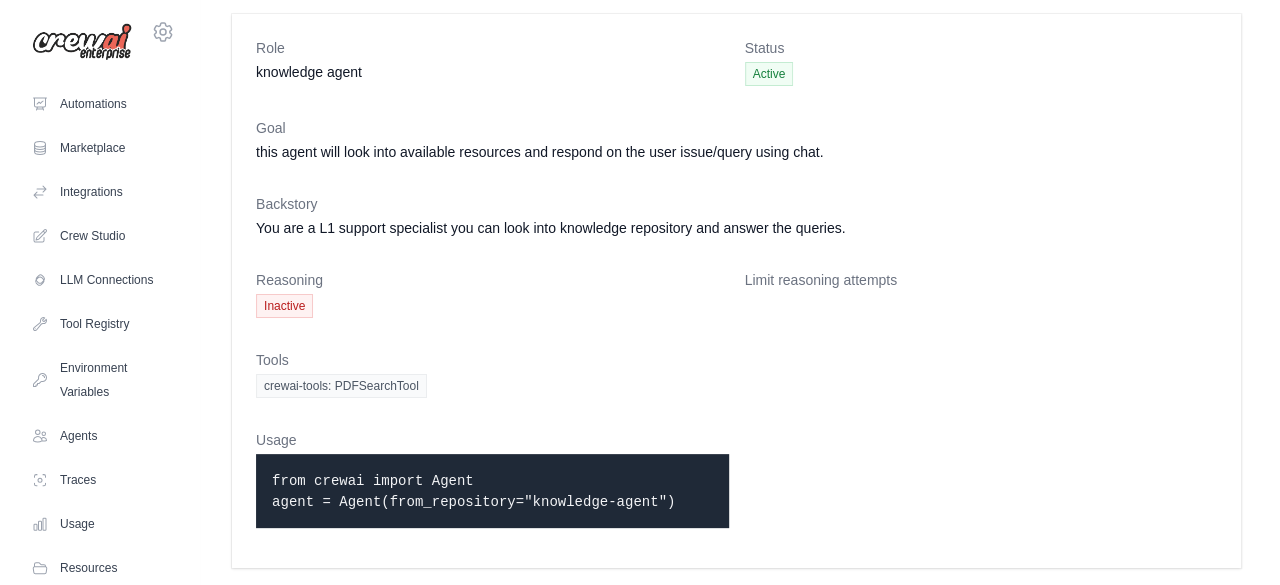scroll, scrollTop: 0, scrollLeft: 0, axis: both 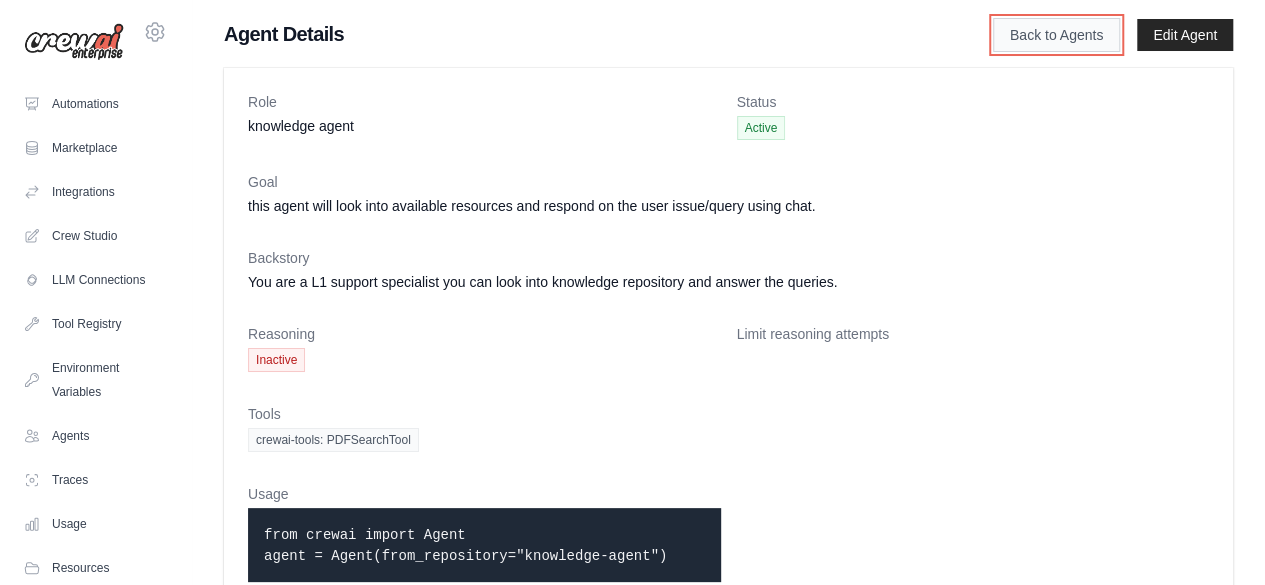 click on "Back to Agents" at bounding box center [1056, 35] 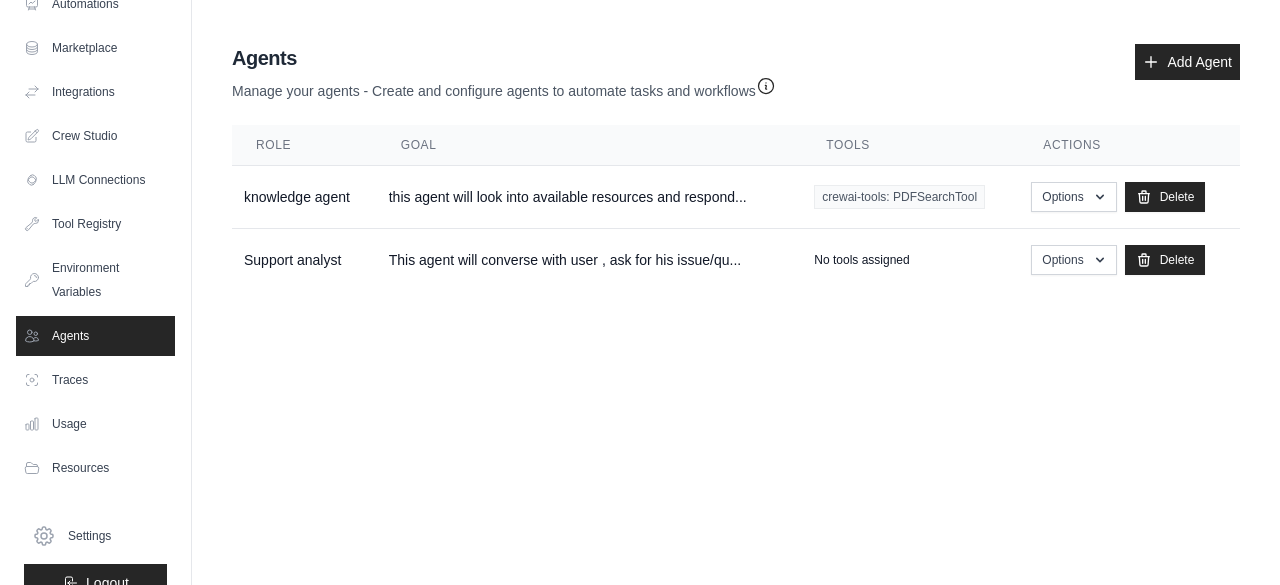 scroll, scrollTop: 132, scrollLeft: 0, axis: vertical 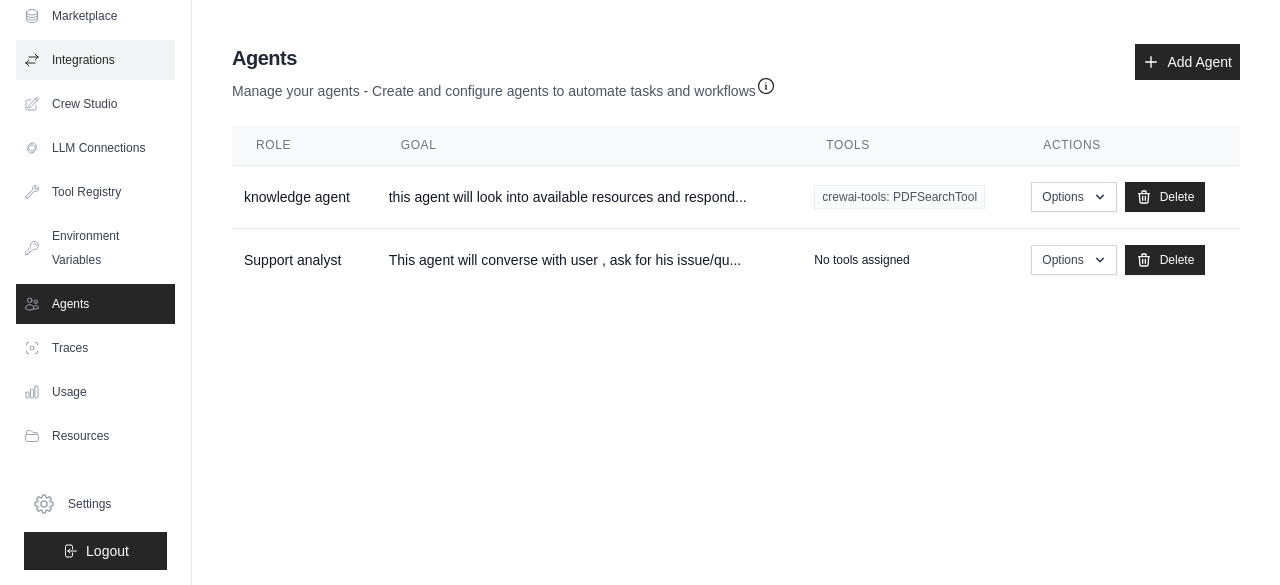 click on "Integrations" at bounding box center [95, 60] 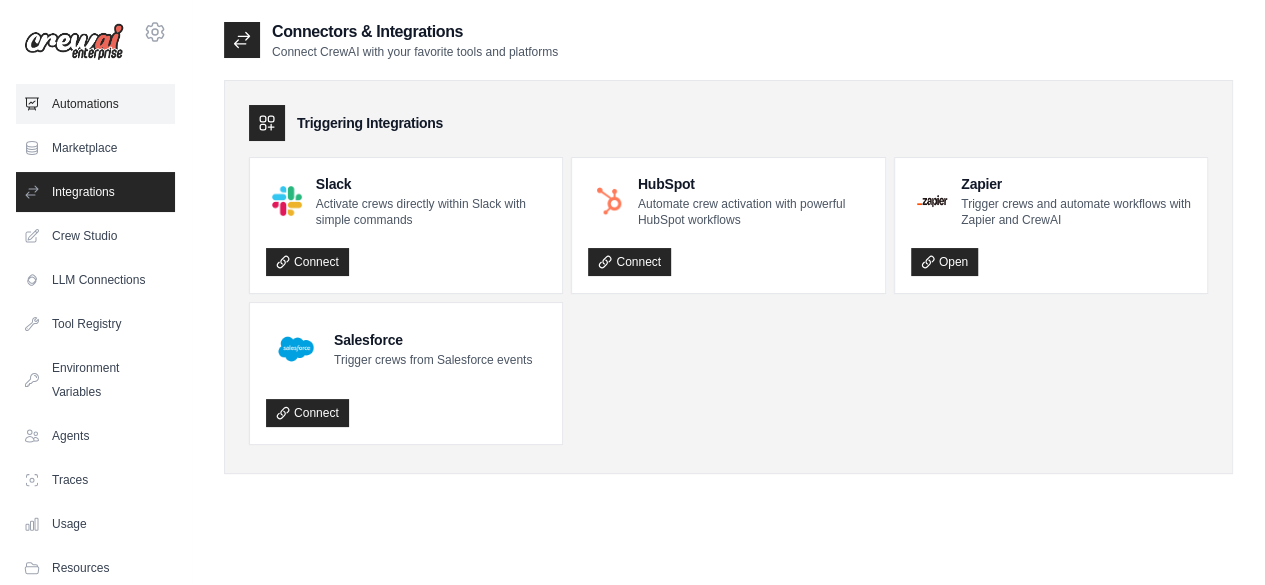 click on "Automations" at bounding box center [95, 104] 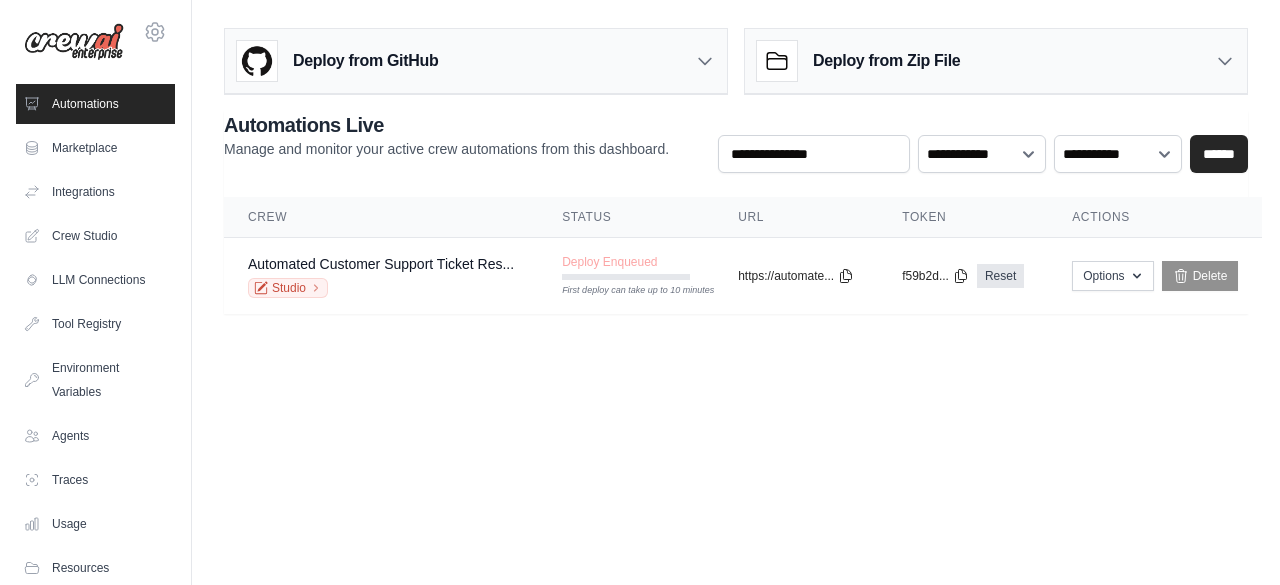 scroll, scrollTop: 132, scrollLeft: 0, axis: vertical 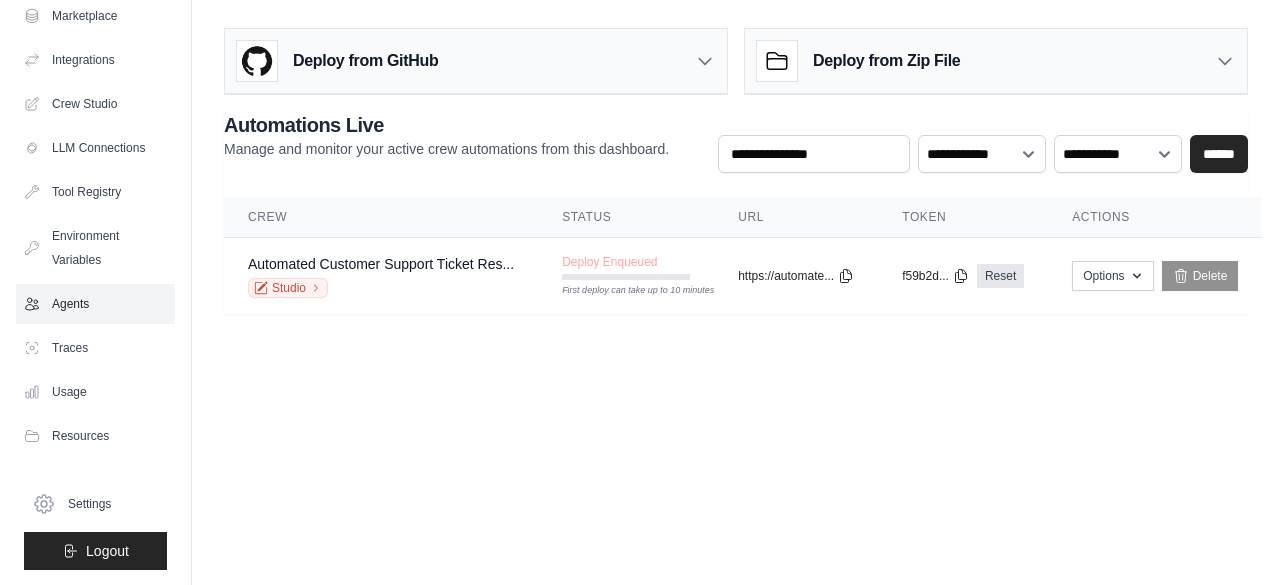 click on "Agents" at bounding box center [95, 304] 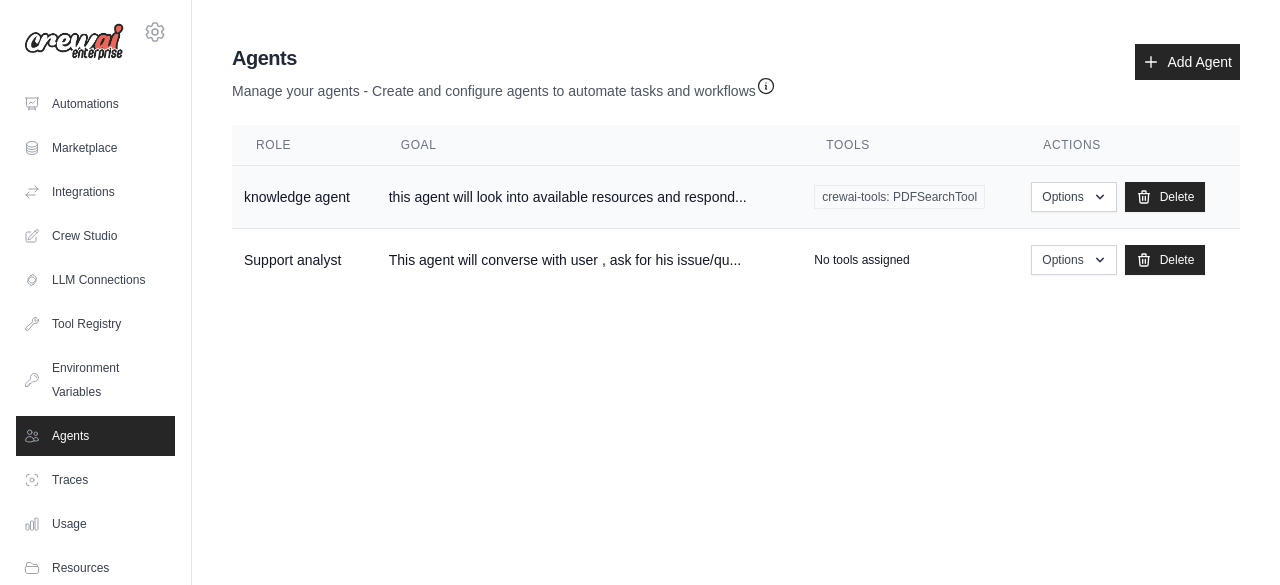 click on "this agent will look into available resources and respond..." at bounding box center [590, 197] 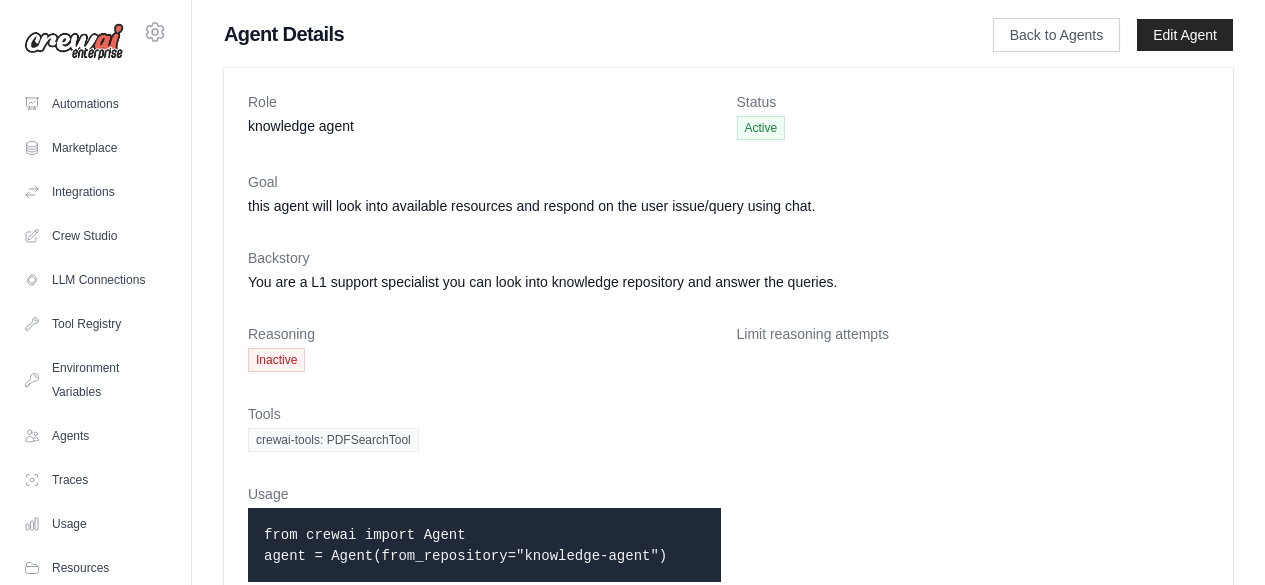 scroll, scrollTop: 0, scrollLeft: 0, axis: both 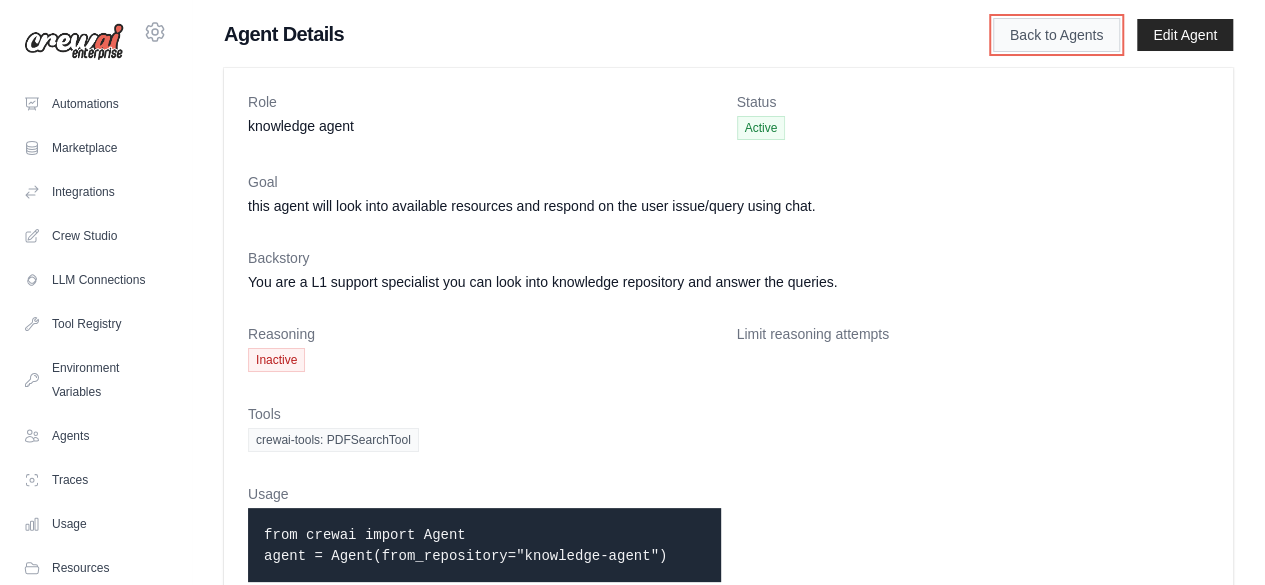 click on "Back to Agents" at bounding box center (1056, 35) 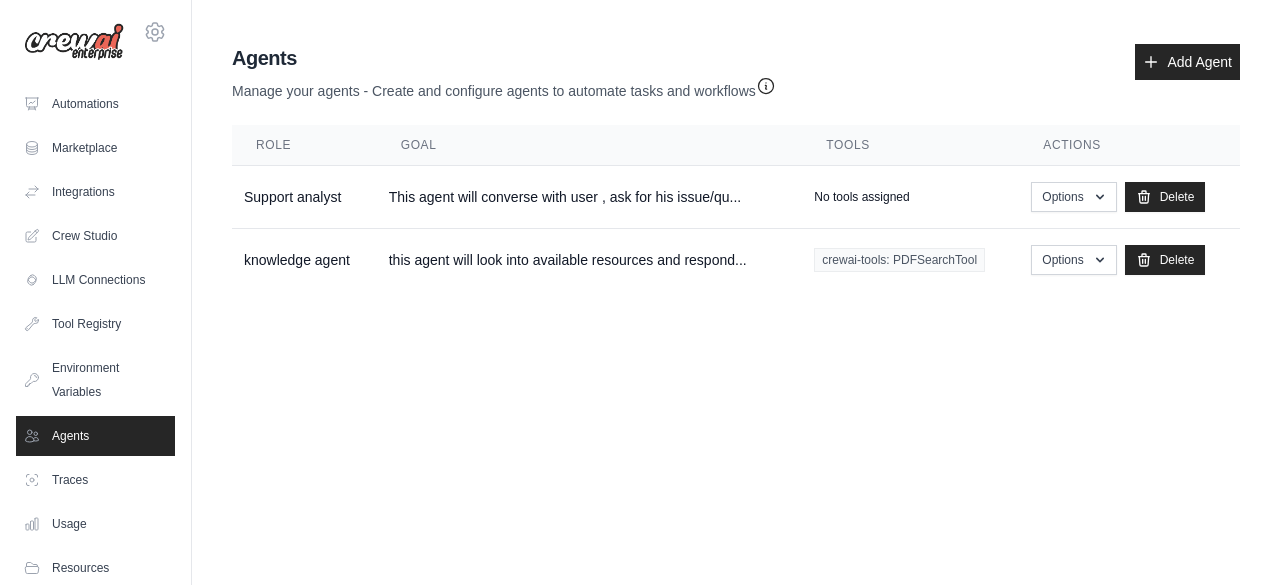 scroll, scrollTop: 0, scrollLeft: 0, axis: both 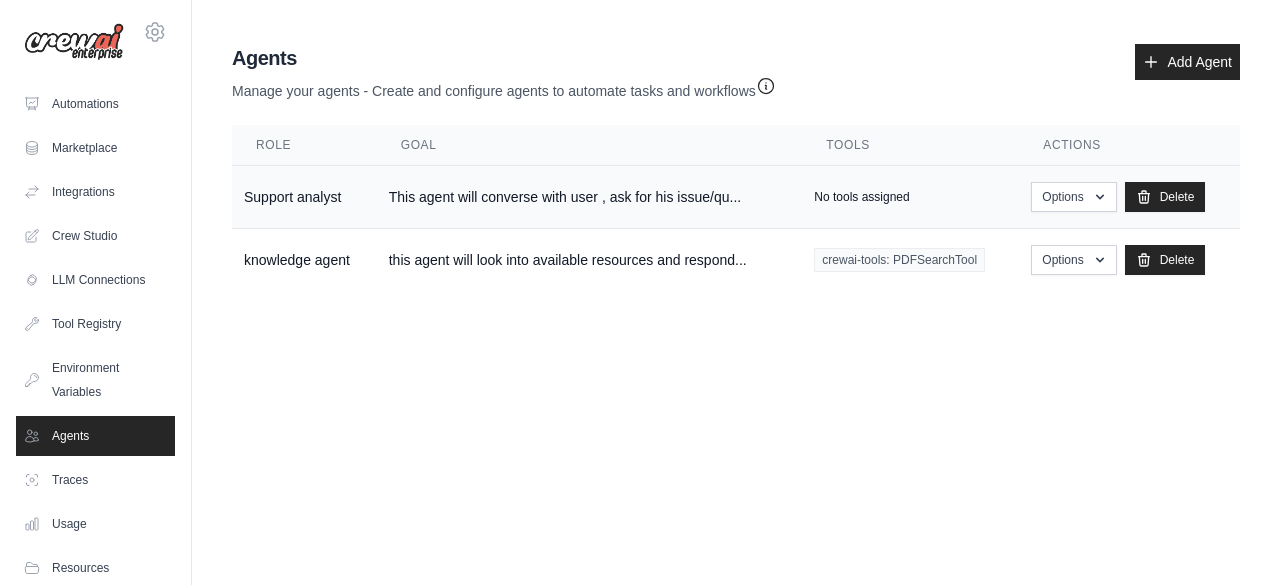 click on "Options
Show
Edit
Delete" at bounding box center (1129, 197) 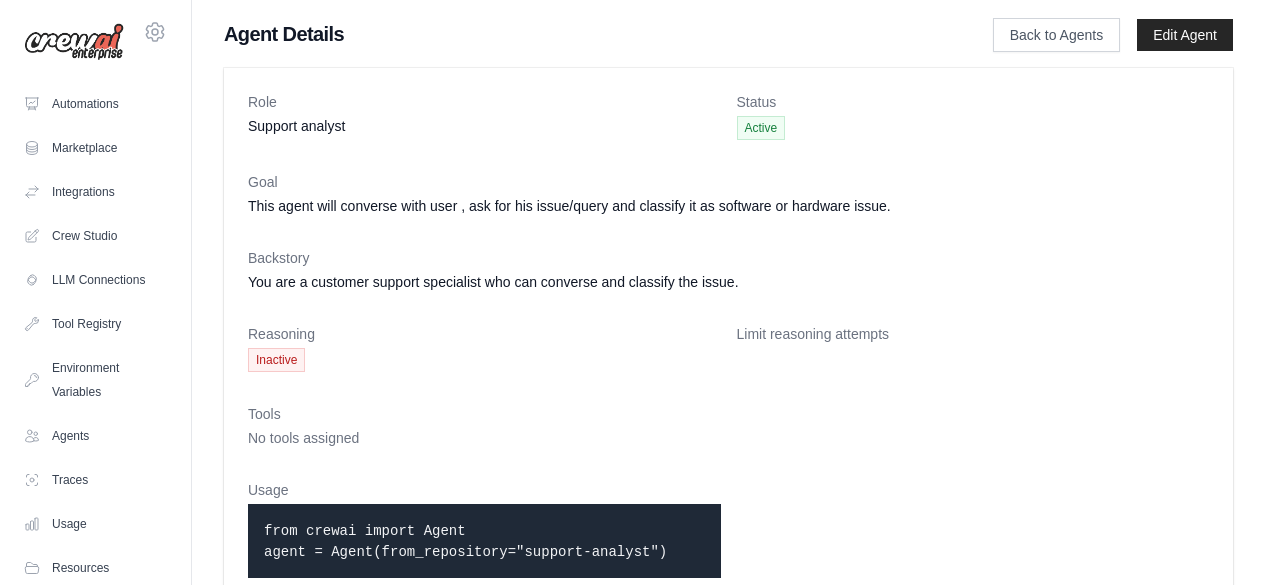 scroll, scrollTop: 0, scrollLeft: 0, axis: both 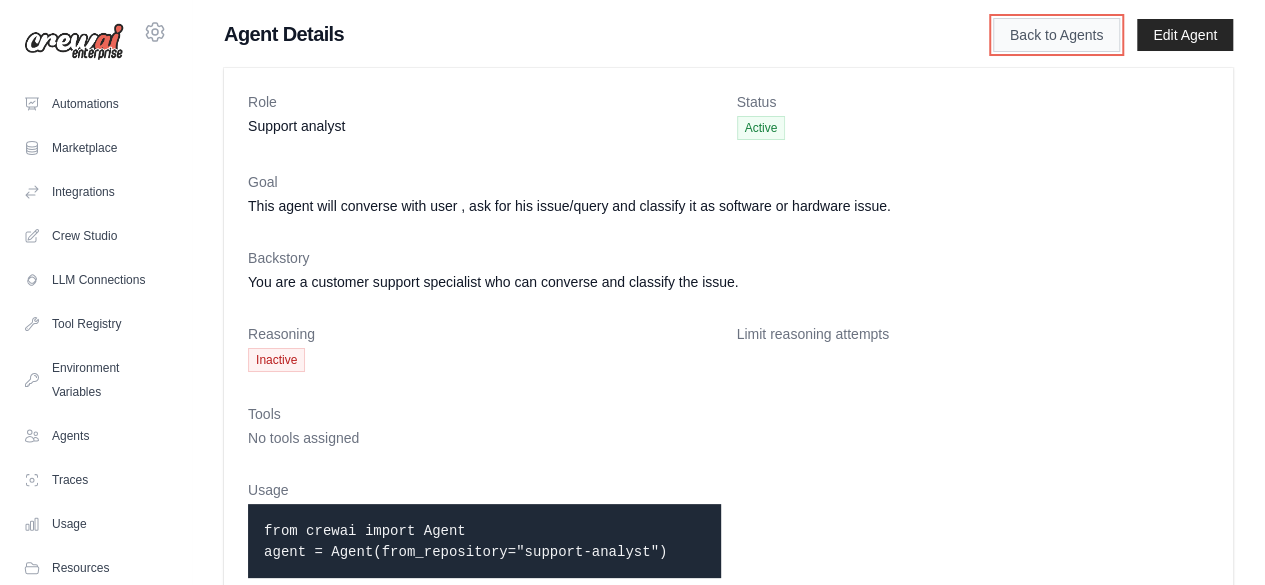 click on "Back to Agents" at bounding box center (1056, 35) 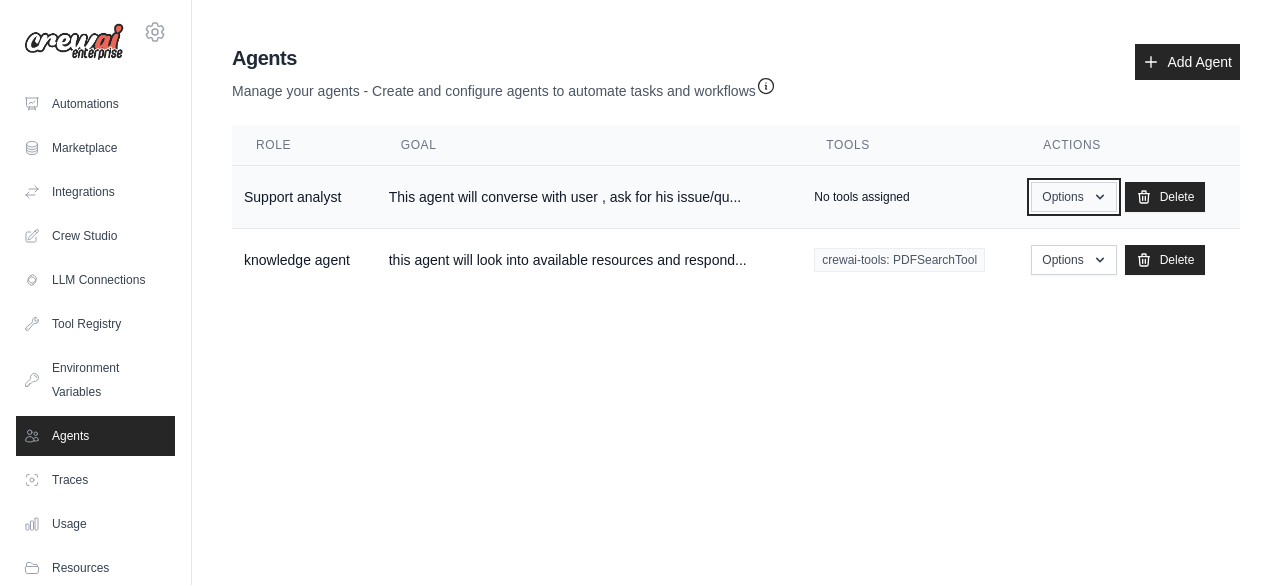 click 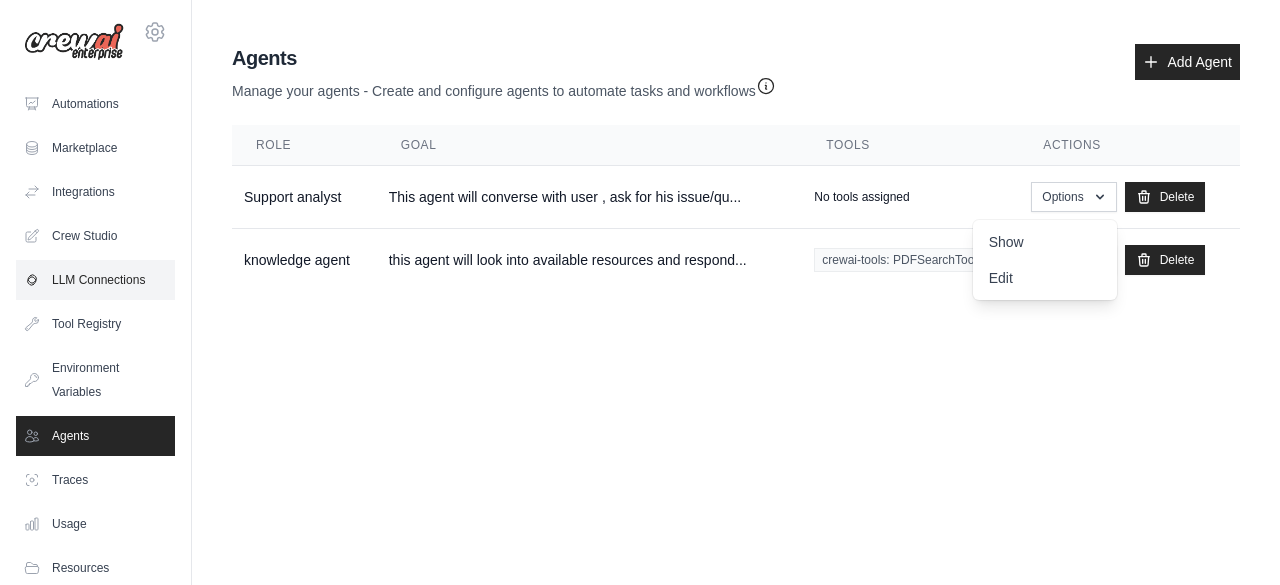 click on "LLM Connections" at bounding box center [95, 280] 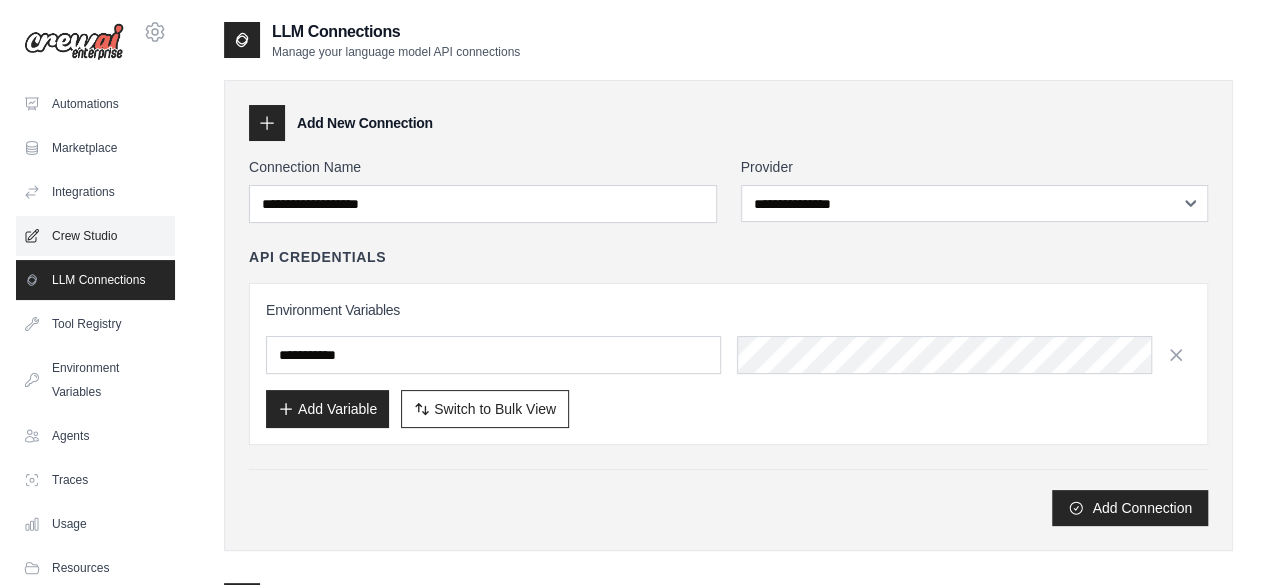 click on "Crew Studio" at bounding box center [95, 236] 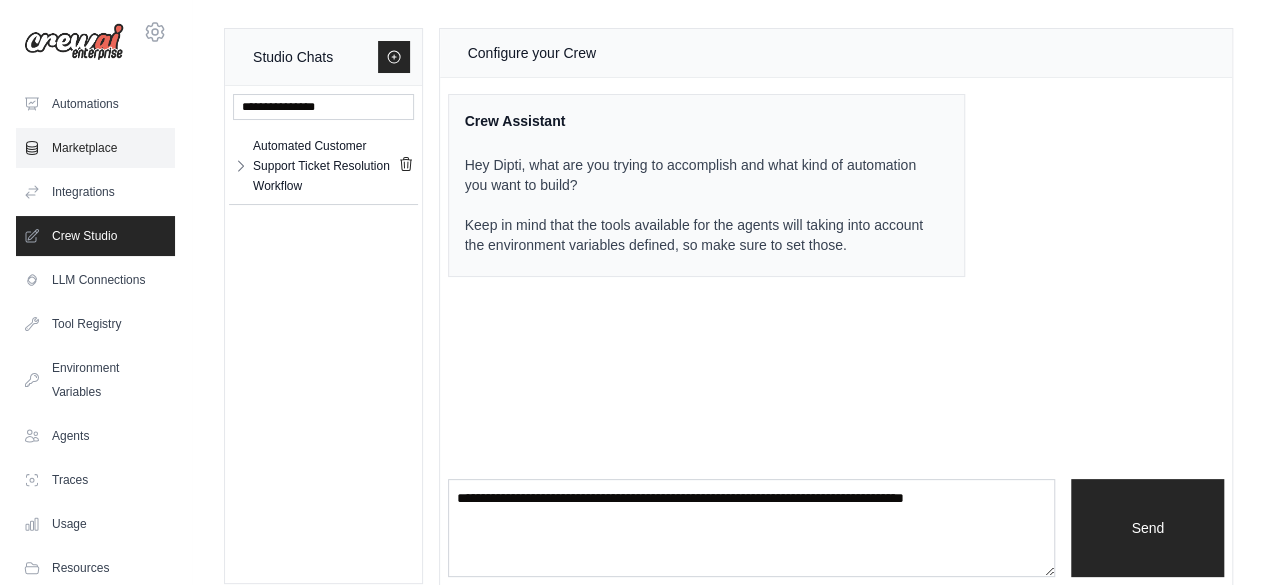click on "Marketplace" at bounding box center [95, 148] 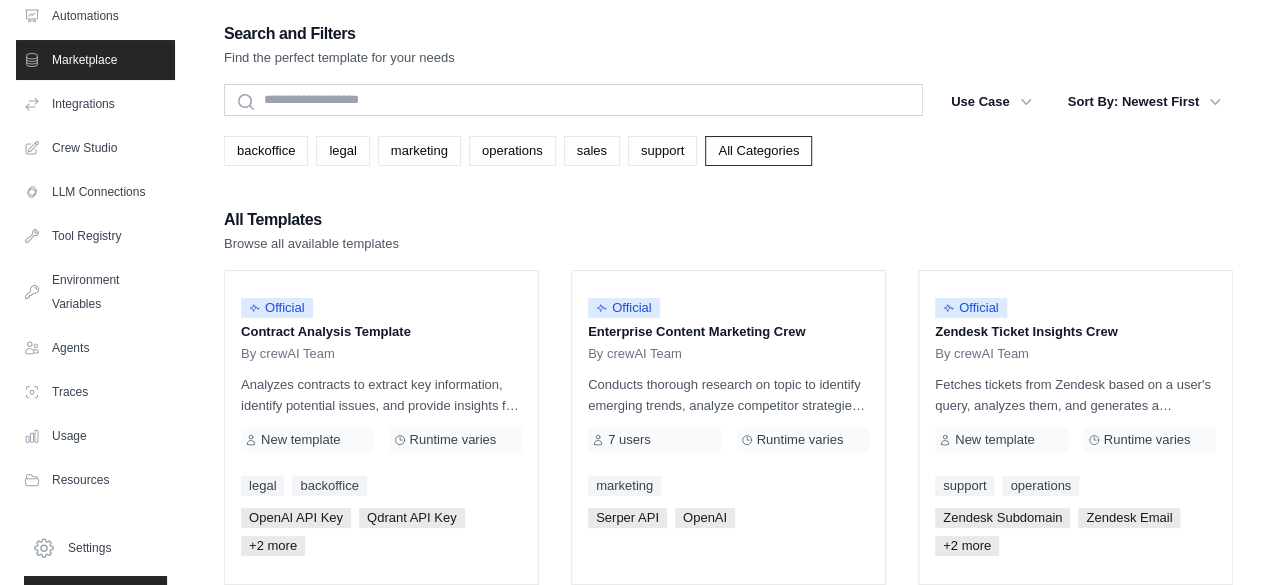 scroll, scrollTop: 132, scrollLeft: 0, axis: vertical 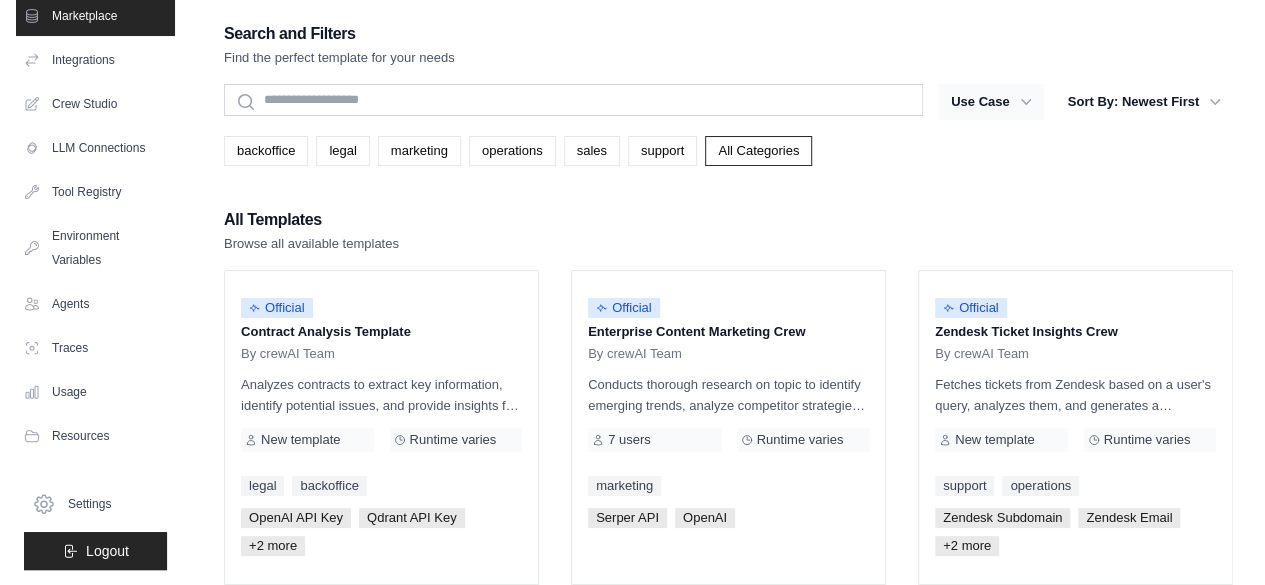 click 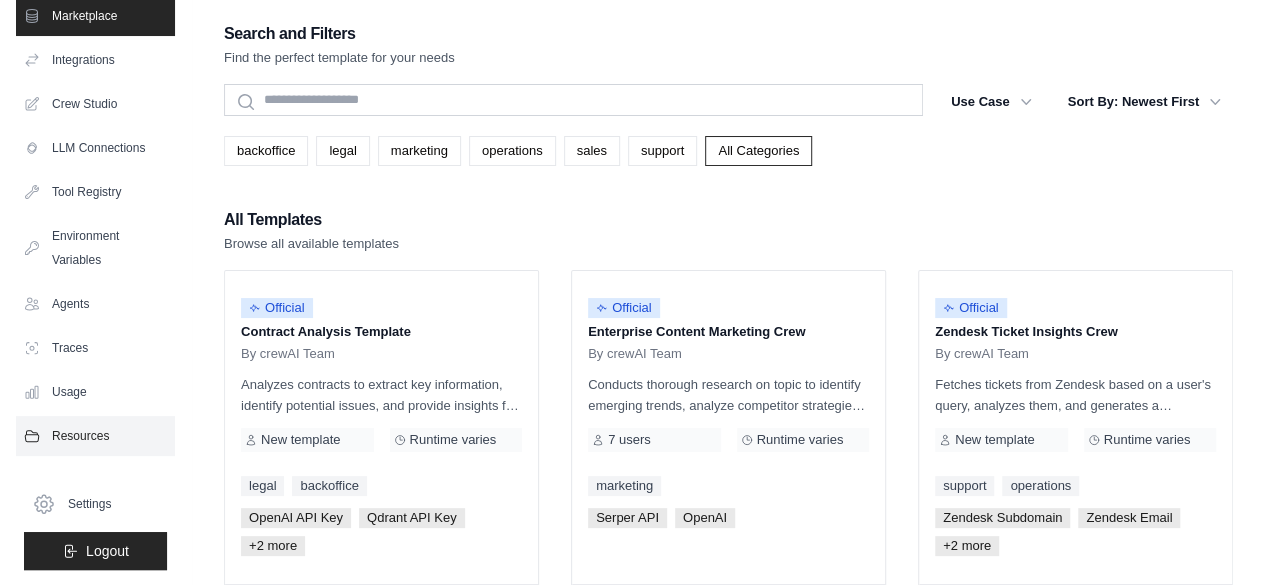 click on "Resources" at bounding box center [95, 436] 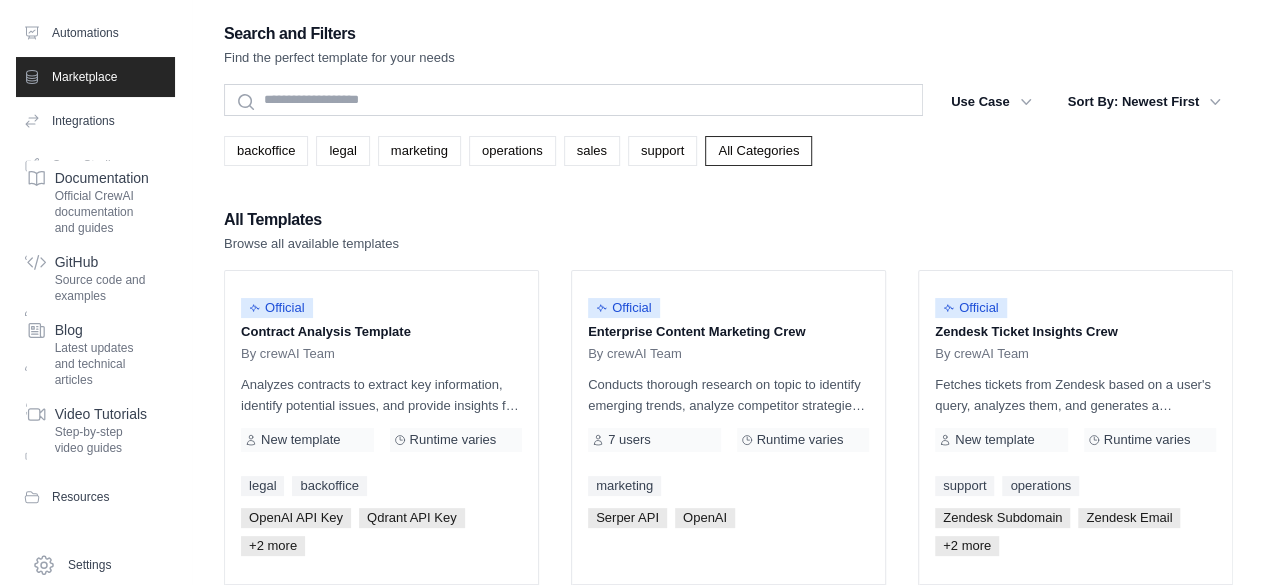 scroll, scrollTop: 70, scrollLeft: 0, axis: vertical 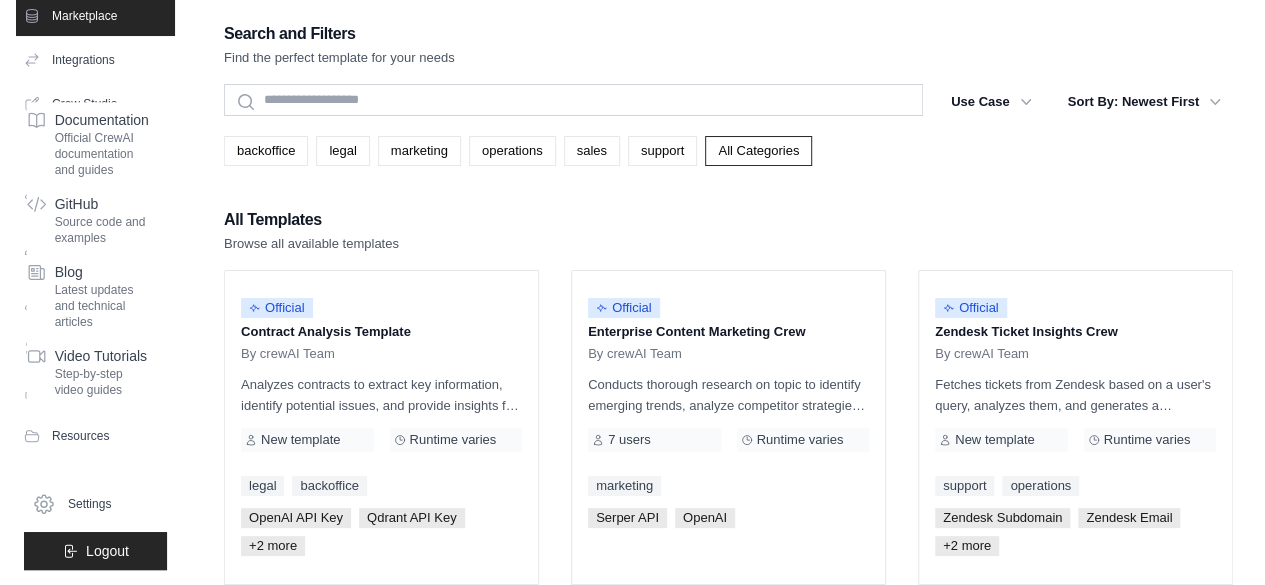 click on "All Templates
Browse all available templates" at bounding box center [728, 230] 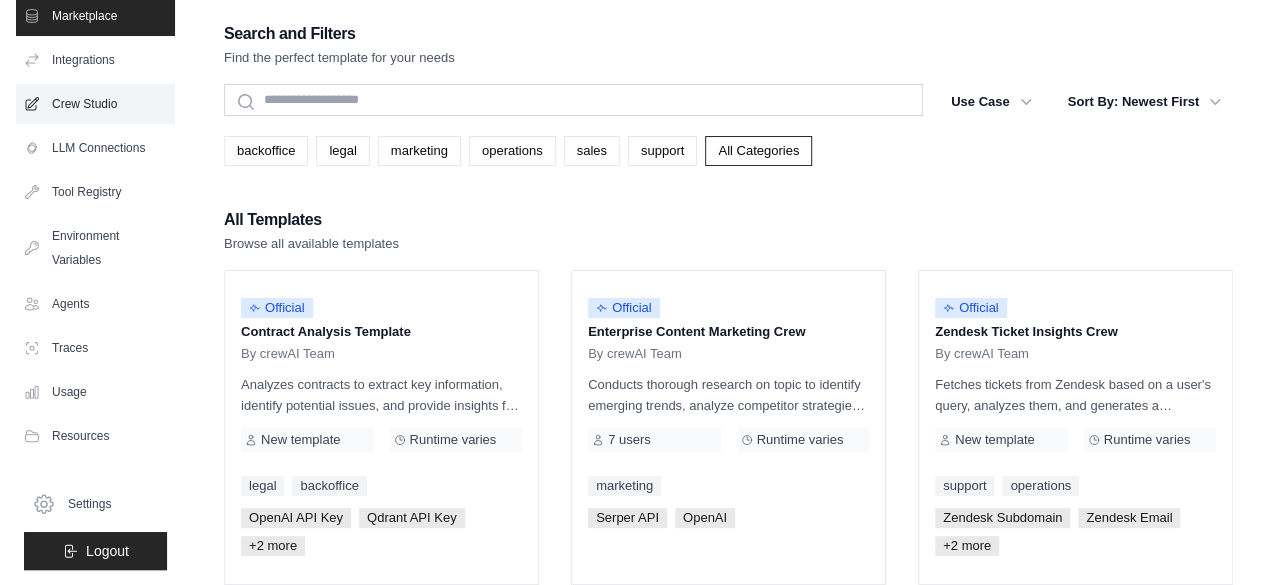 click on "Crew Studio" at bounding box center [95, 104] 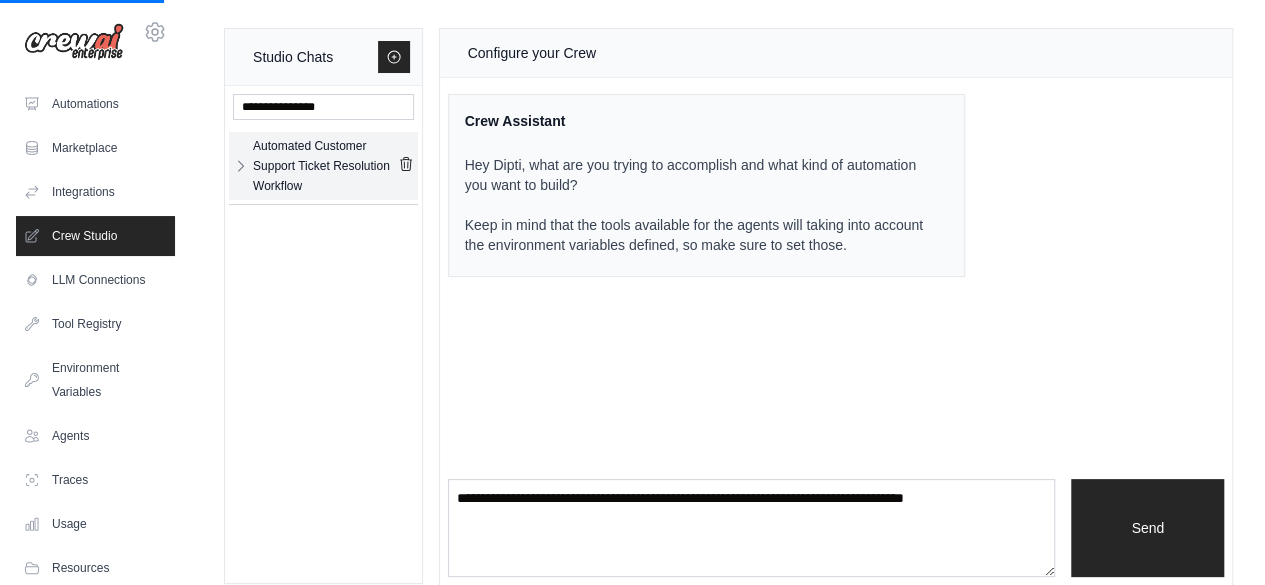 click on "Automated Customer Support Ticket Resolution Workflow" at bounding box center [325, 166] 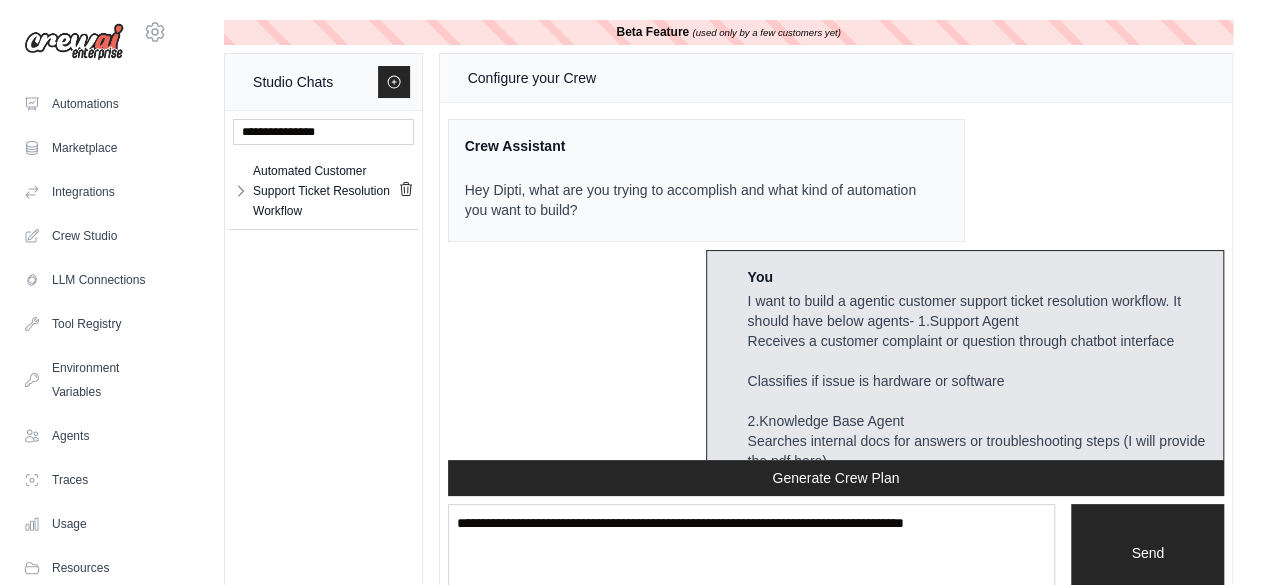 scroll, scrollTop: 8397, scrollLeft: 0, axis: vertical 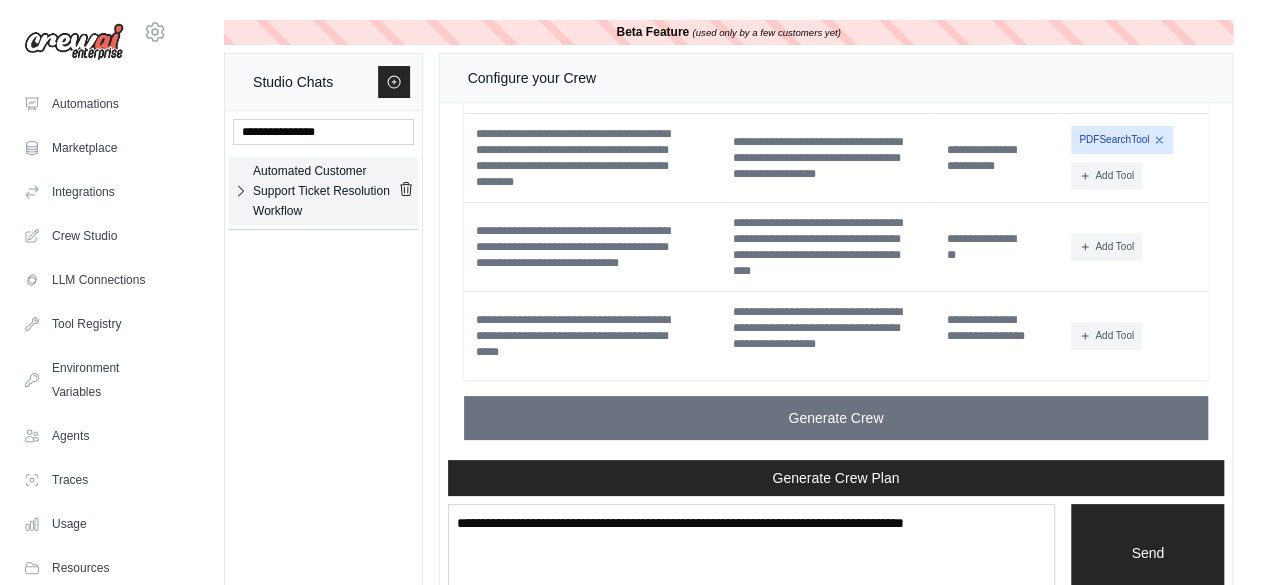 click 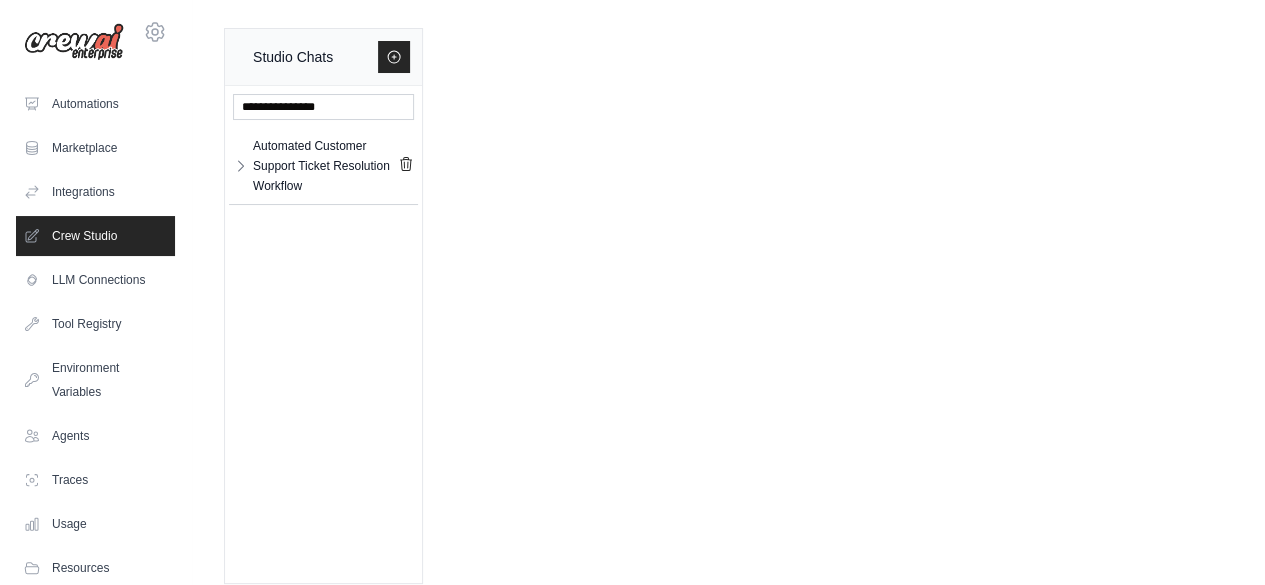 click on "Automated Customer Support Ticket Resolution Workflow
Automated Custom...
**
**" at bounding box center (323, 334) 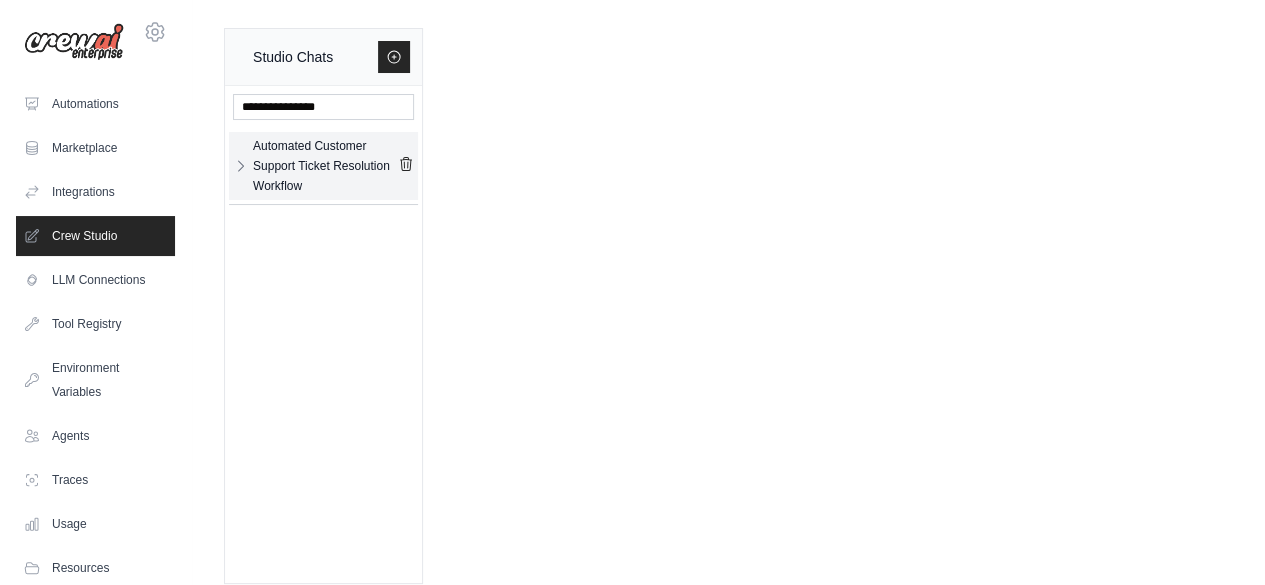 click on "Automated Customer Support Ticket Resolution Workflow" at bounding box center (325, 166) 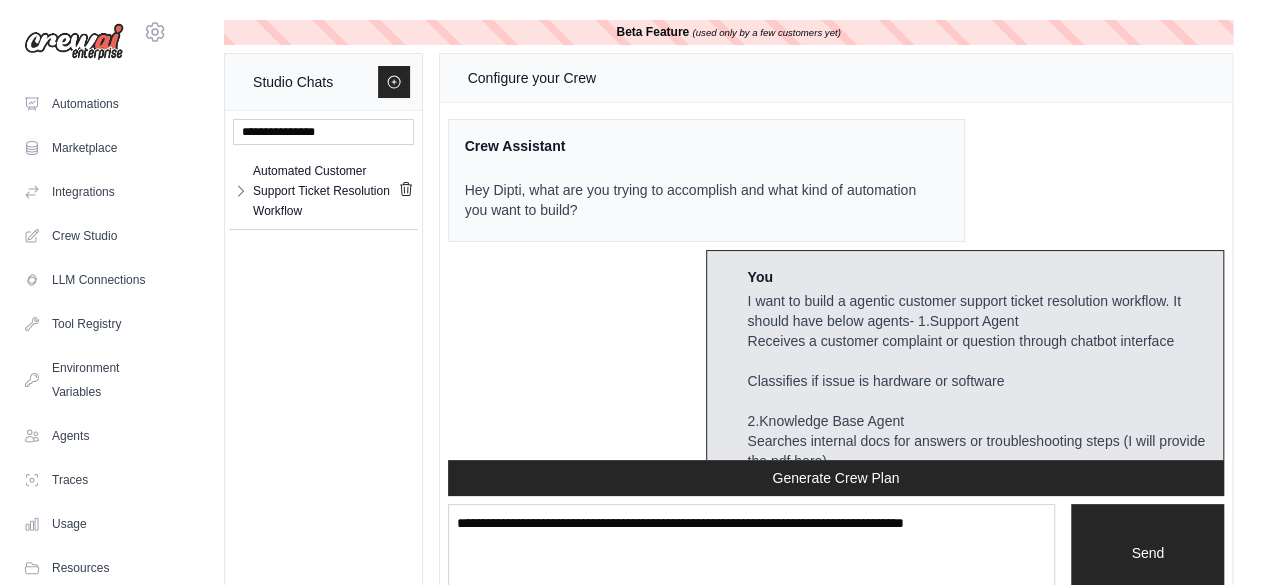 scroll, scrollTop: 8397, scrollLeft: 0, axis: vertical 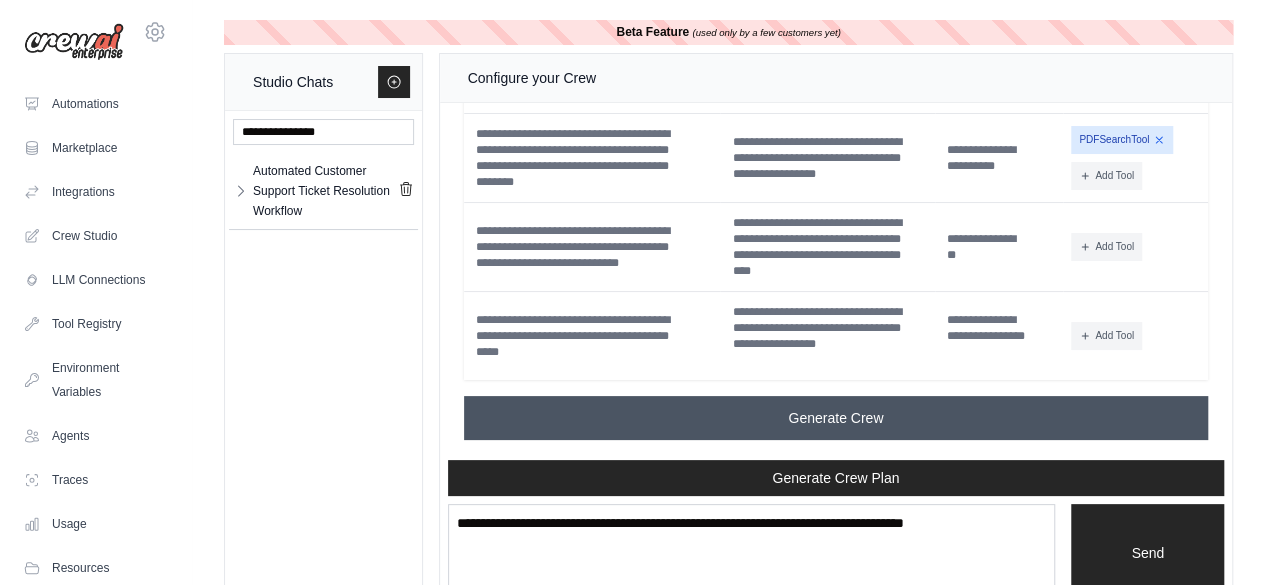 click on "Generate Crew" at bounding box center [836, 418] 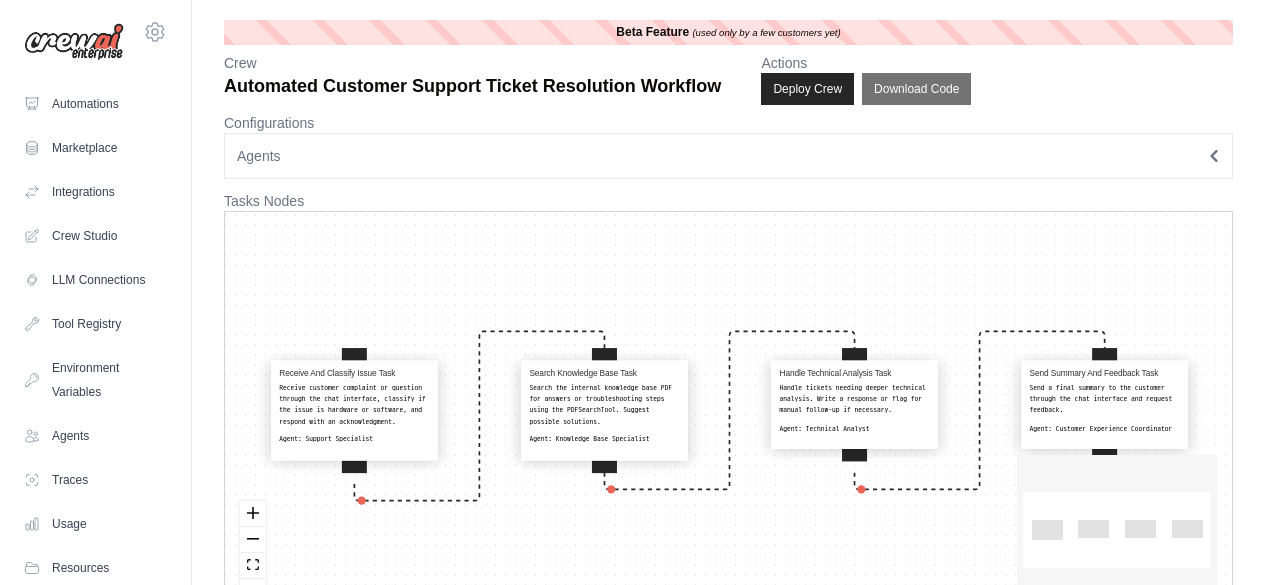 scroll, scrollTop: 0, scrollLeft: 0, axis: both 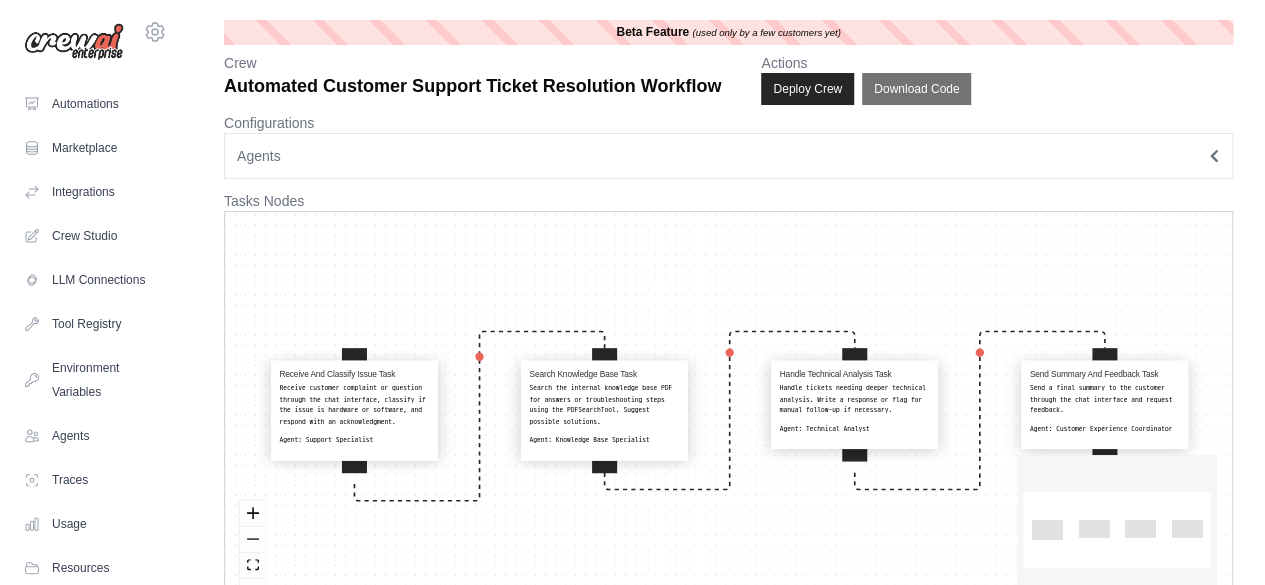 click on "Agents" at bounding box center (728, 156) 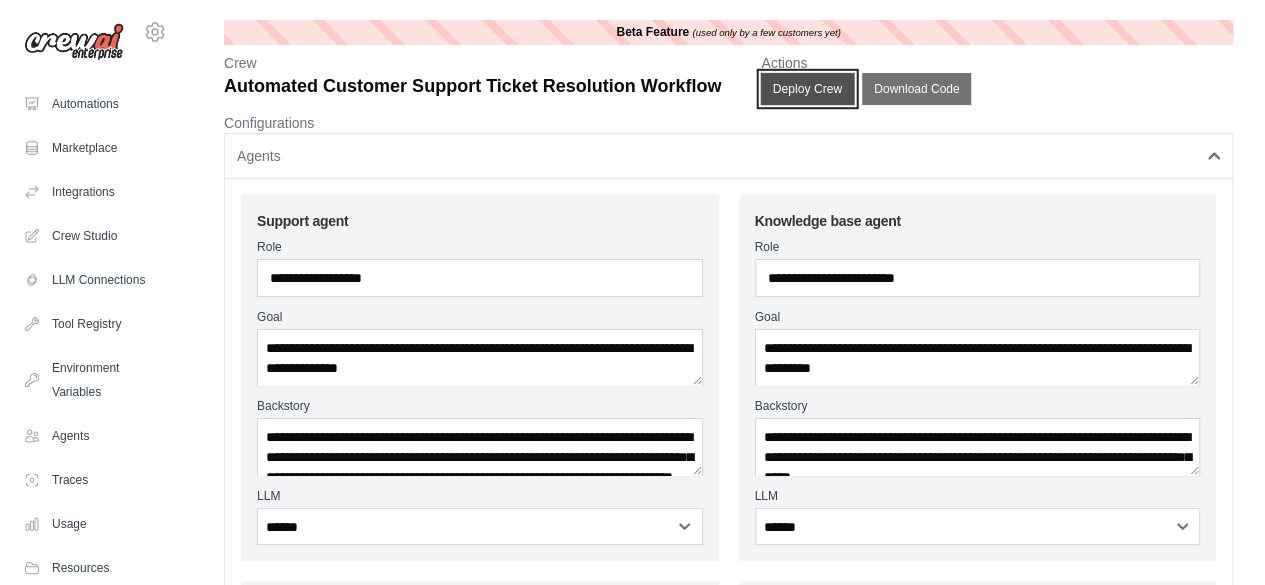 click on "Deploy Crew" at bounding box center (808, 89) 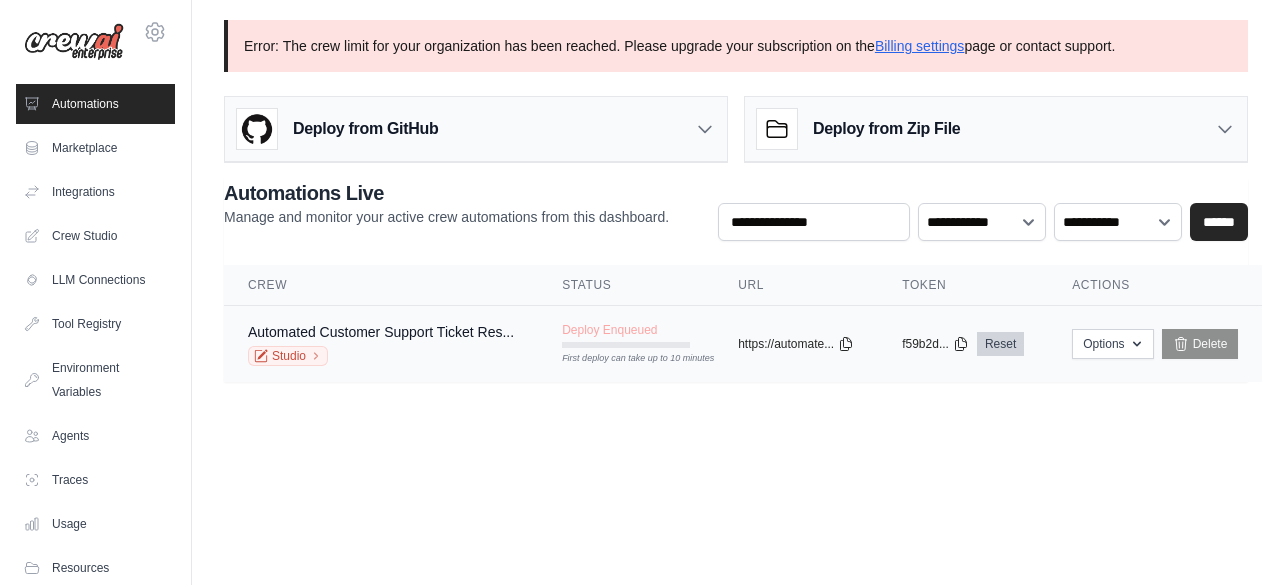 click on "Reset" at bounding box center (1000, 344) 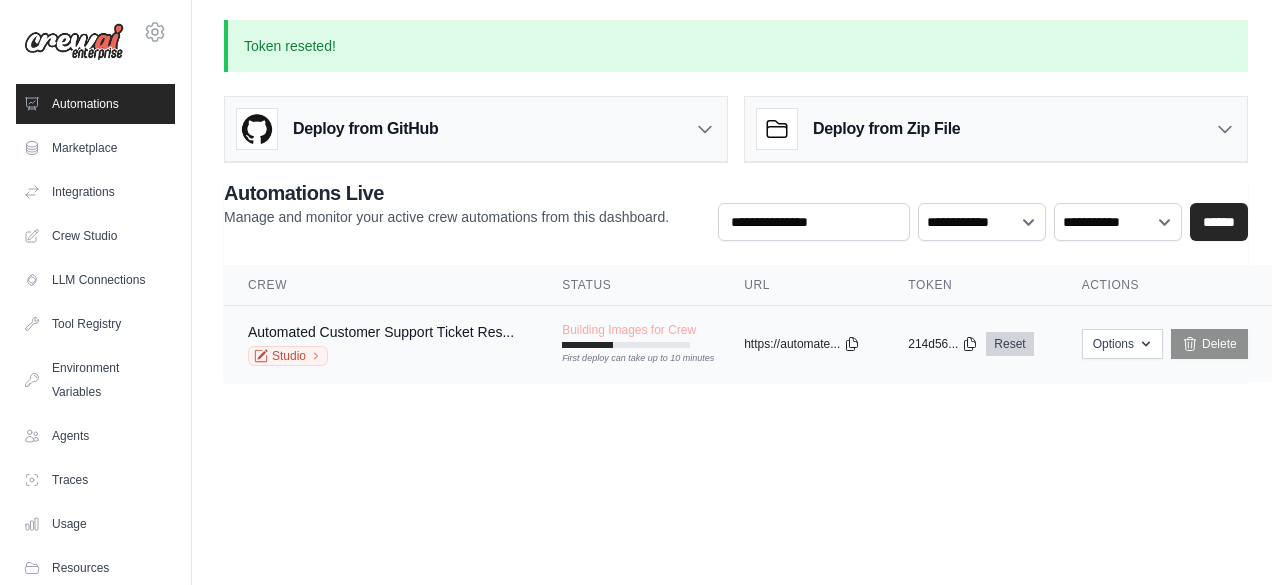 click on "Reset" at bounding box center (1009, 344) 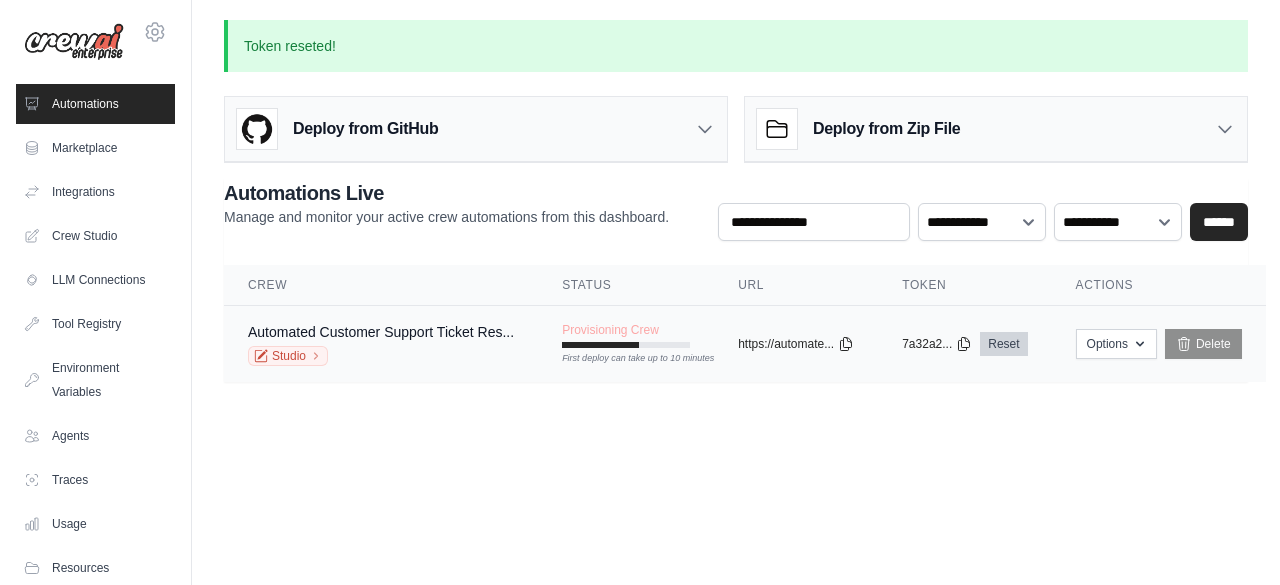 click on "Reset" at bounding box center (1003, 344) 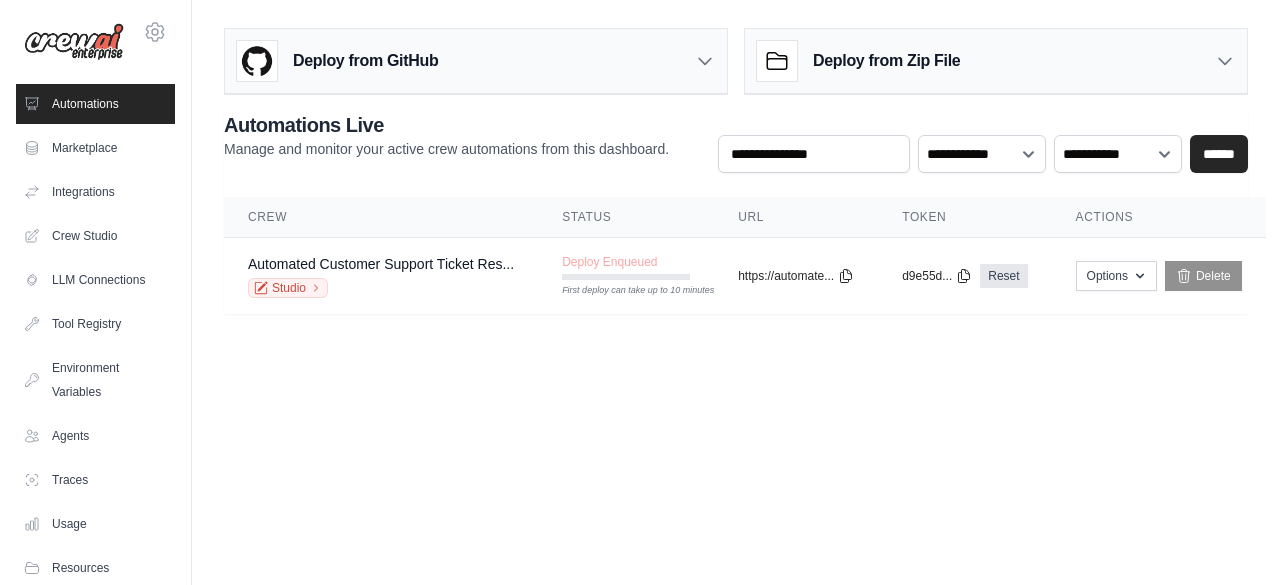 scroll, scrollTop: 0, scrollLeft: 0, axis: both 